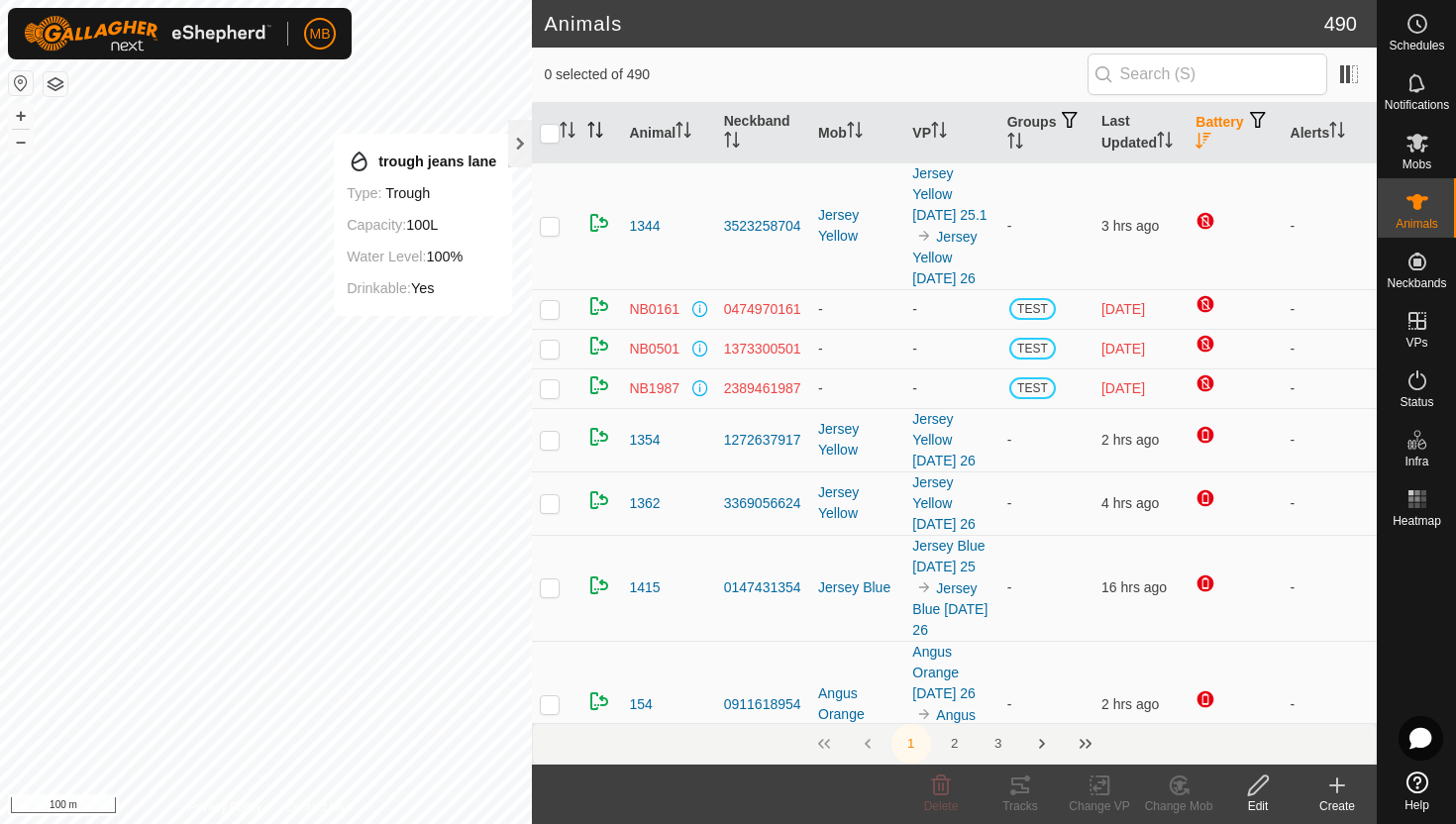 scroll, scrollTop: 0, scrollLeft: 0, axis: both 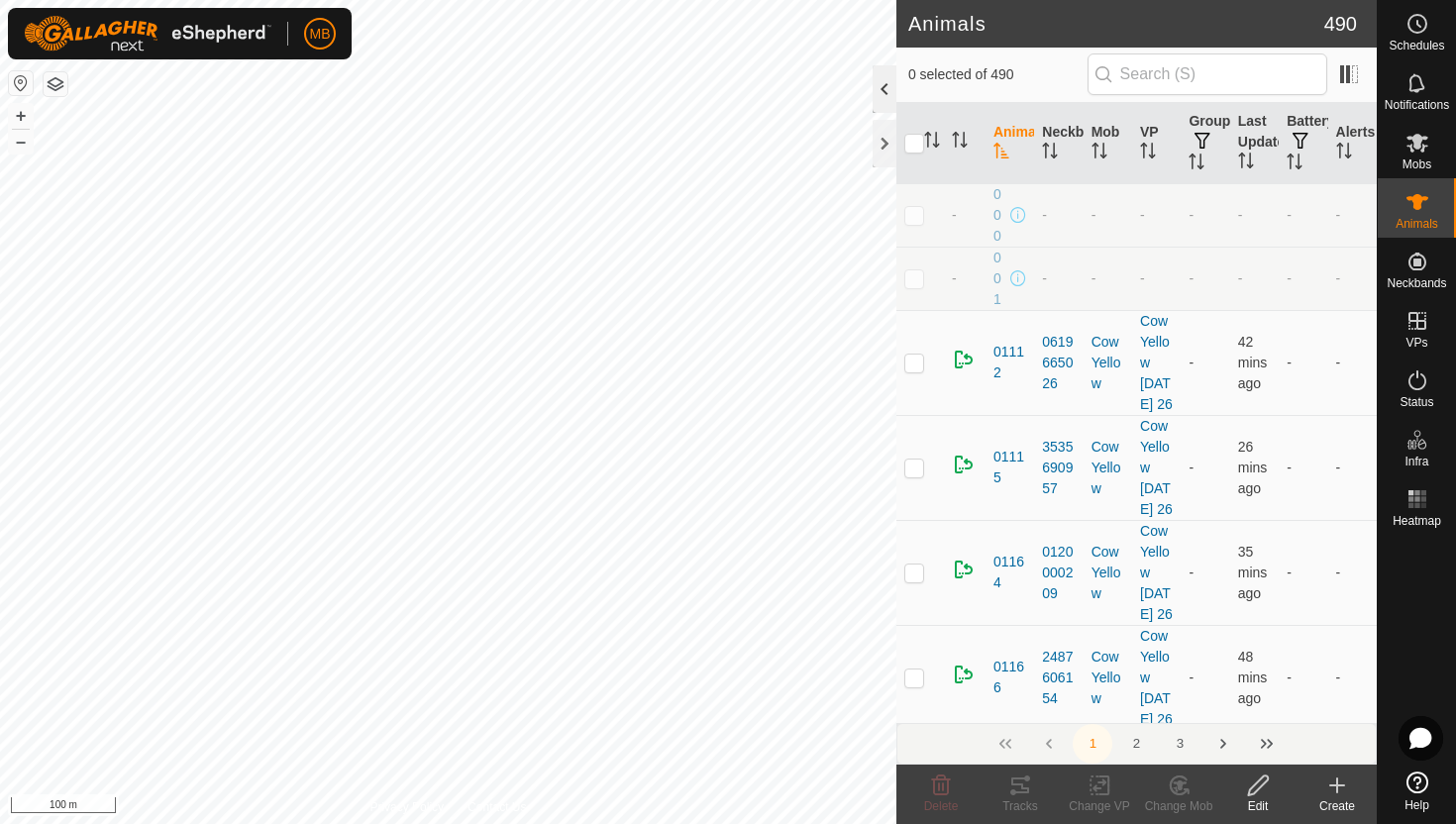 click 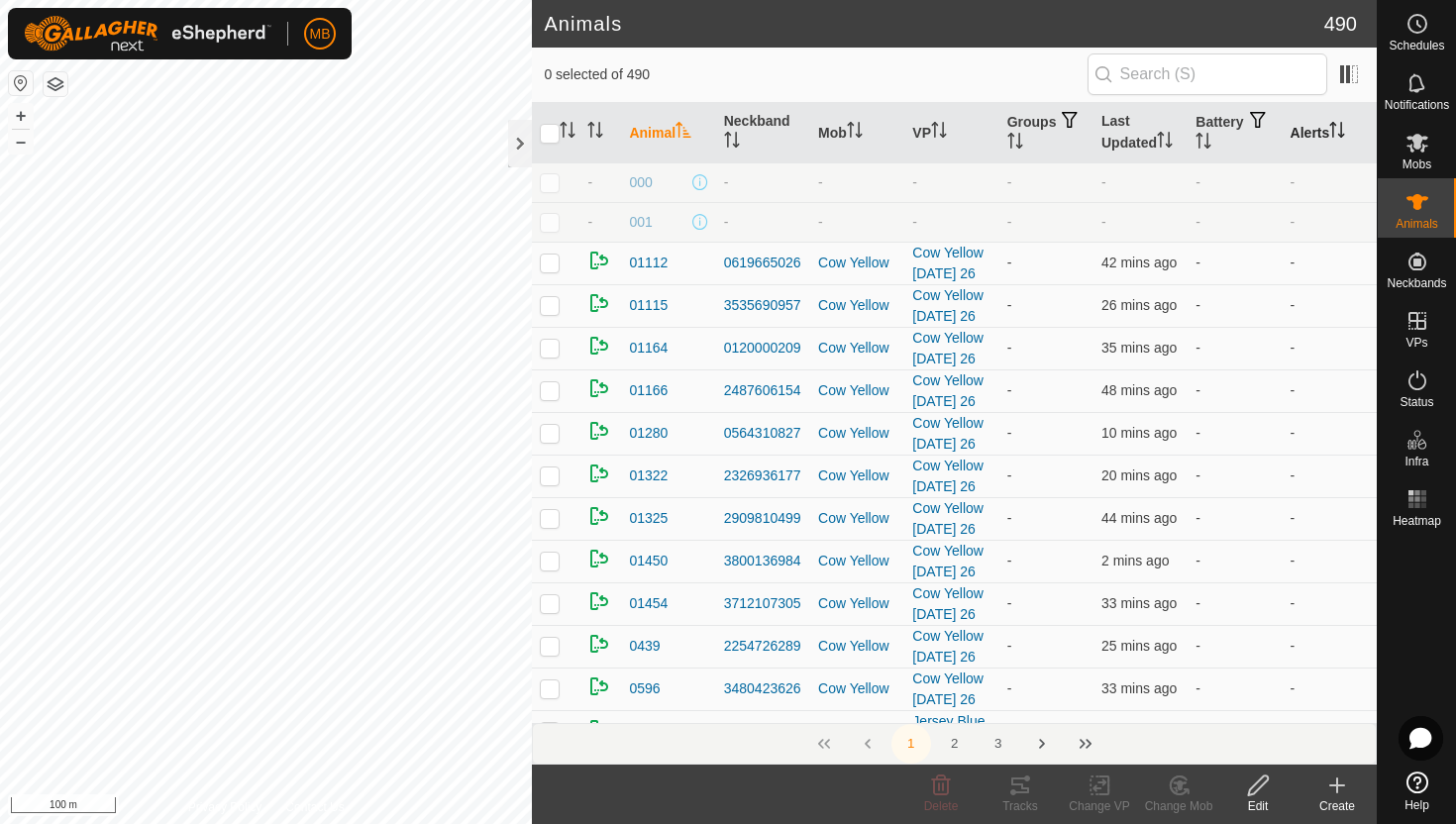 click 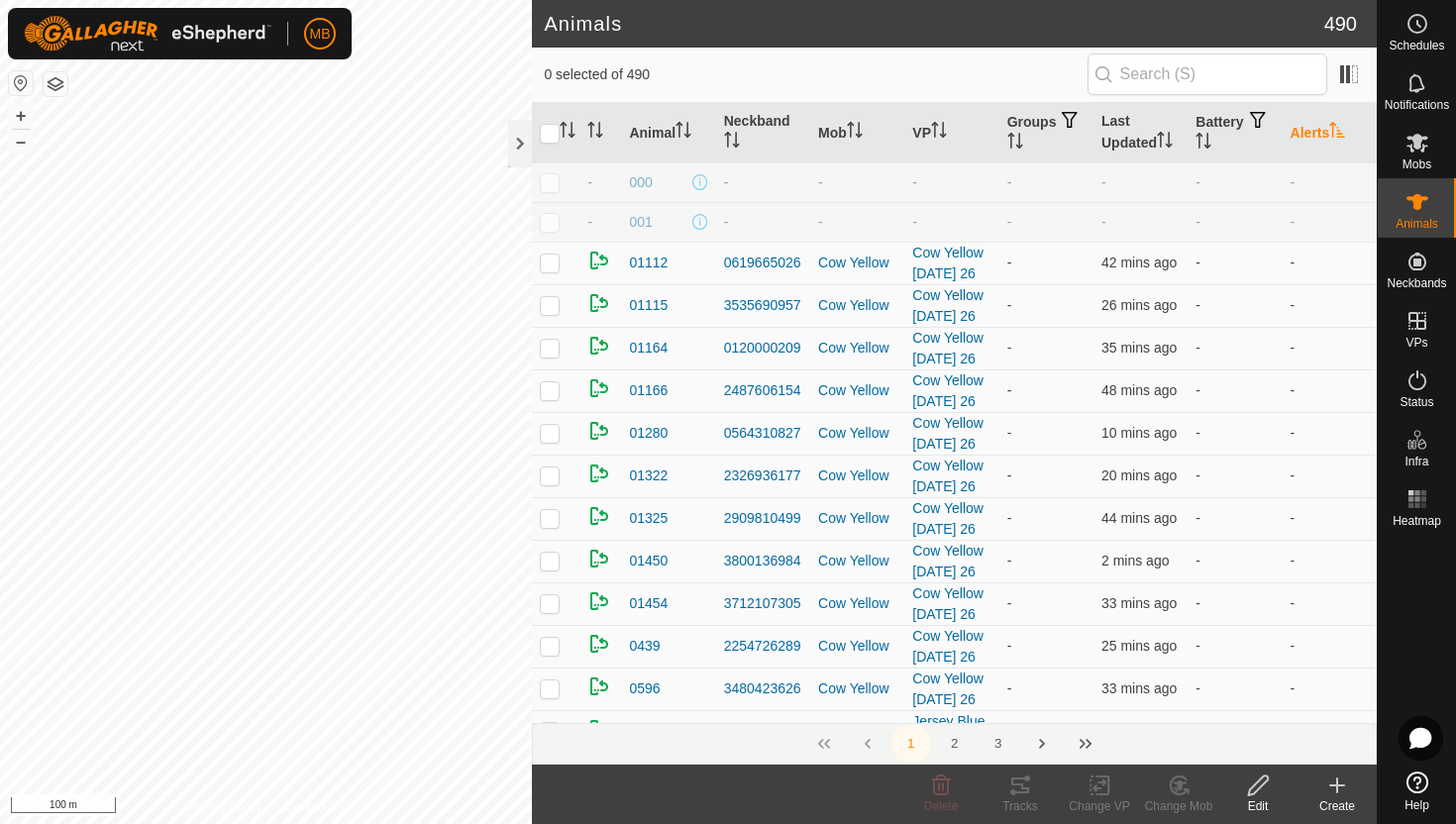 click 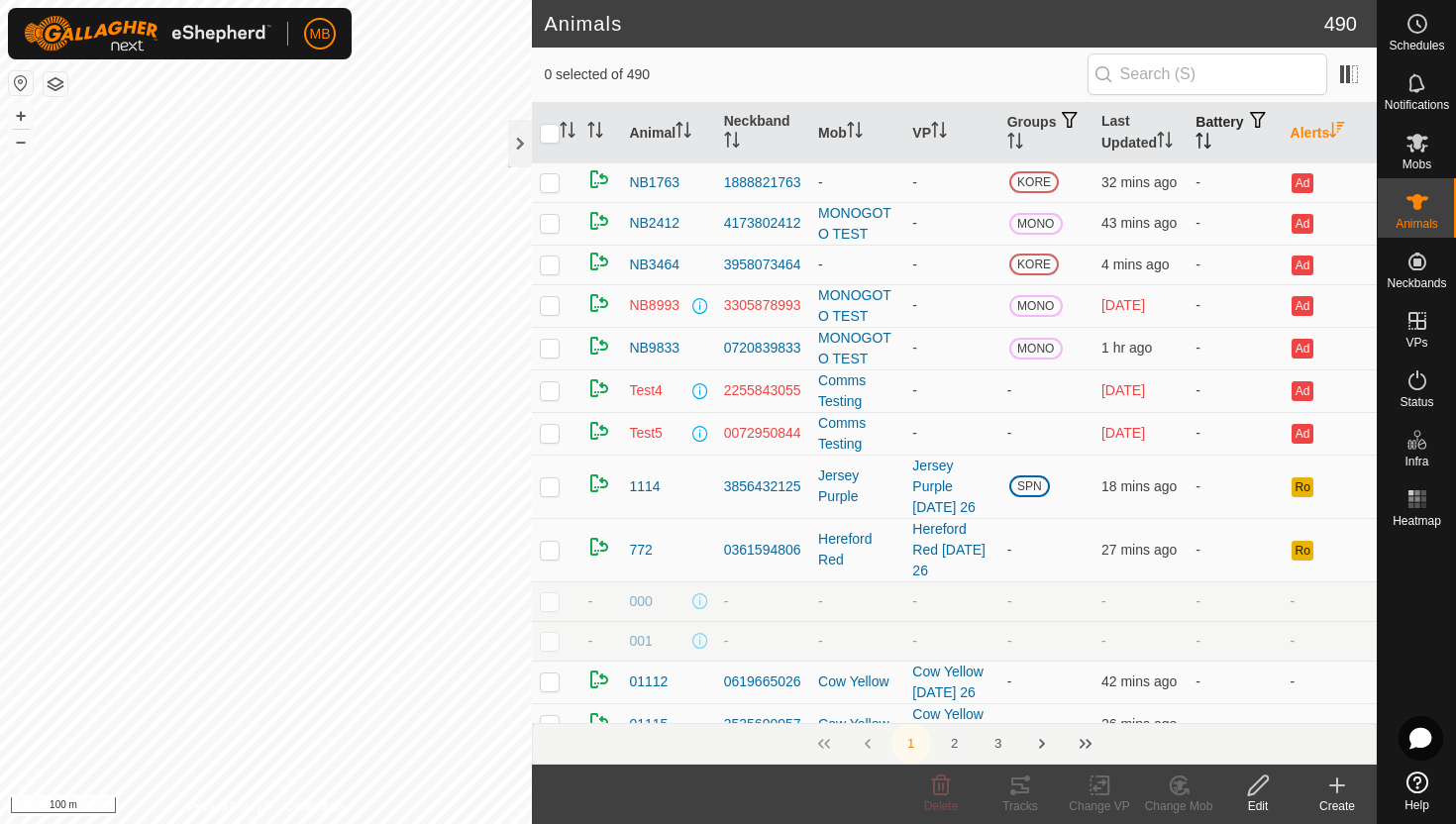 click 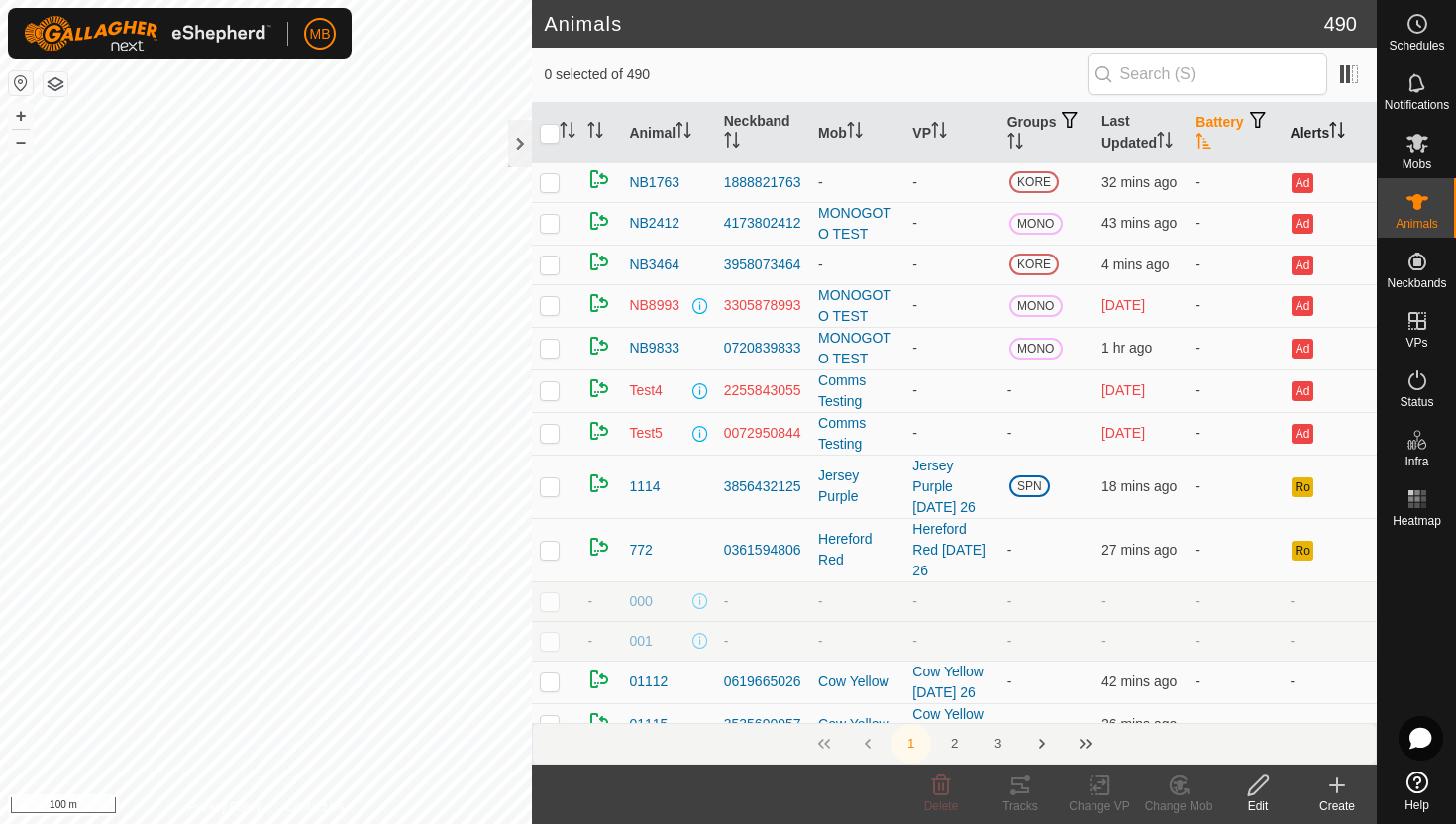 click 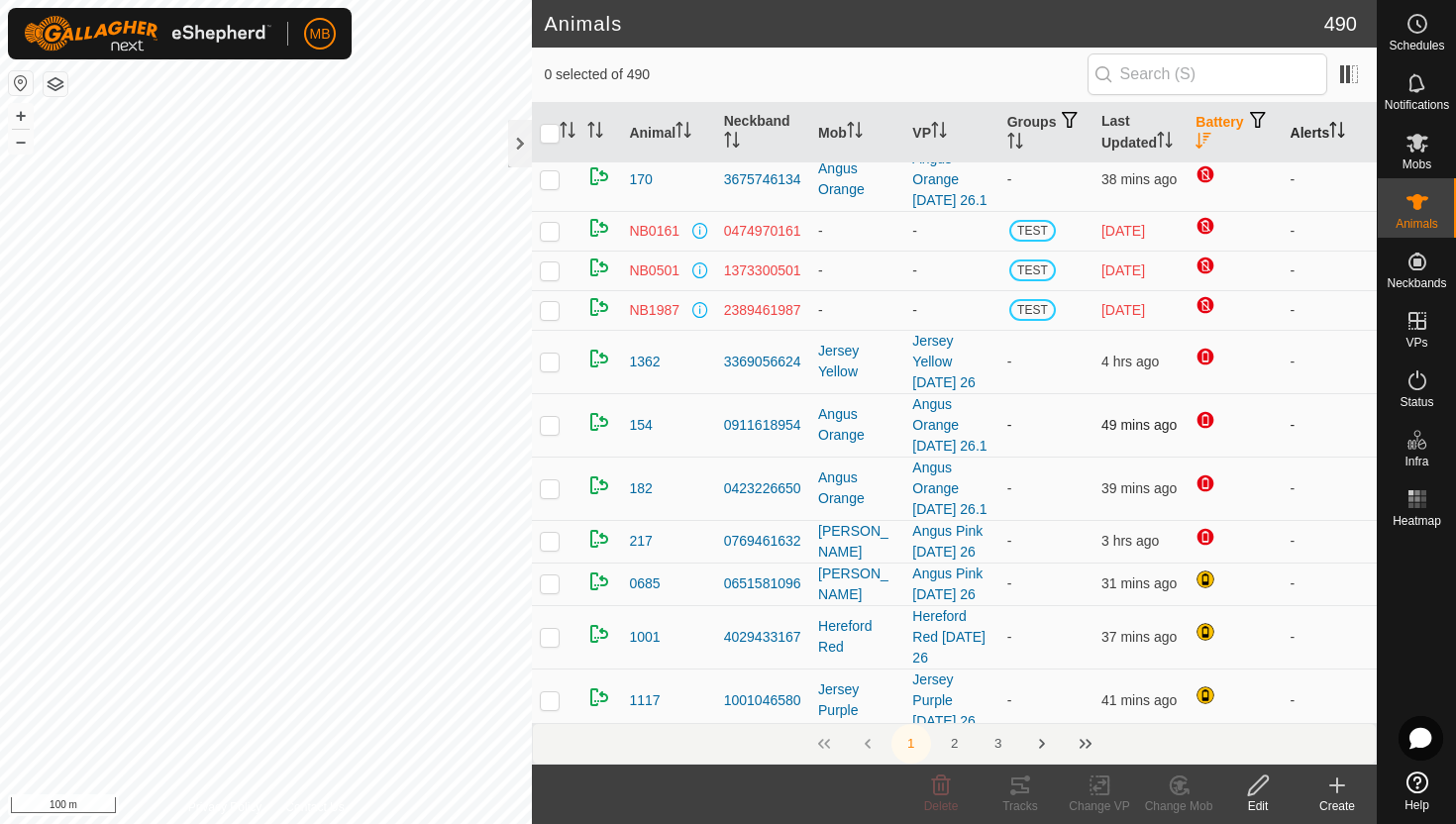 scroll, scrollTop: 0, scrollLeft: 0, axis: both 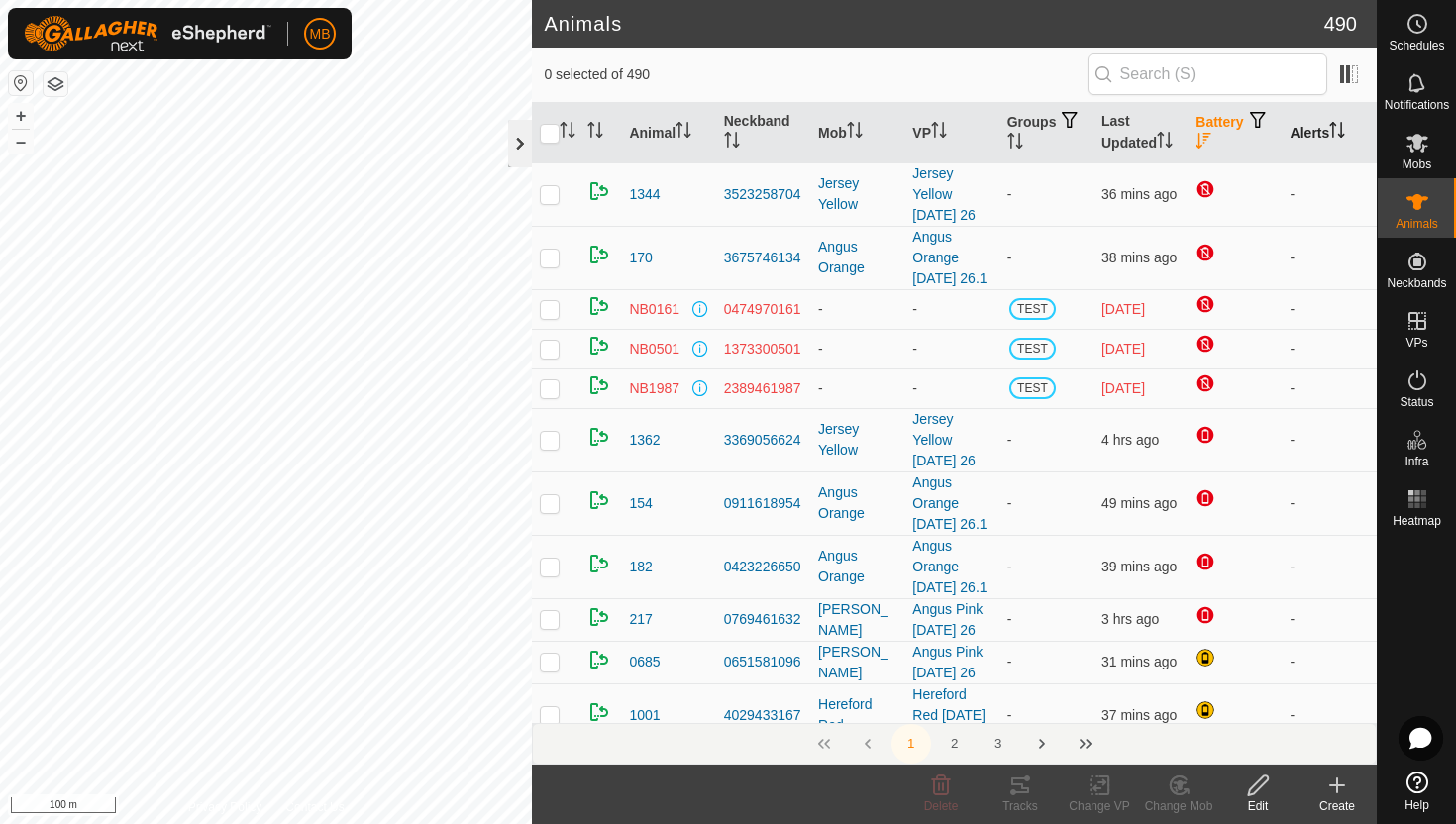 click 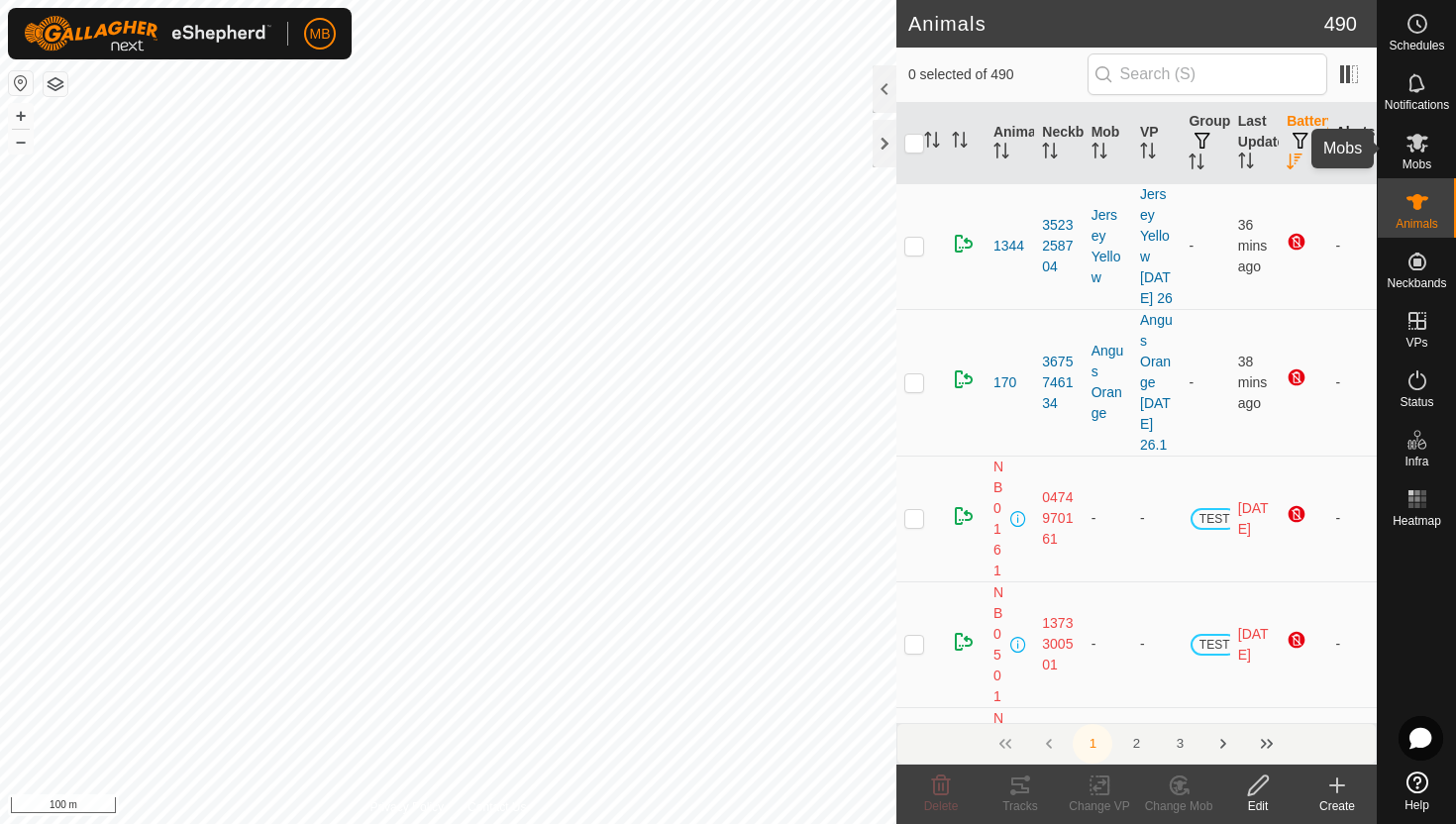 click 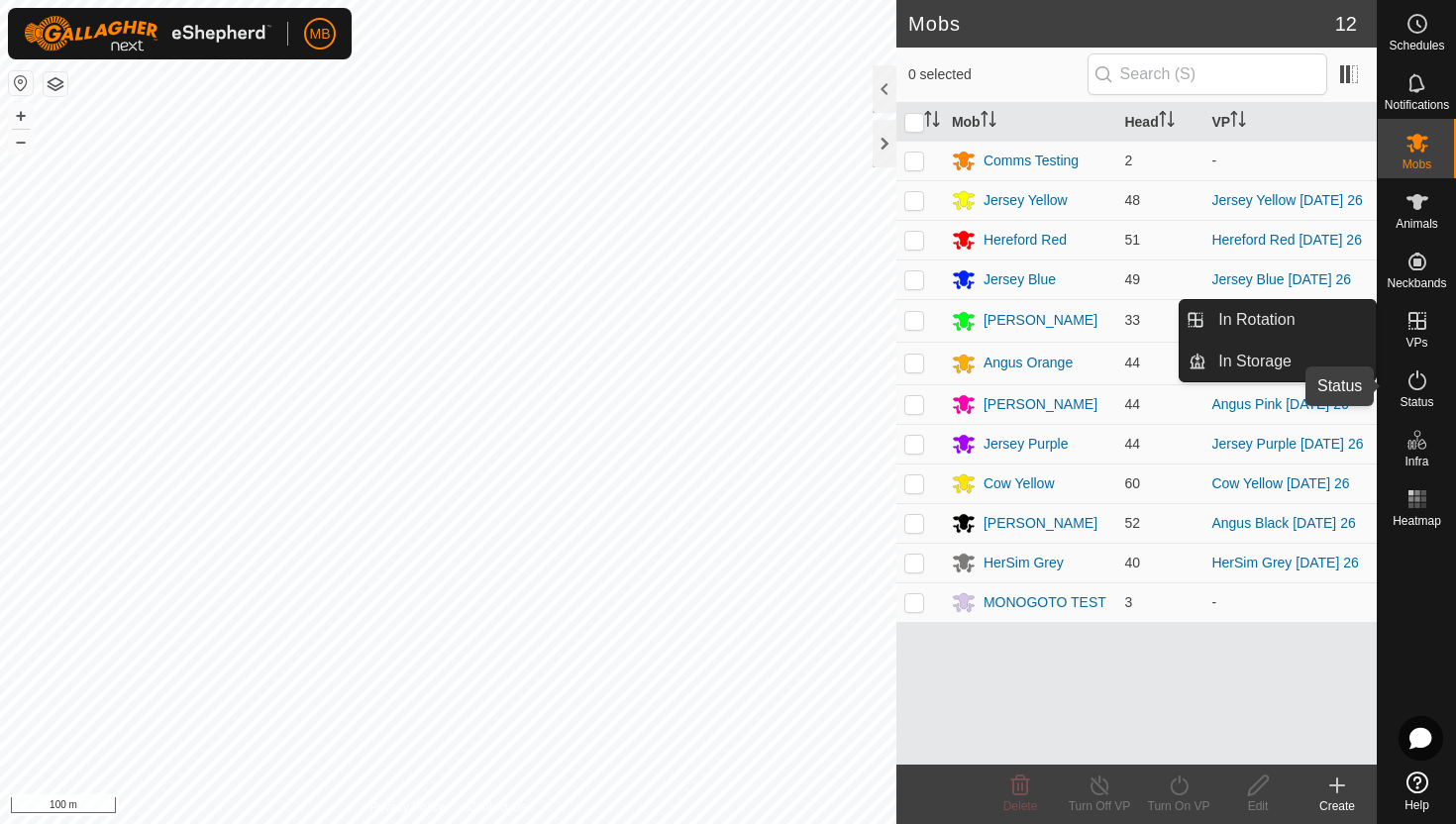 click 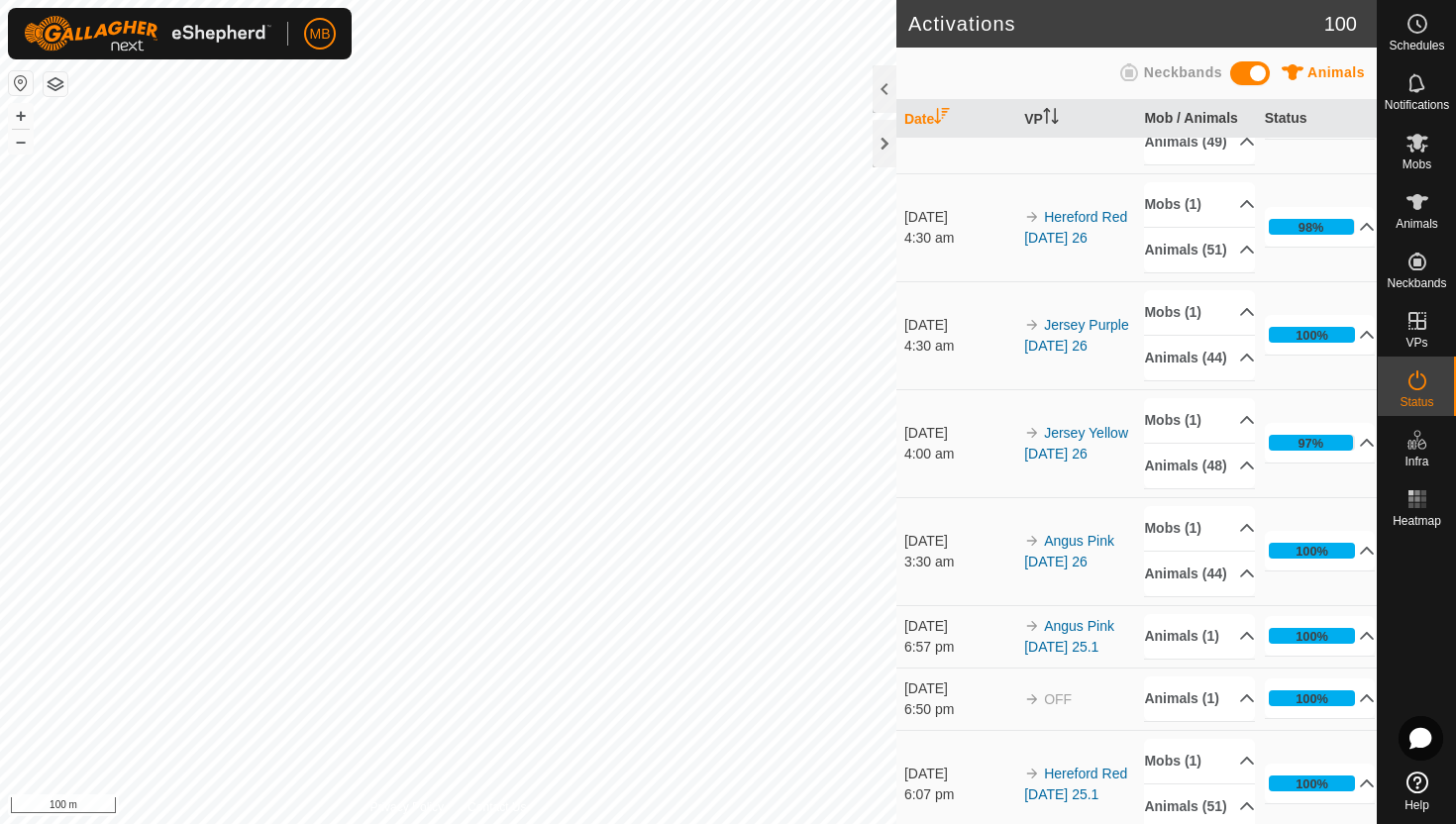 scroll, scrollTop: 728, scrollLeft: 0, axis: vertical 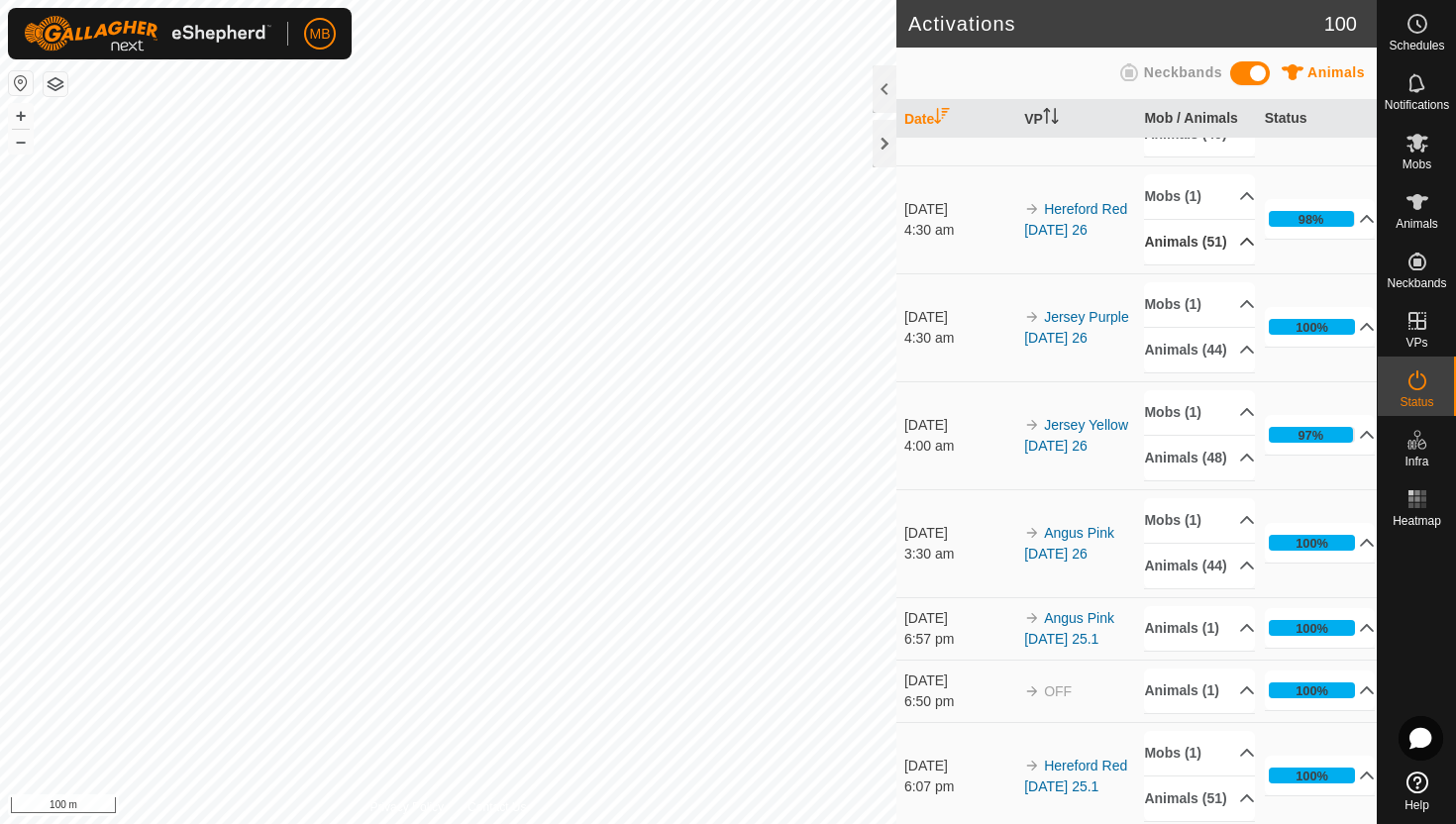 click on "Animals (51)" at bounding box center (1199, 242) 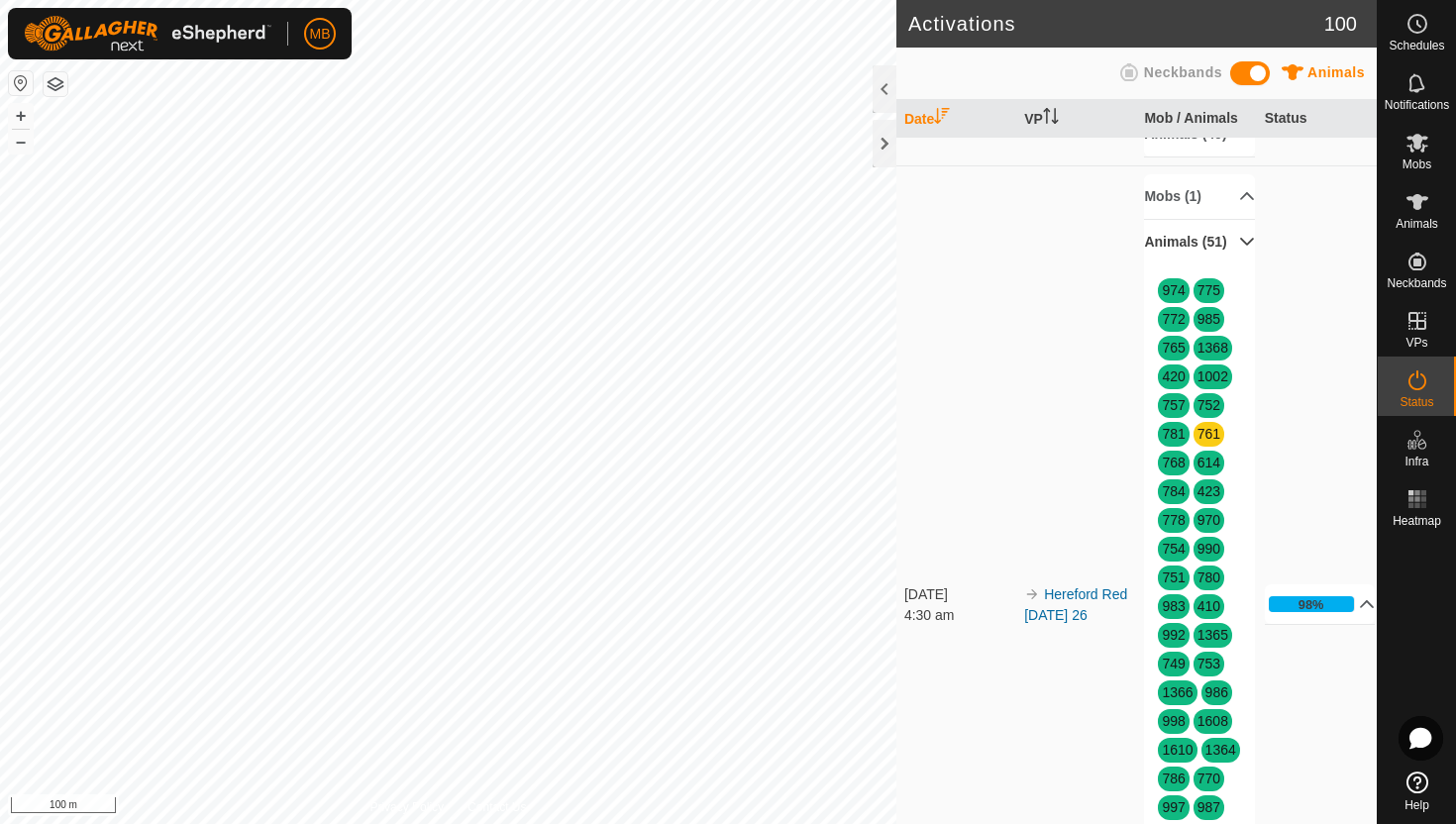 click on "Animals (51)" at bounding box center [1199, 242] 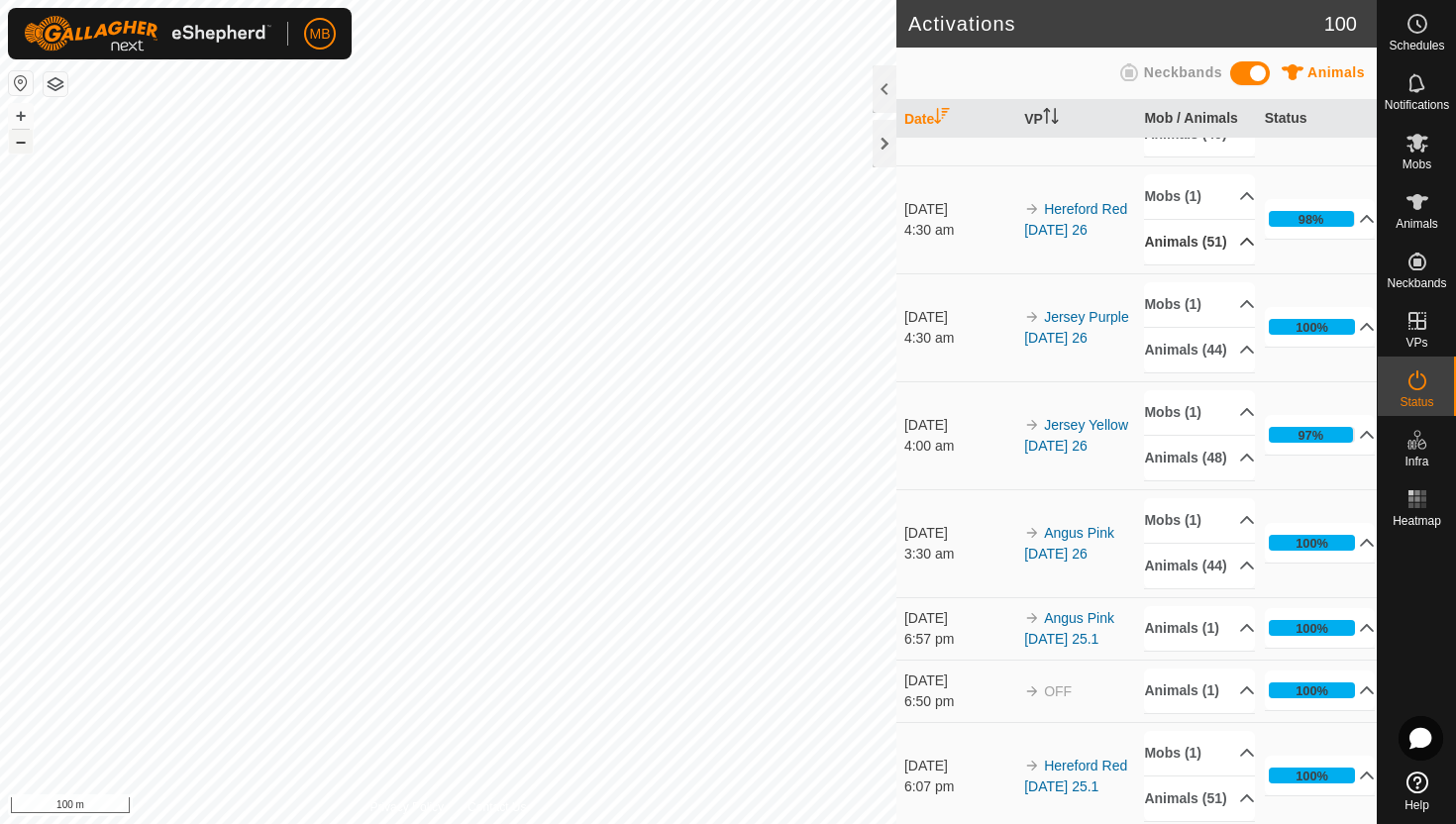 click on "–" at bounding box center [21, 142] 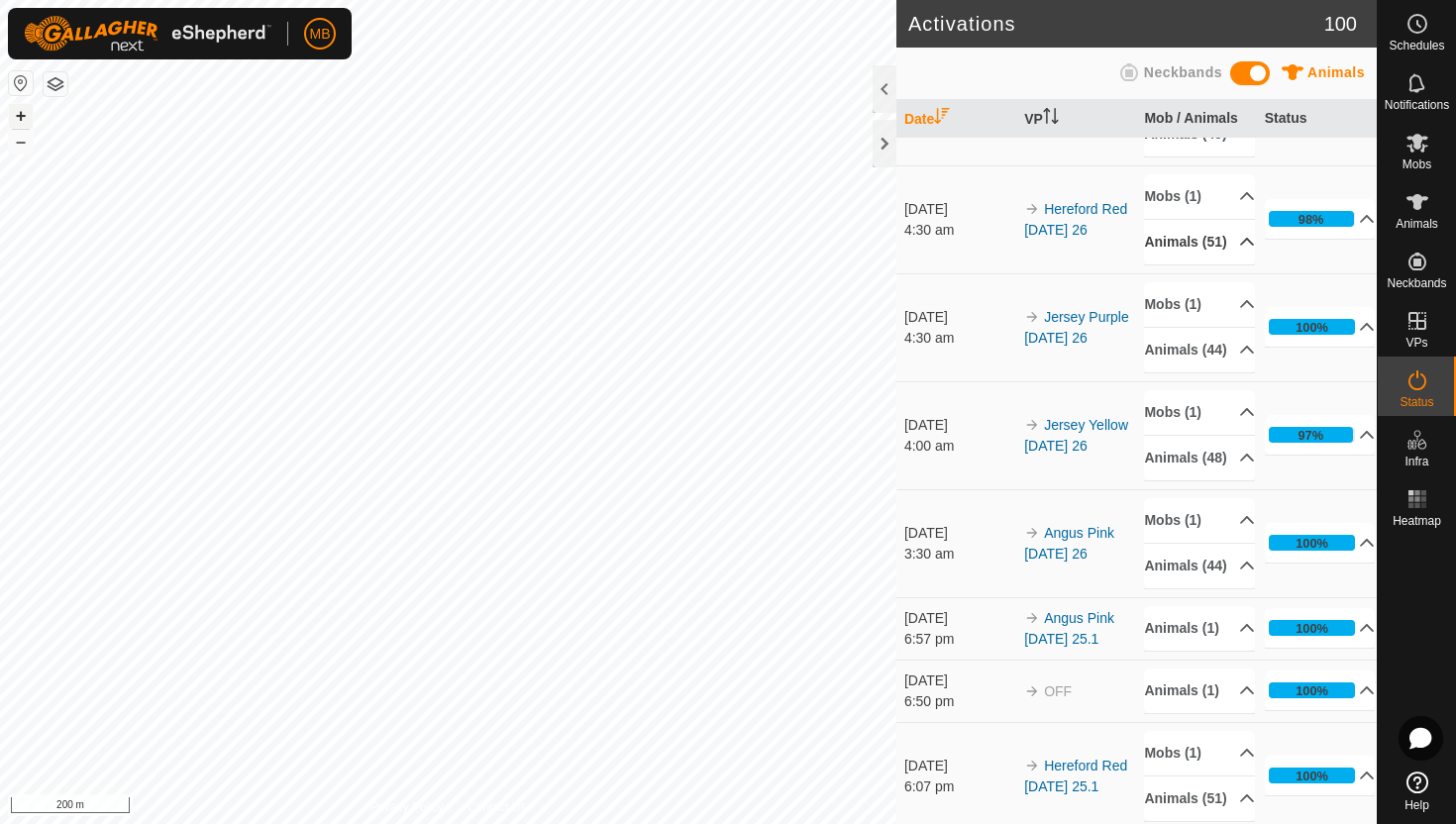 click on "+" at bounding box center (21, 116) 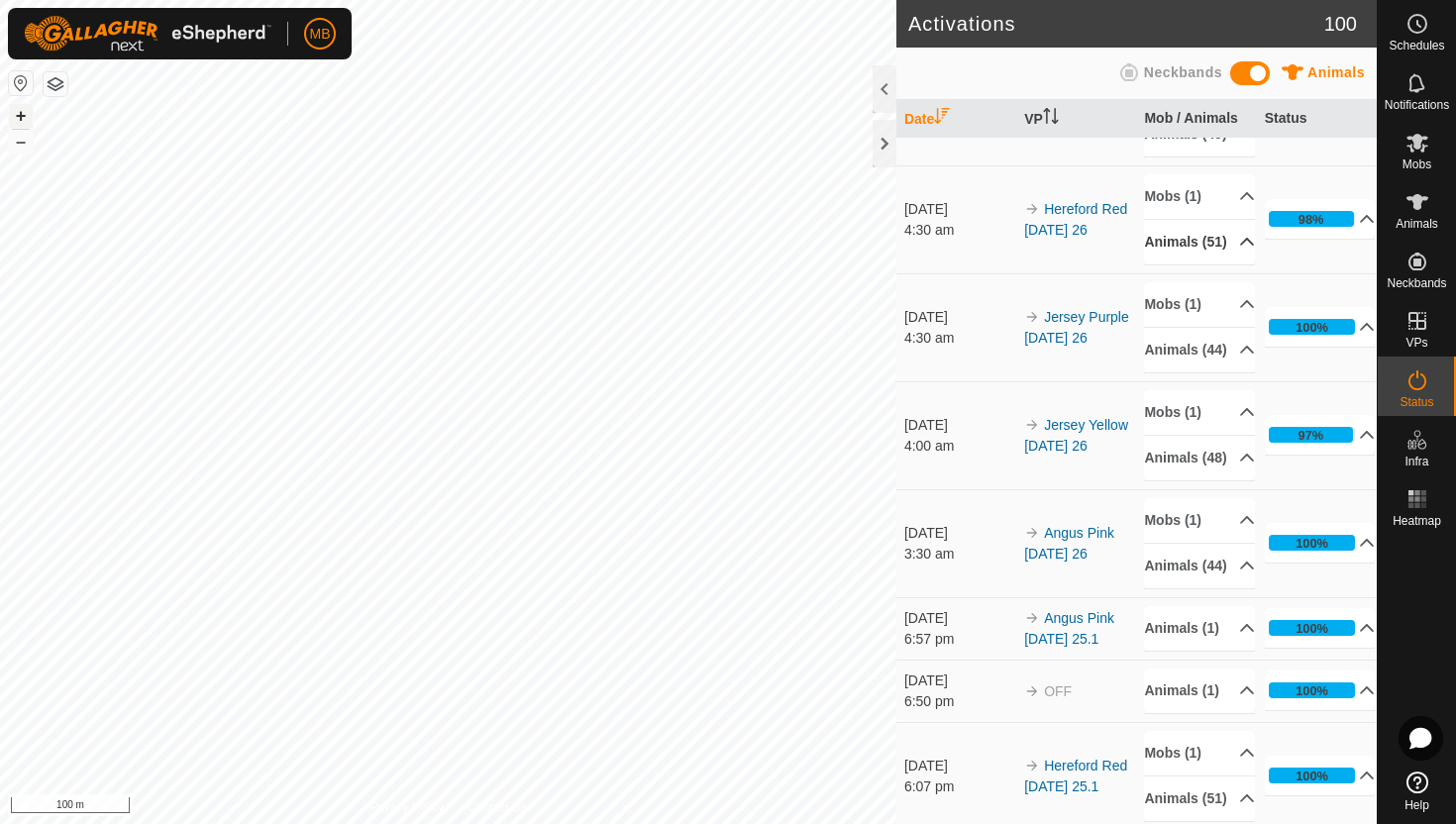 click on "+" at bounding box center (21, 116) 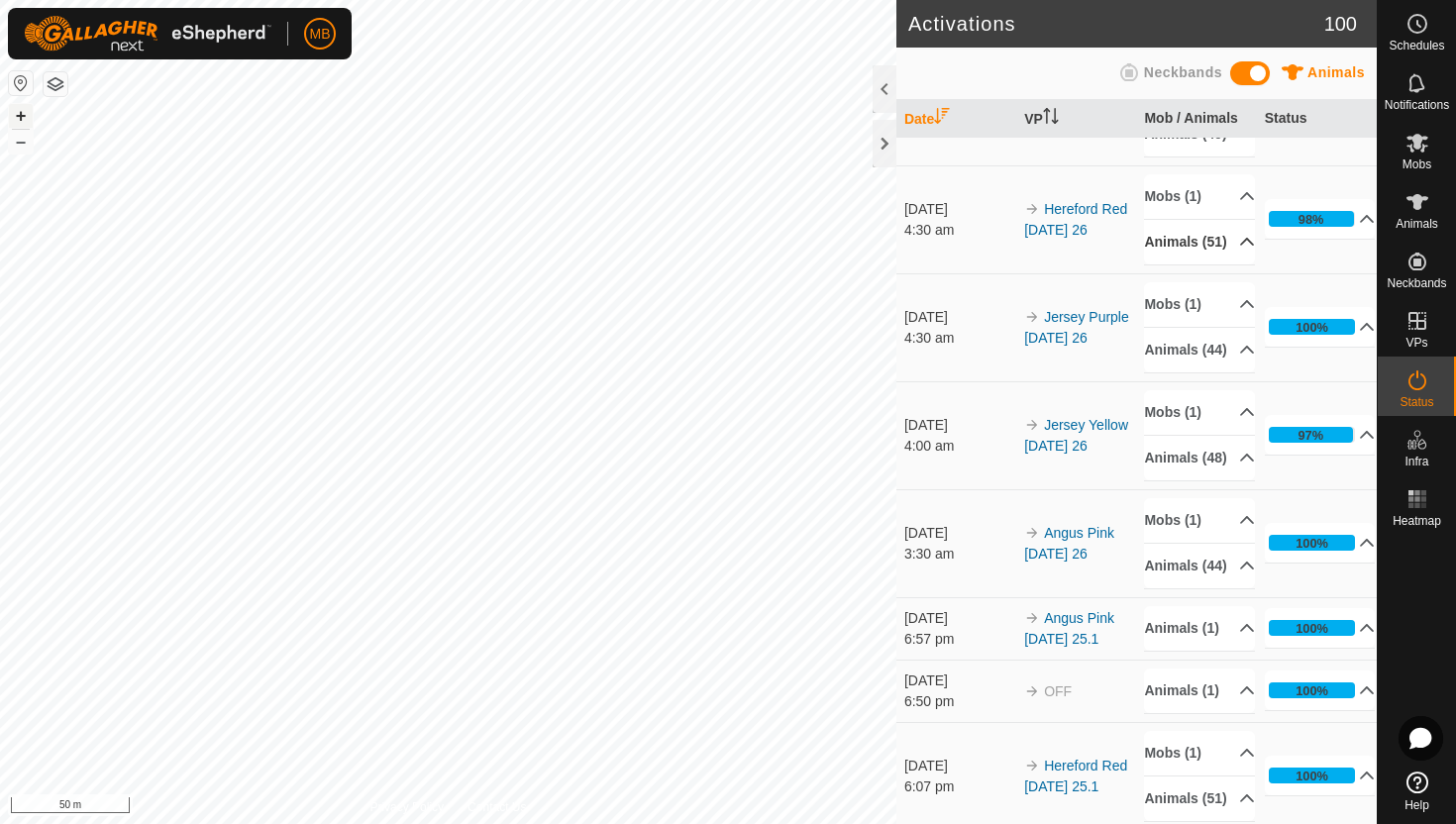 click on "+" at bounding box center (21, 116) 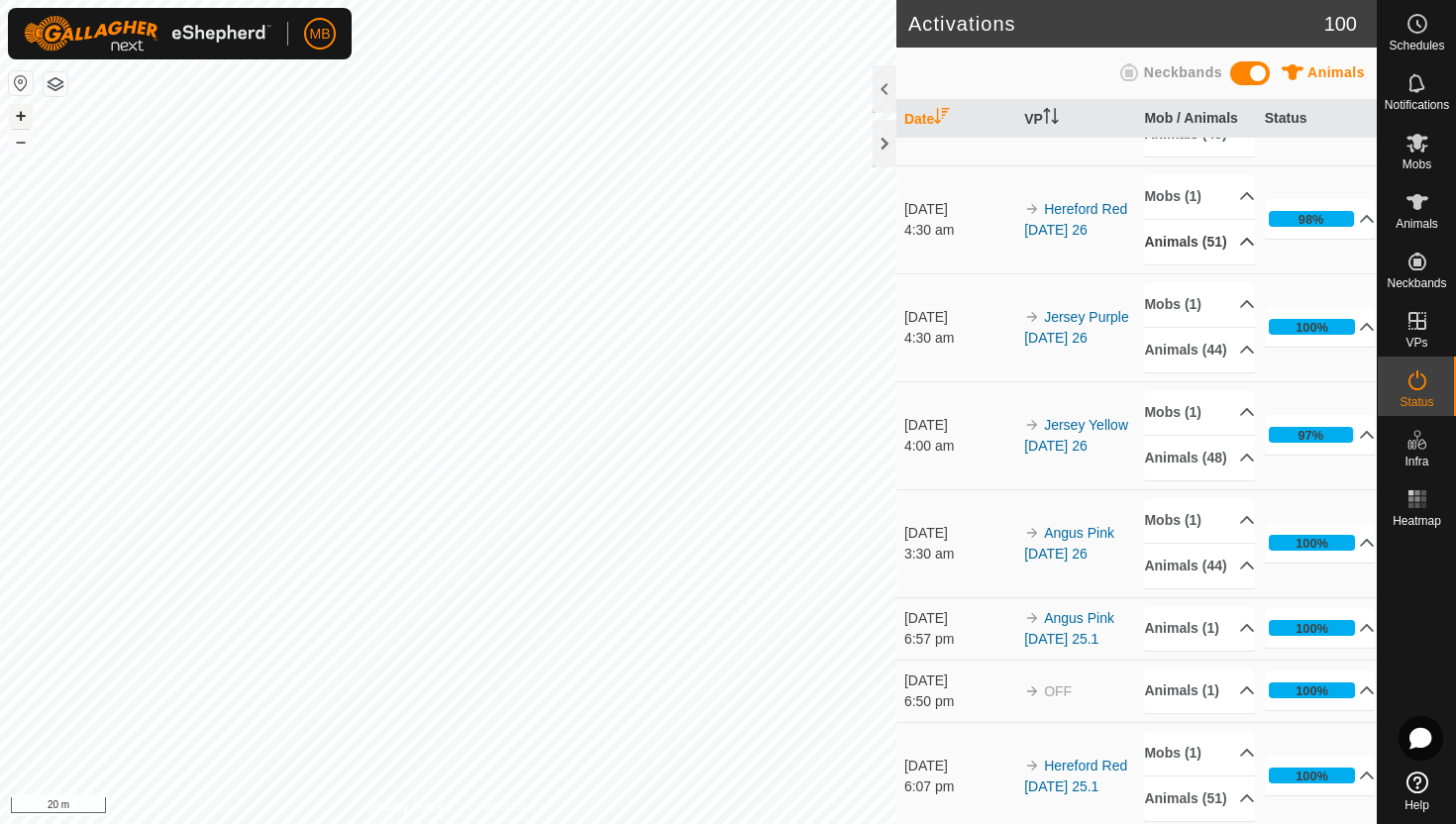 click on "+" at bounding box center [21, 116] 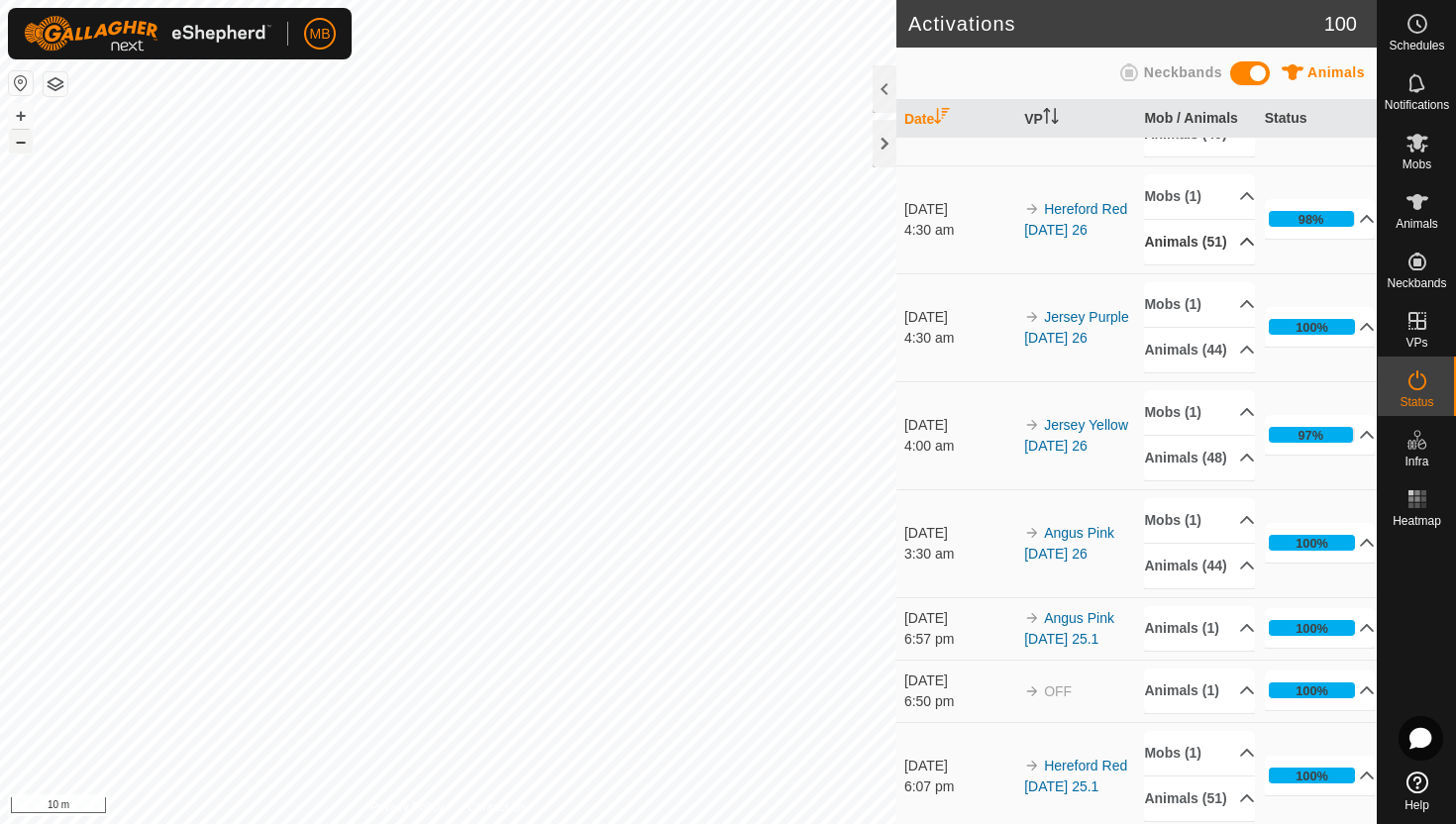 click on "–" at bounding box center [21, 142] 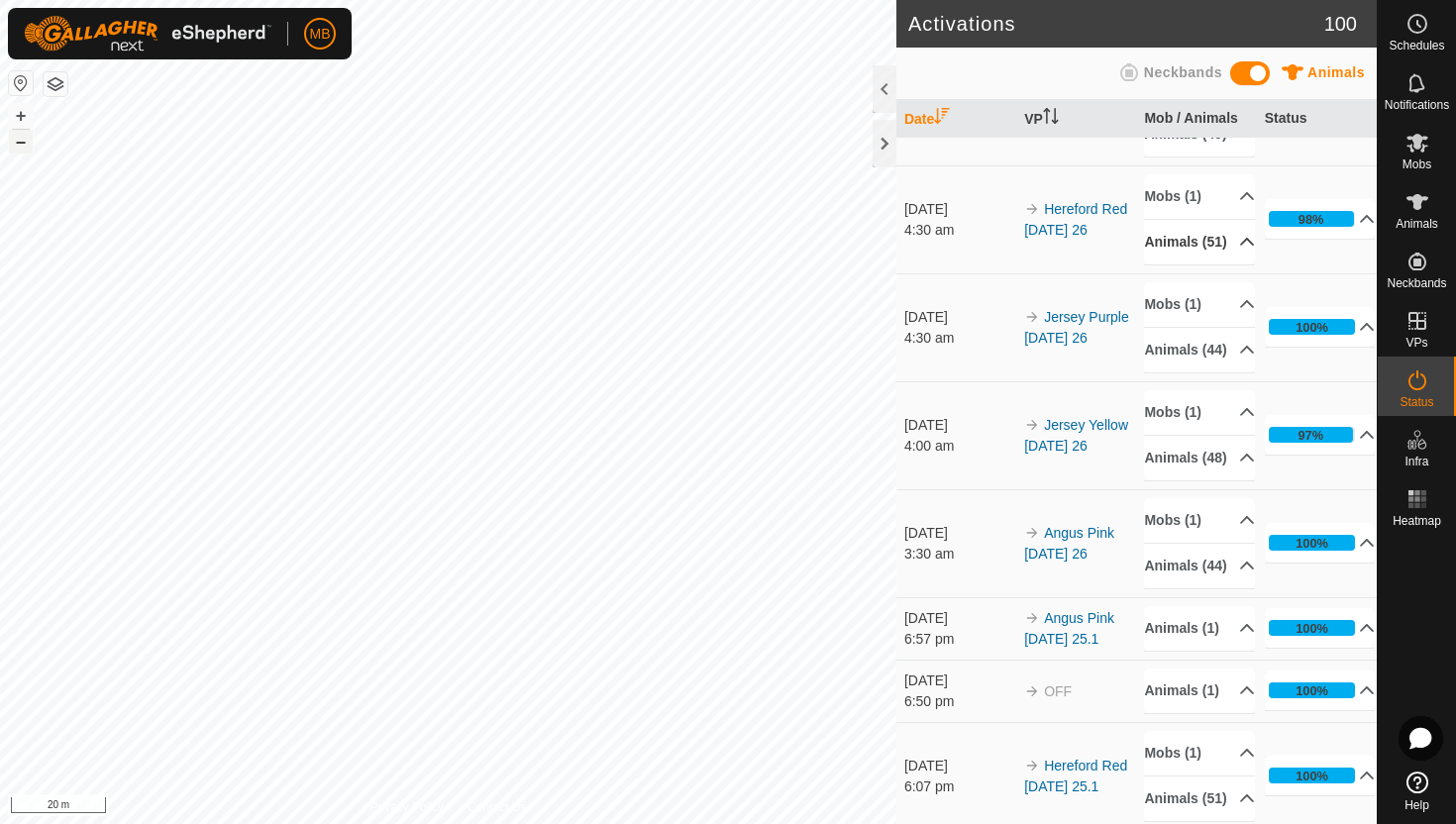 click on "–" at bounding box center (21, 142) 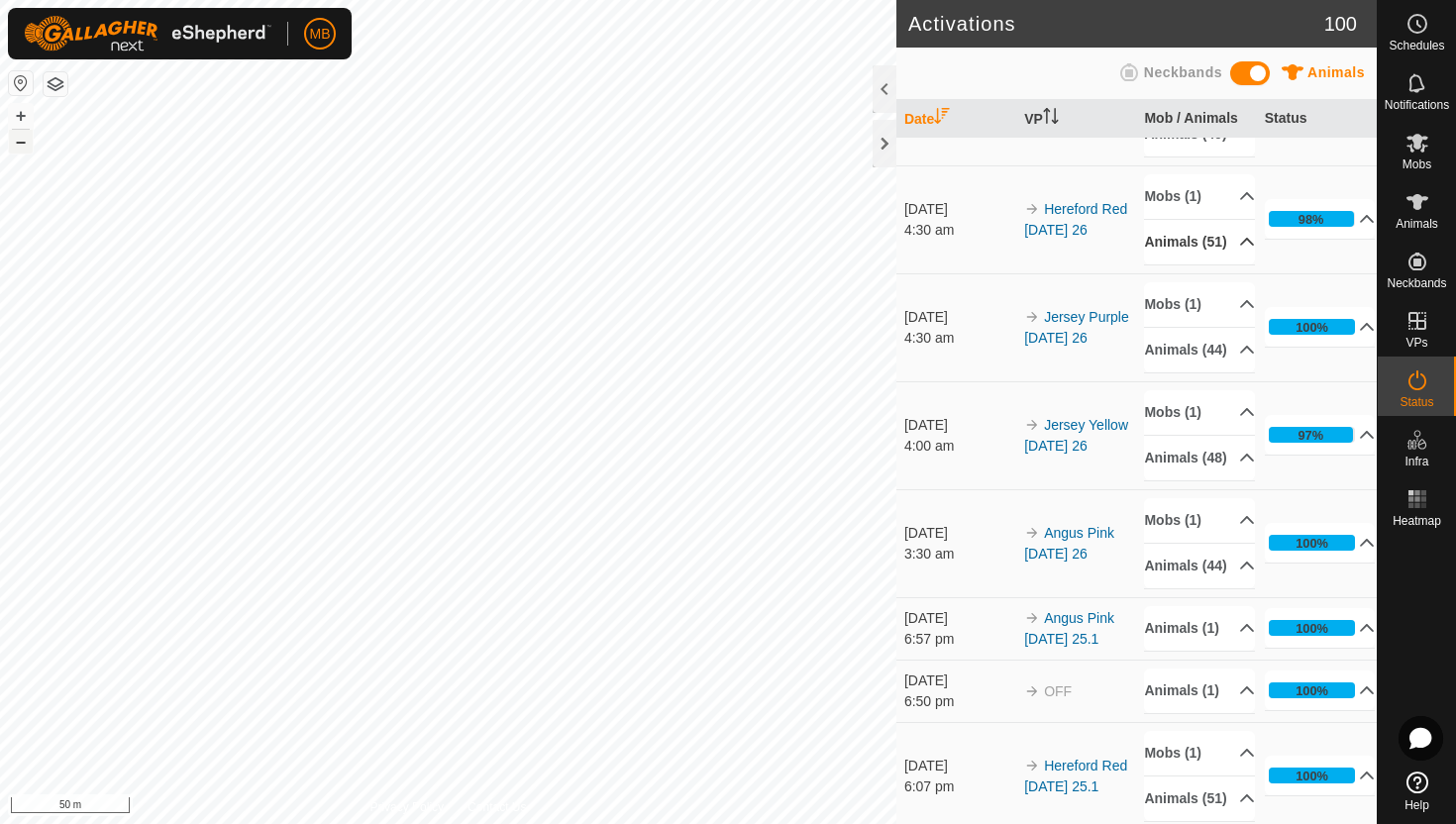 click on "–" at bounding box center [21, 142] 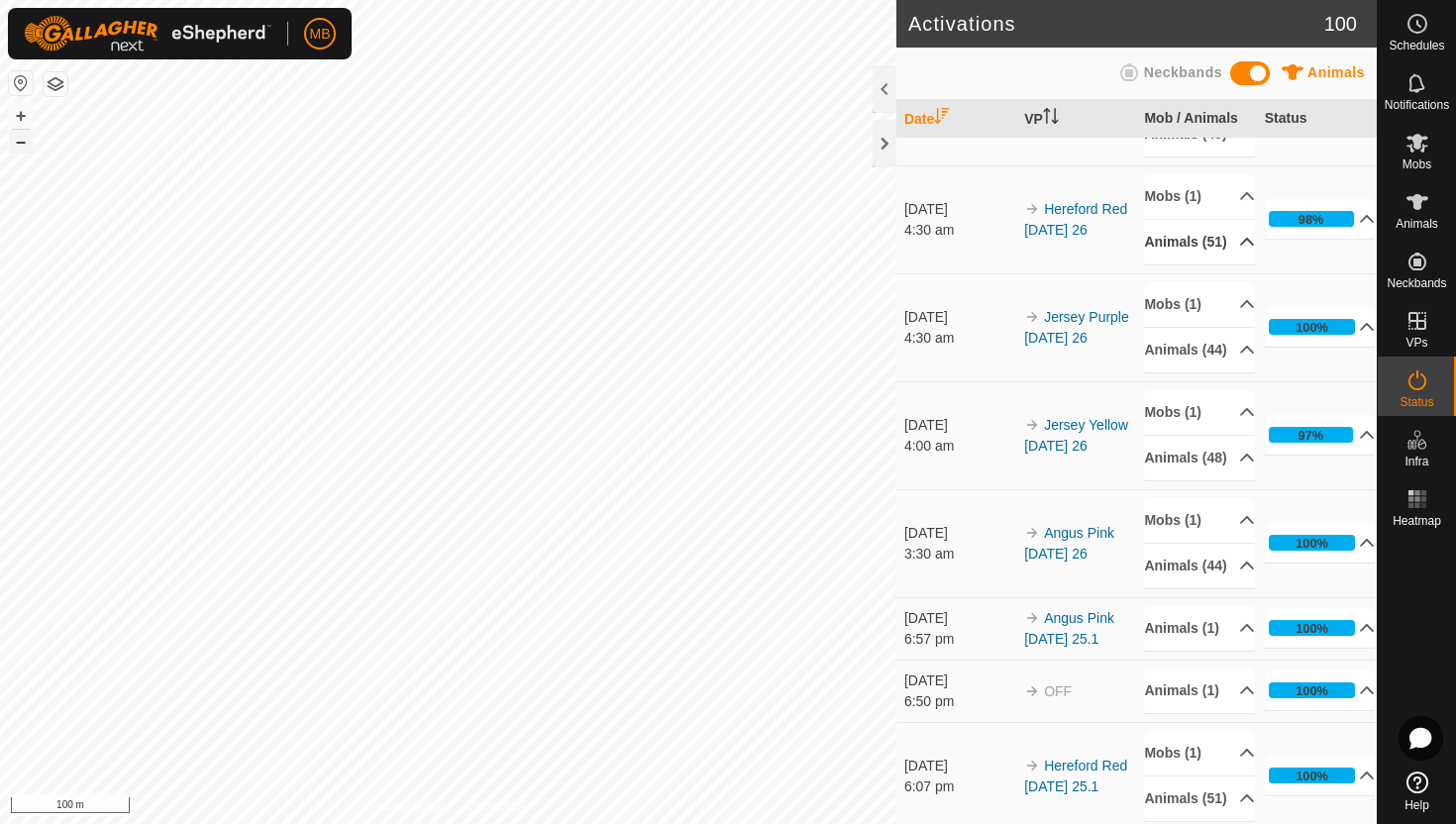 click on "–" at bounding box center (21, 142) 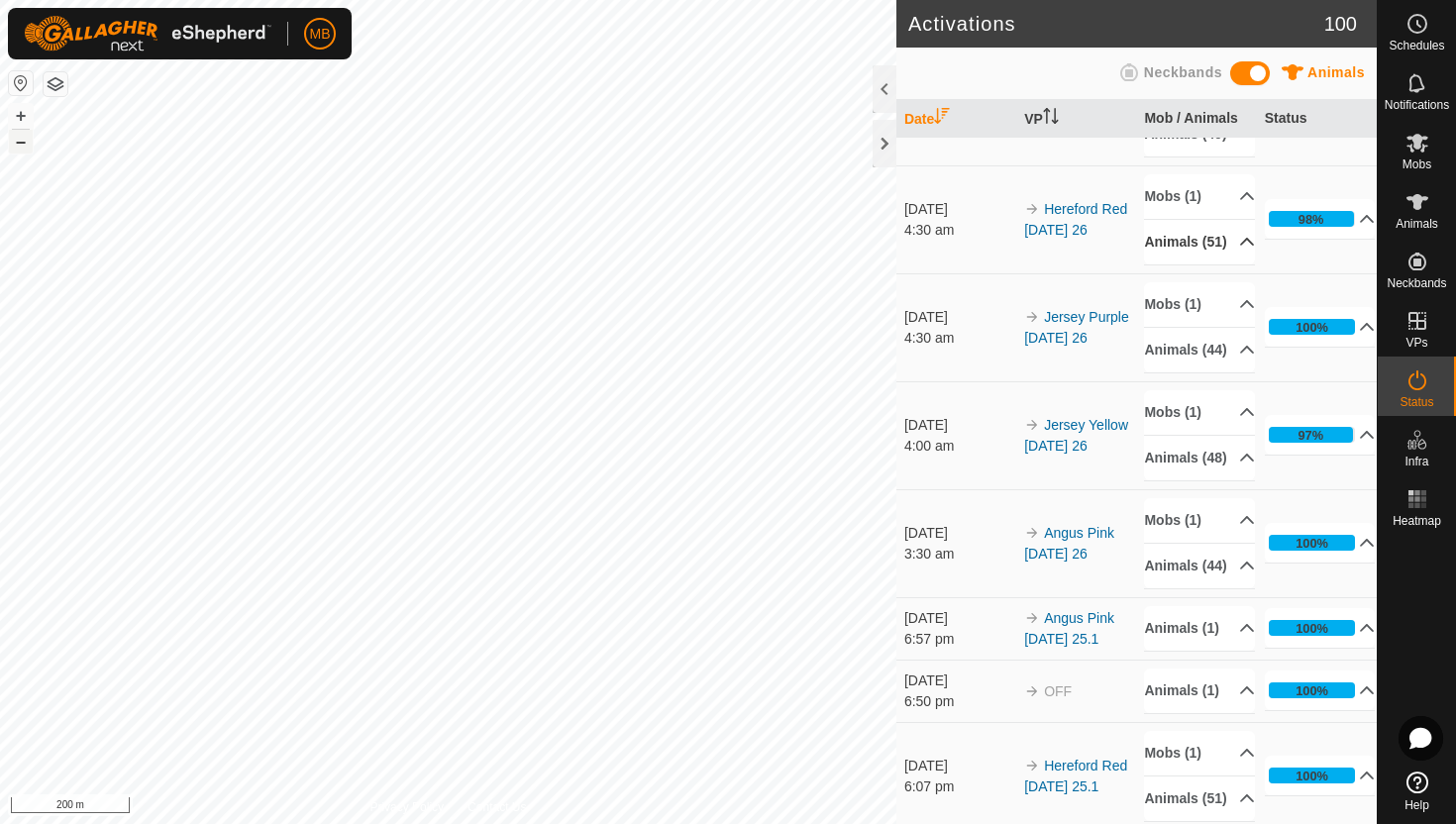 click on "–" at bounding box center [21, 142] 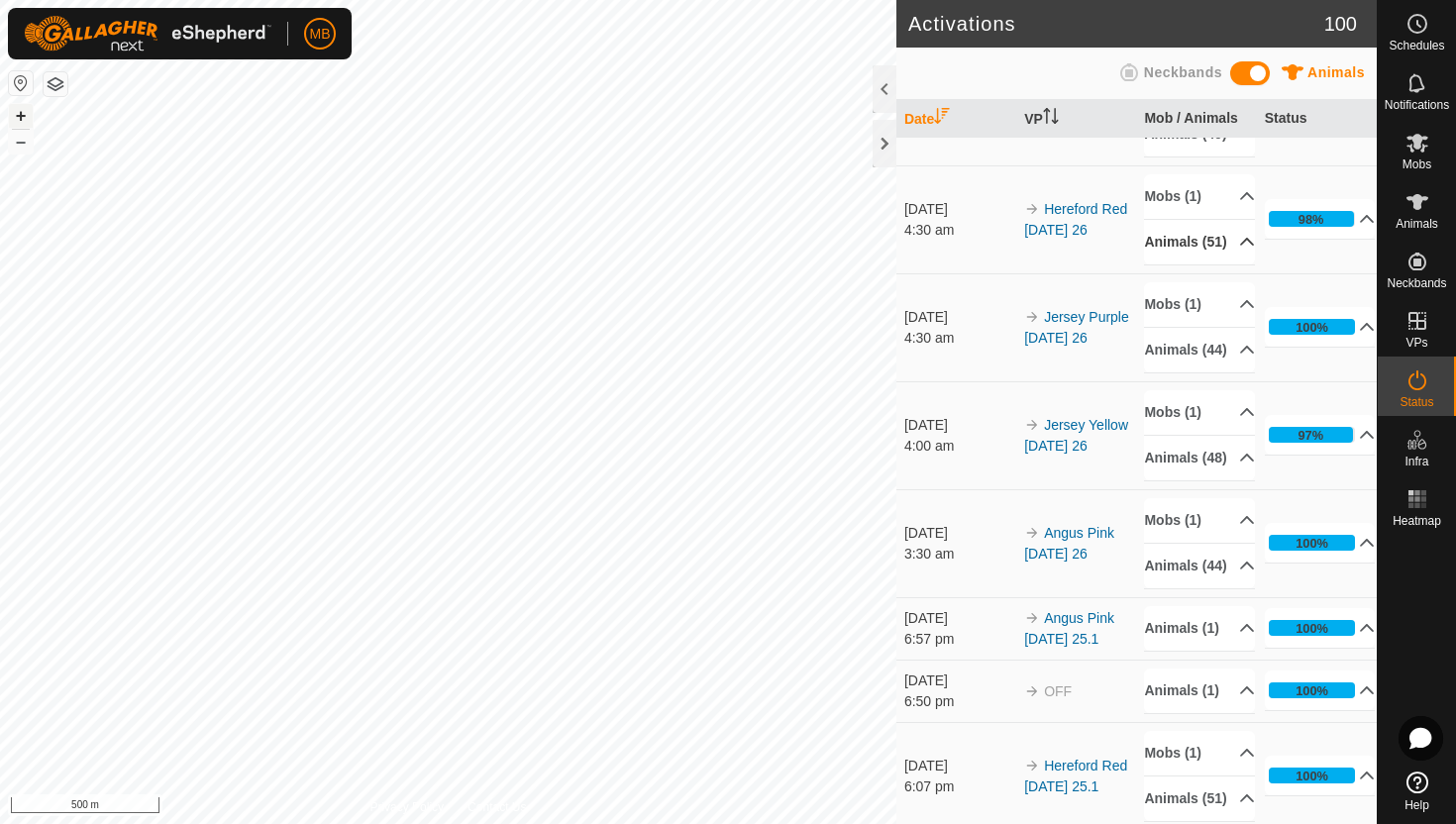click on "+" at bounding box center [21, 116] 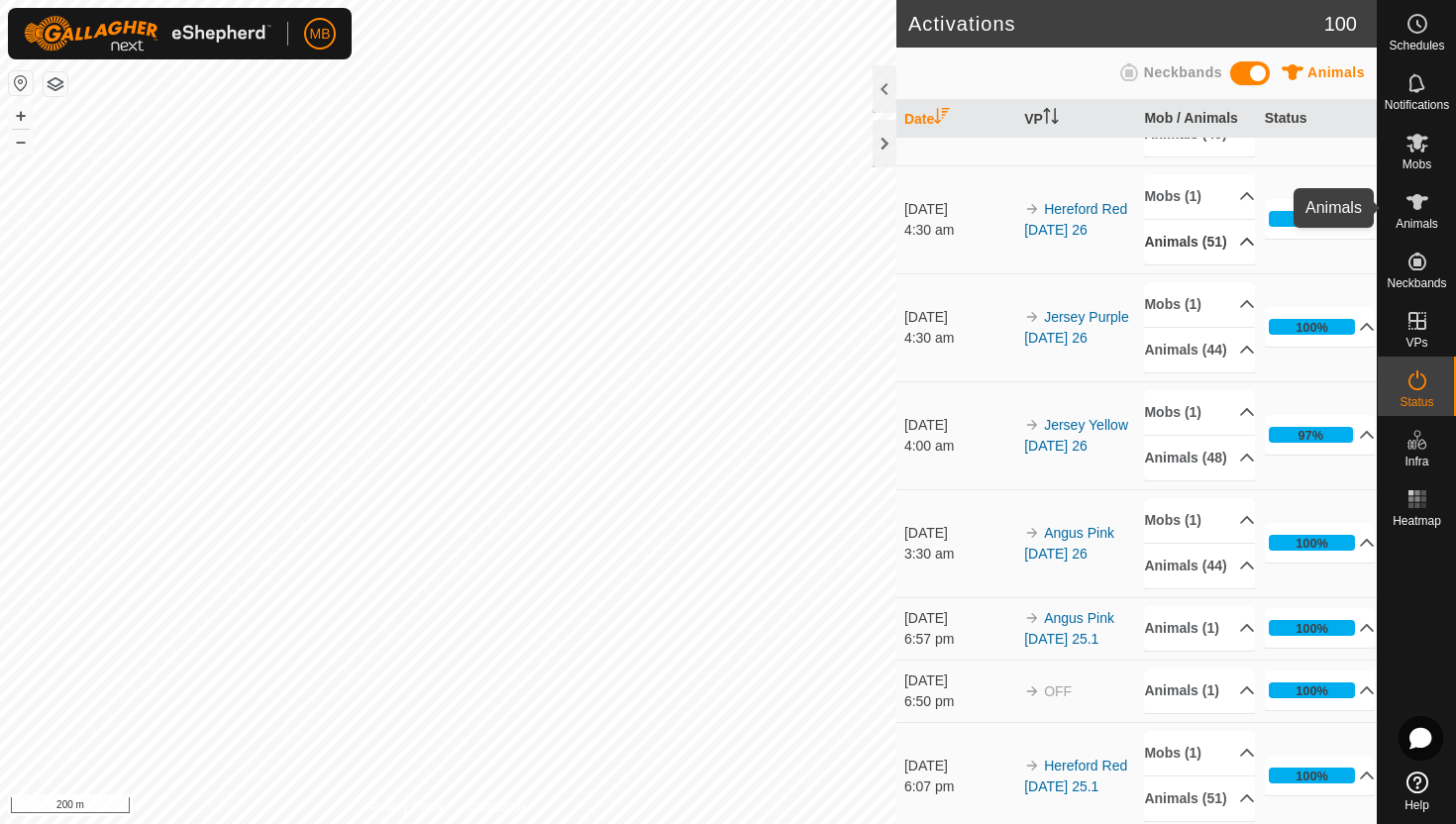 click 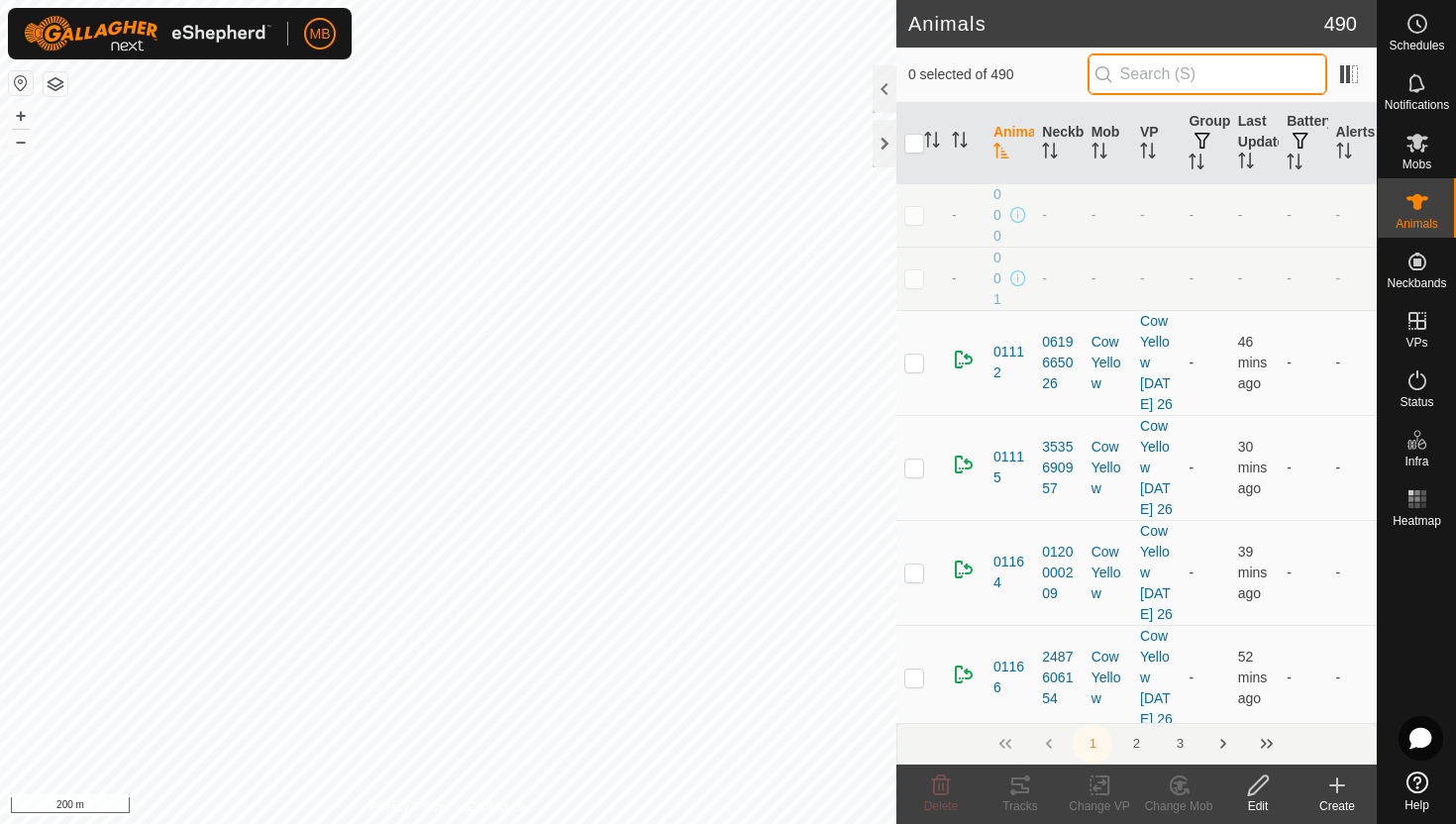 click at bounding box center [1207, 74] 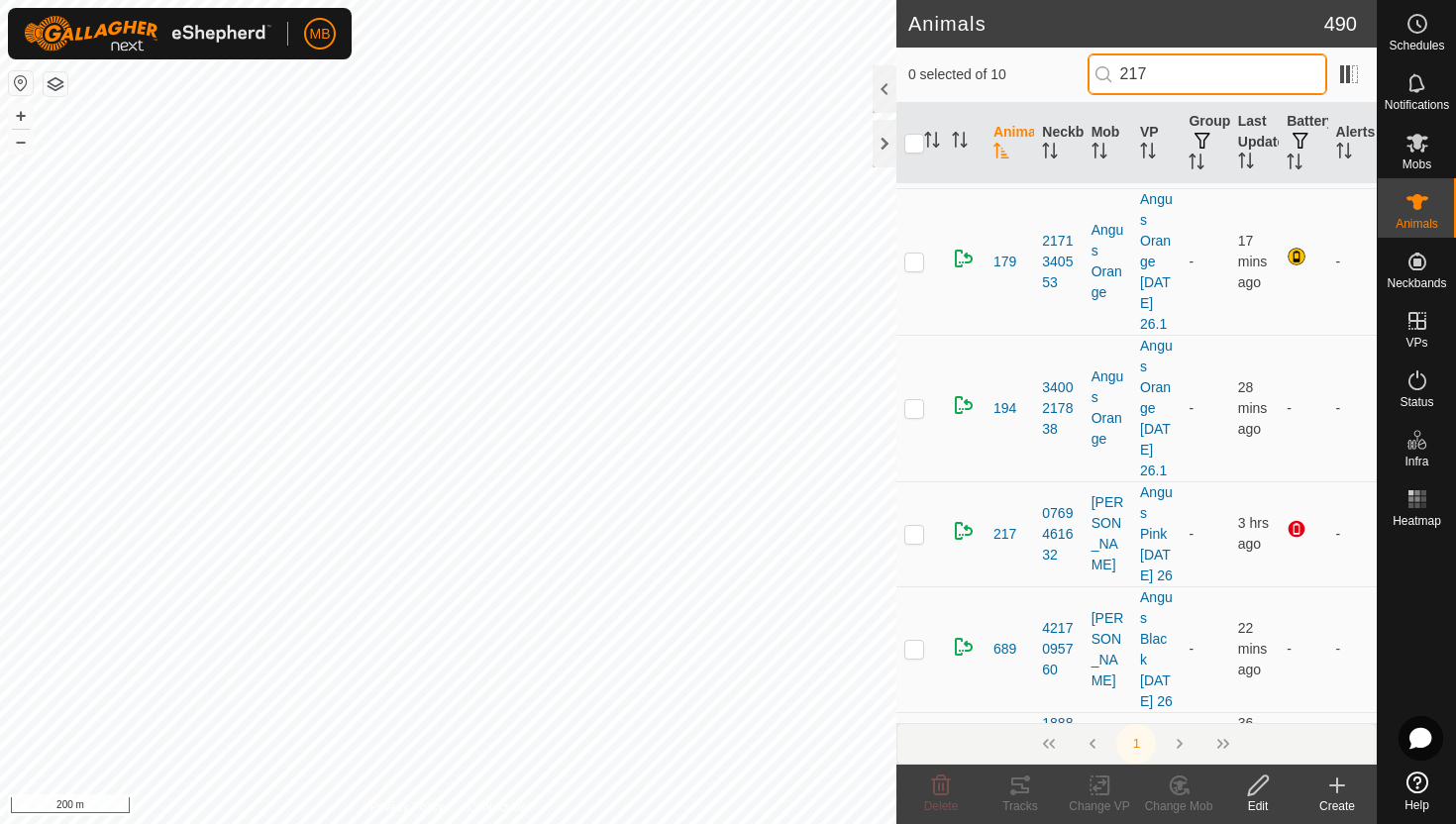 scroll, scrollTop: 639, scrollLeft: 0, axis: vertical 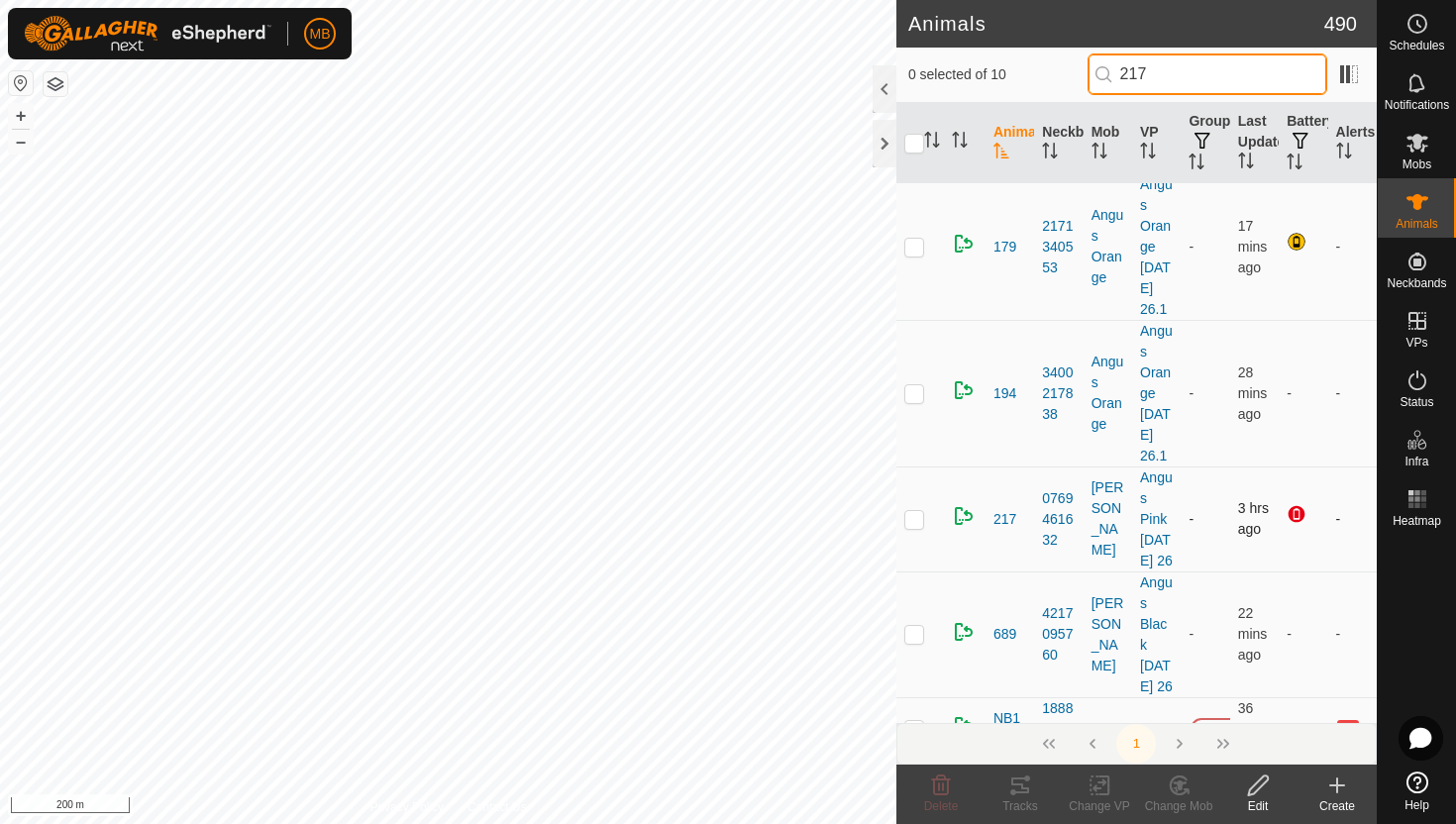 type on "217" 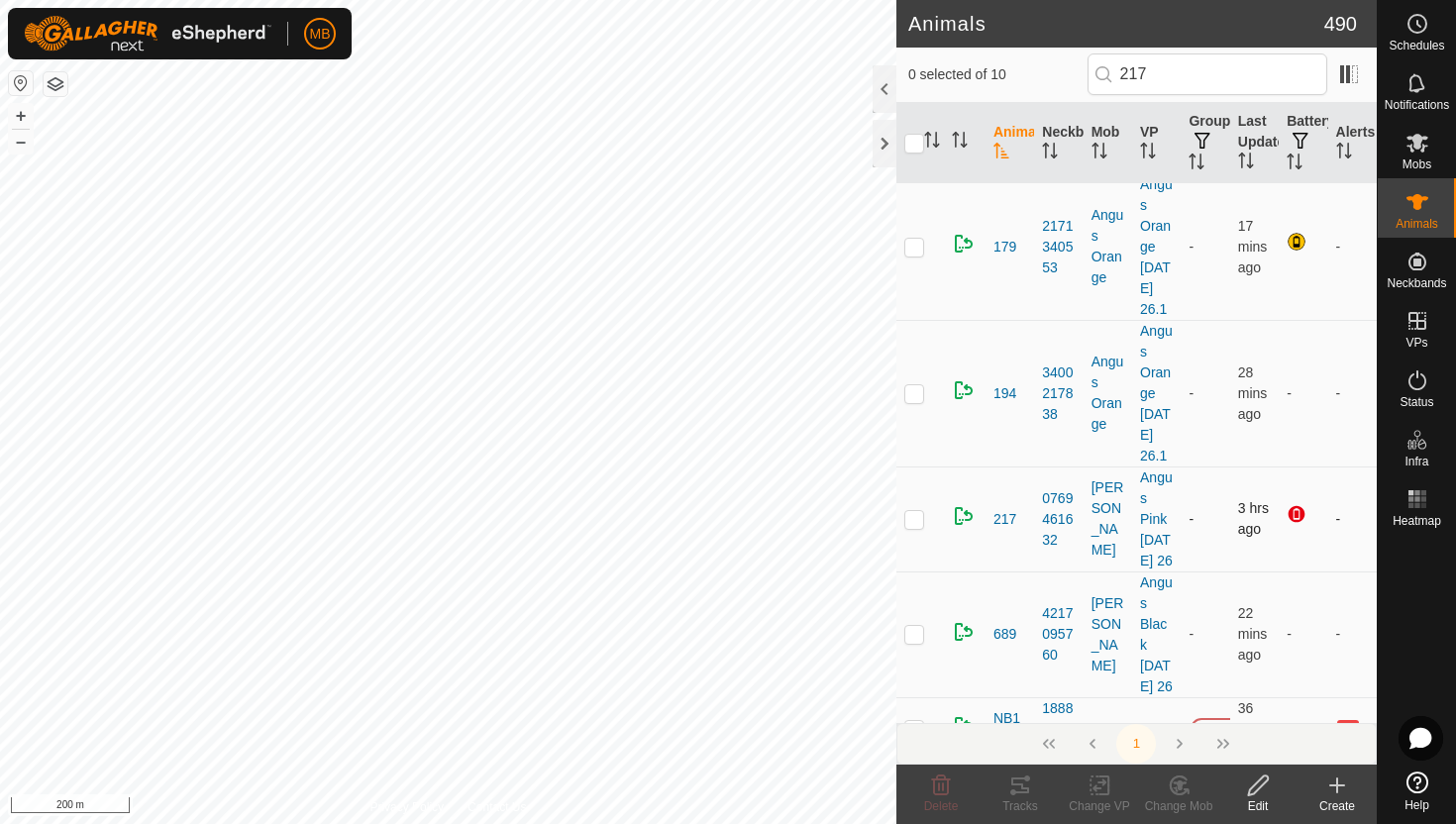 click at bounding box center [914, 519] 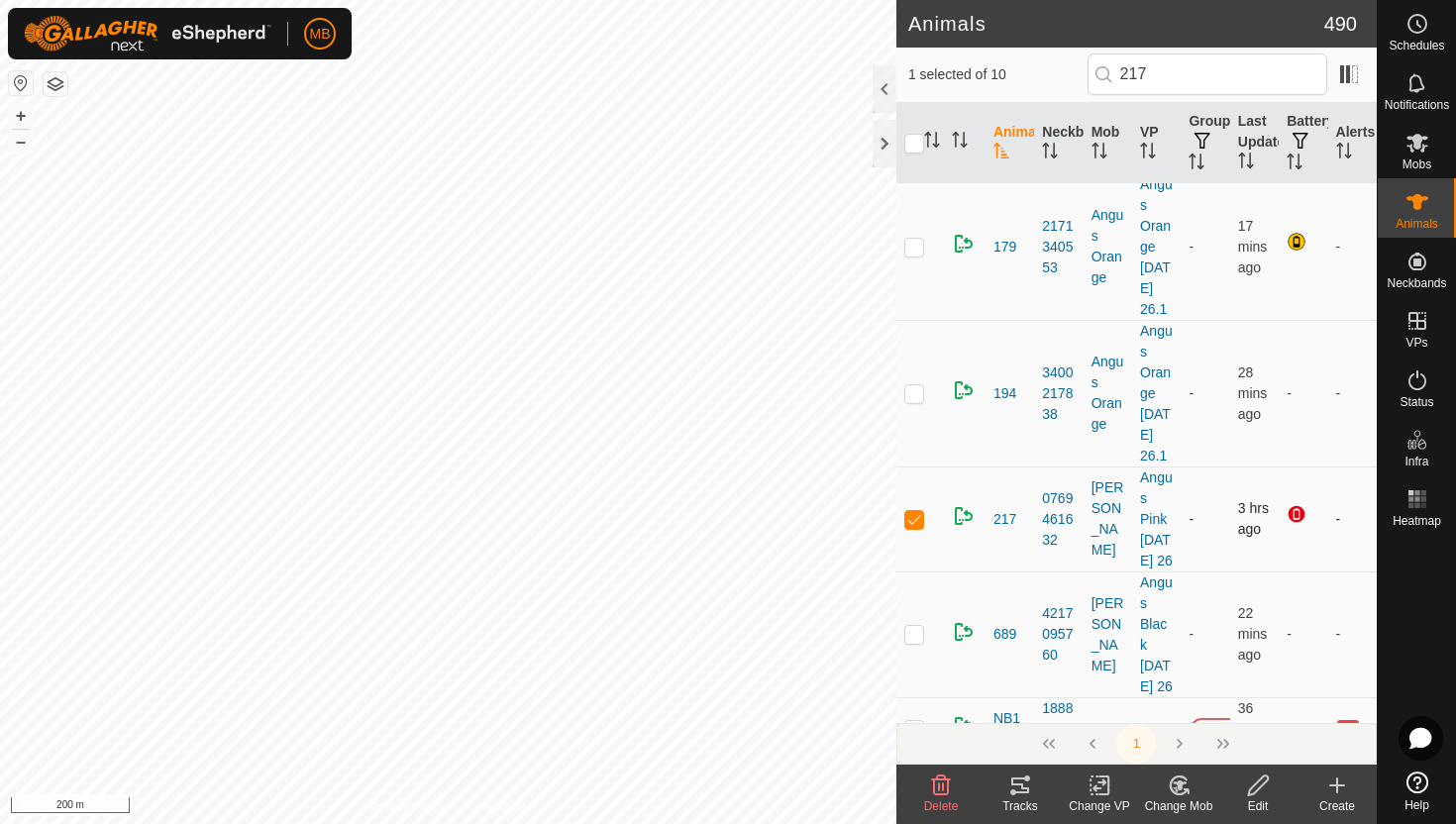 click at bounding box center (914, 519) 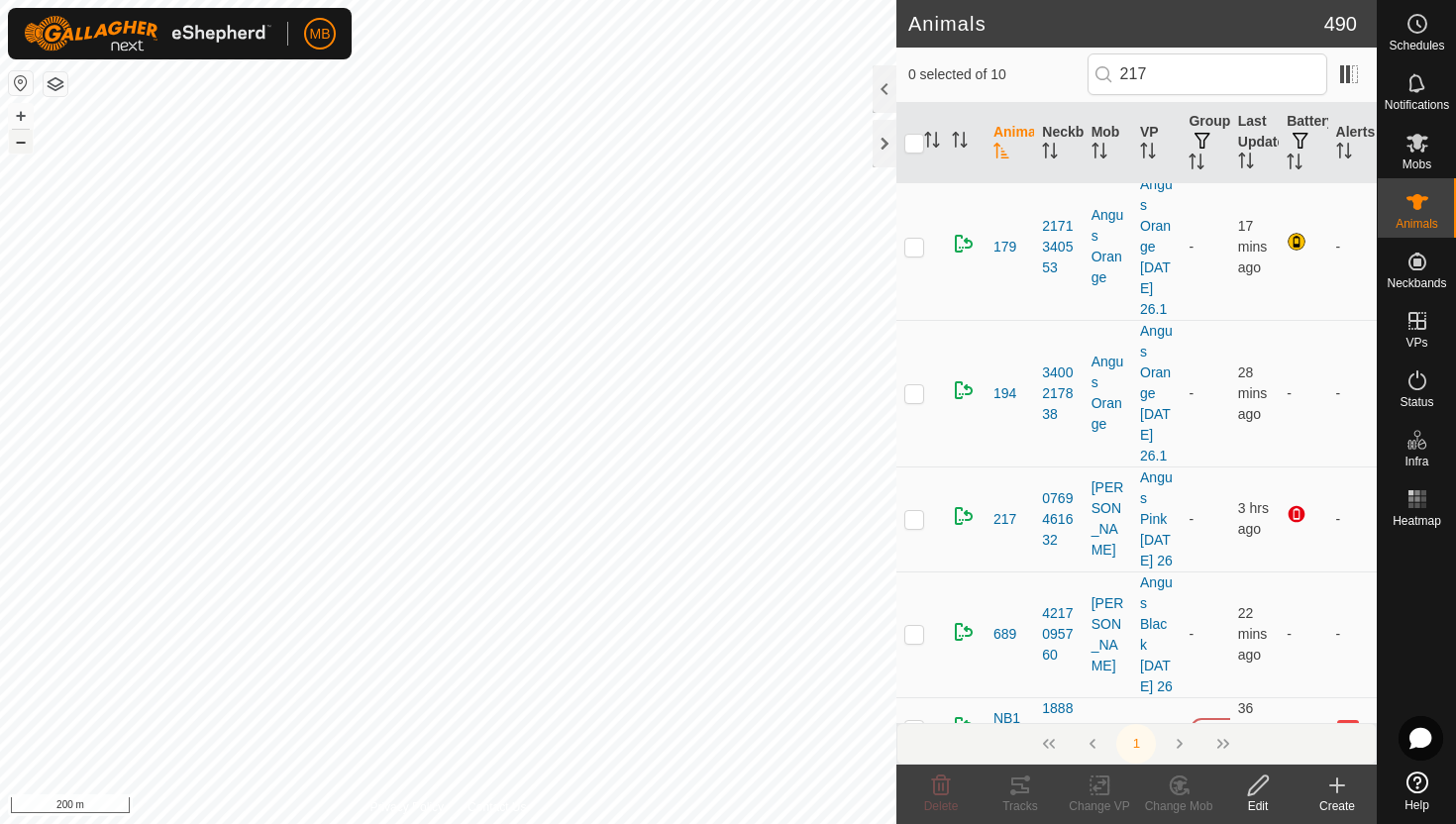 click on "–" at bounding box center (21, 142) 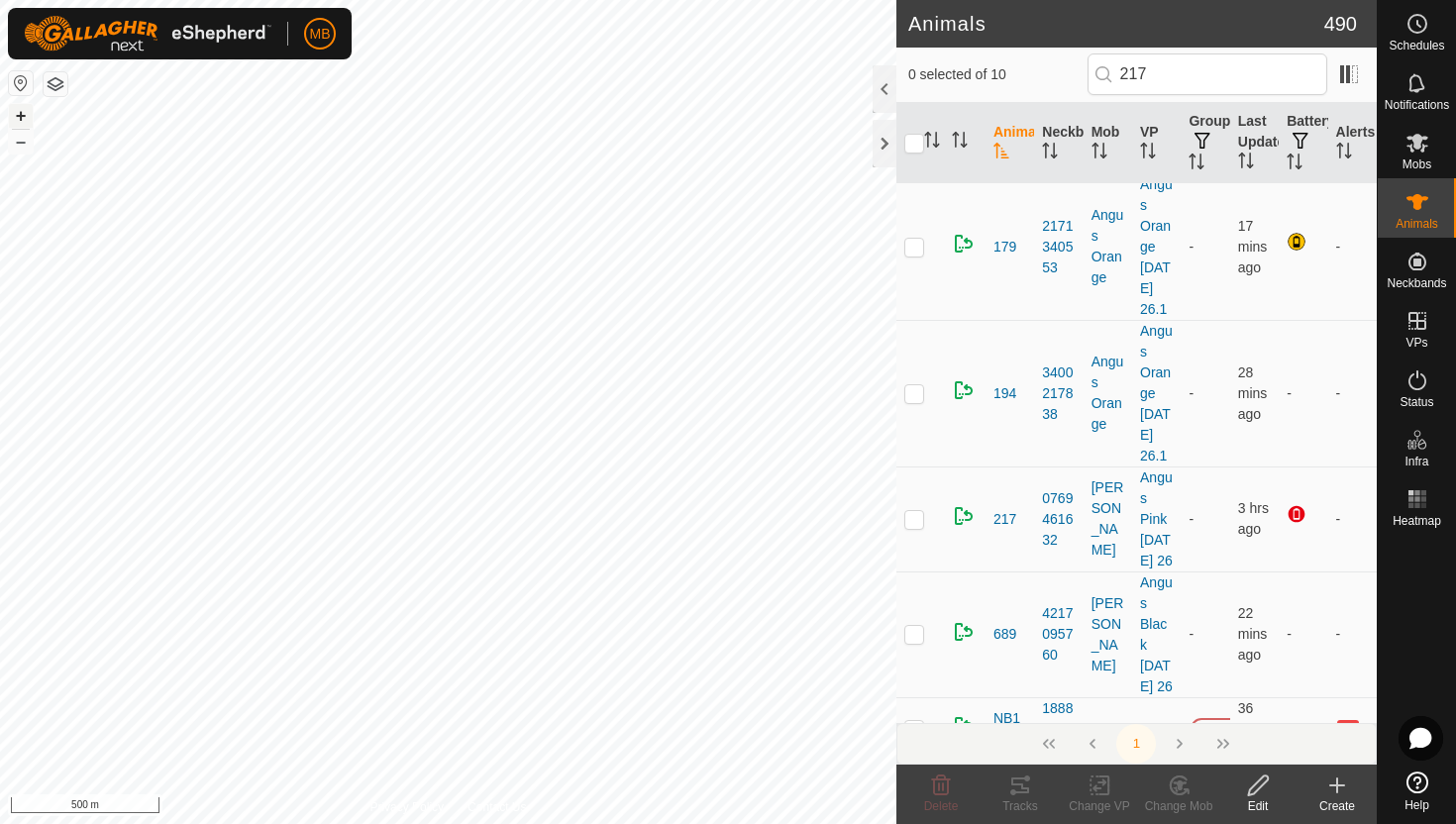 click on "+" at bounding box center (21, 116) 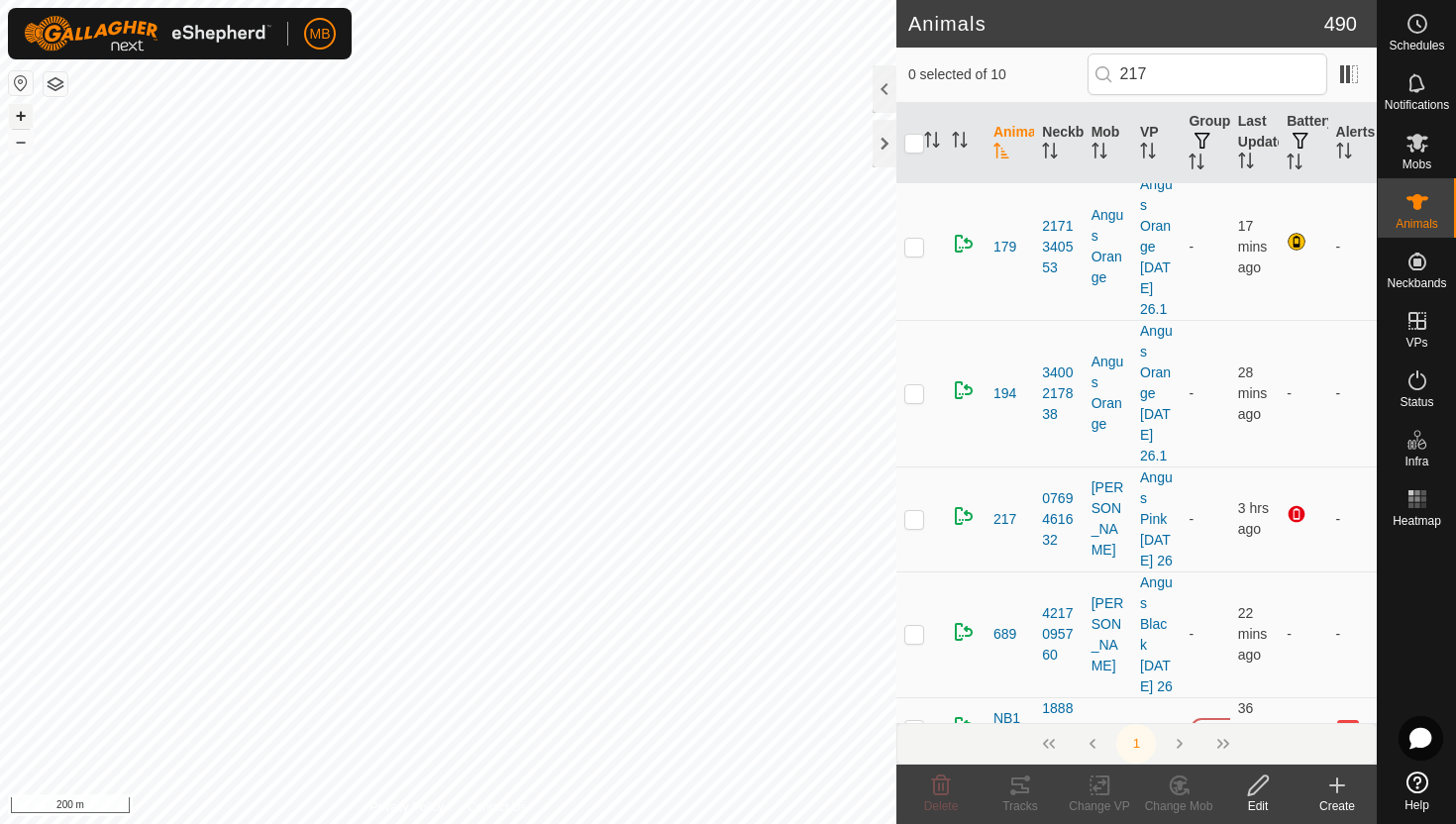 click on "+" at bounding box center [21, 116] 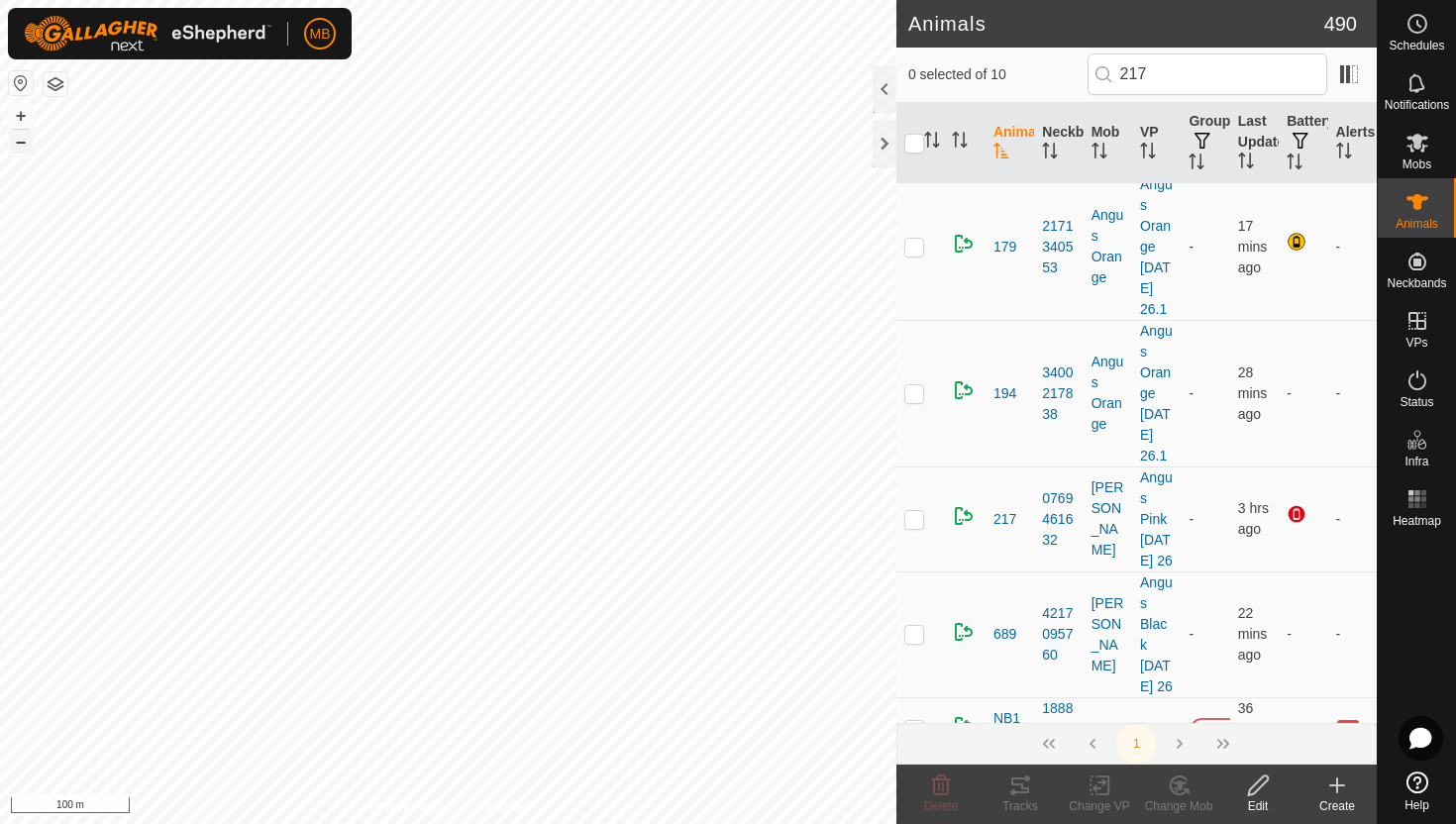 click on "–" at bounding box center (21, 142) 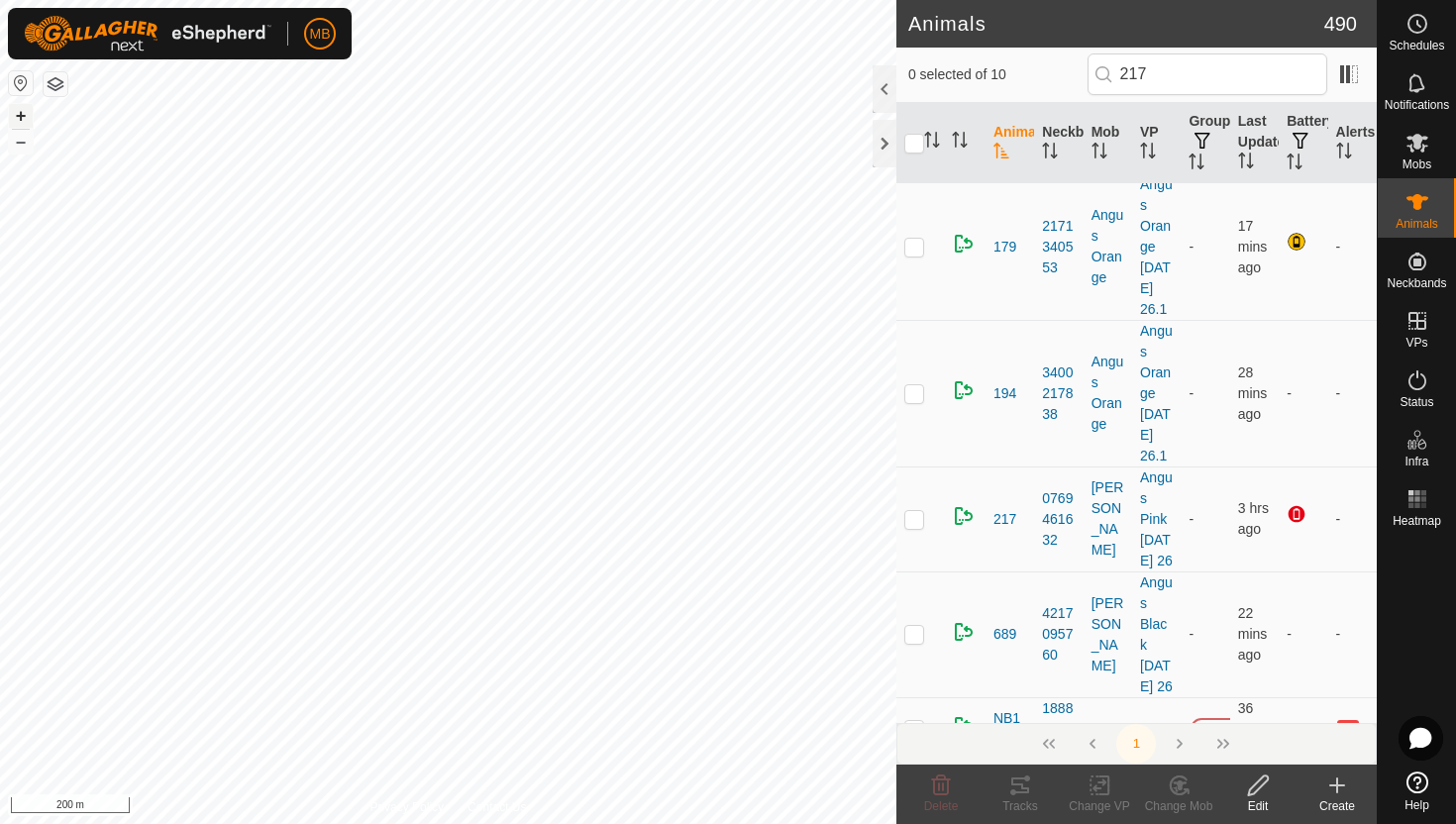 click on "+" at bounding box center (21, 116) 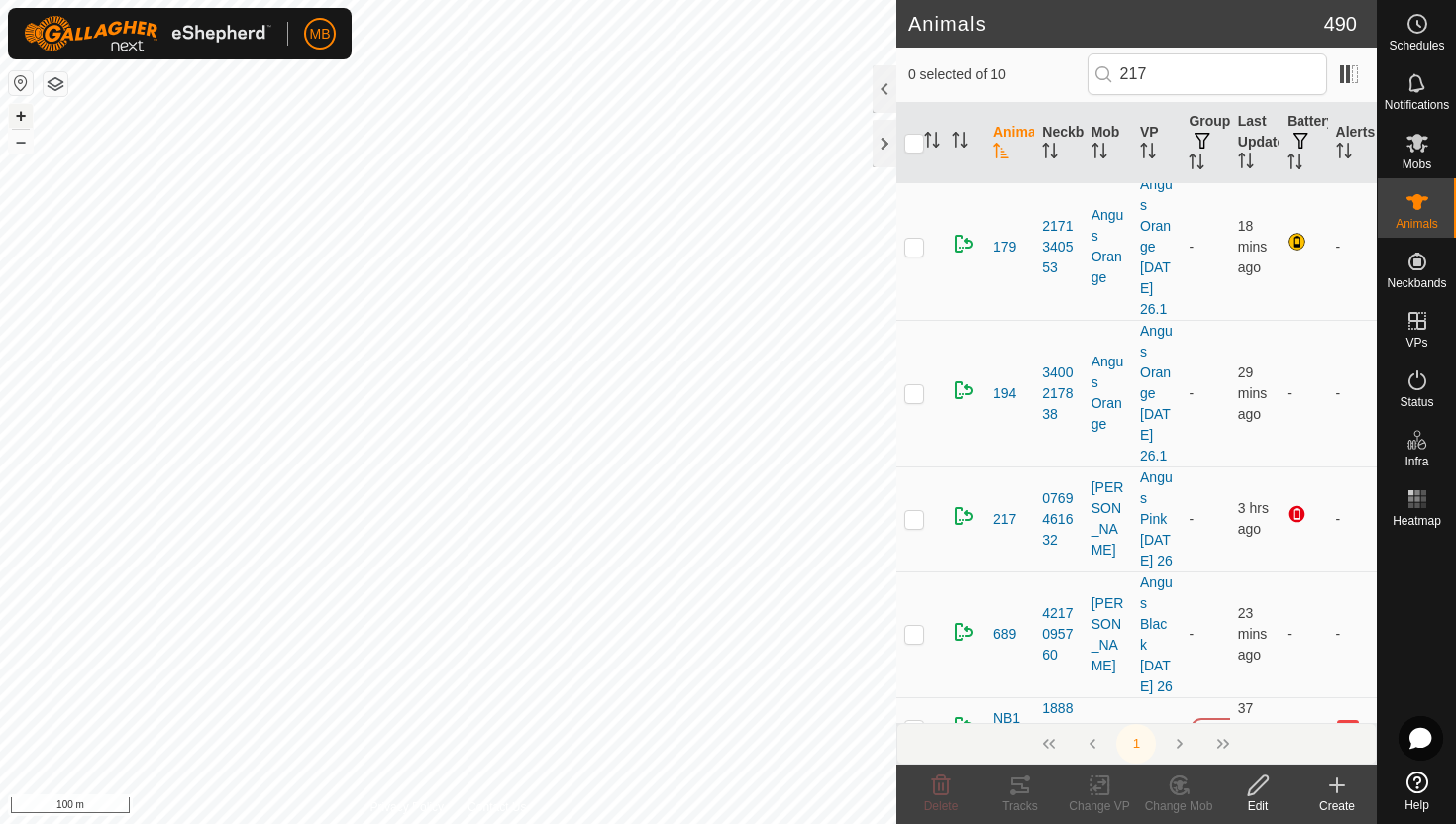 scroll, scrollTop: 0, scrollLeft: 0, axis: both 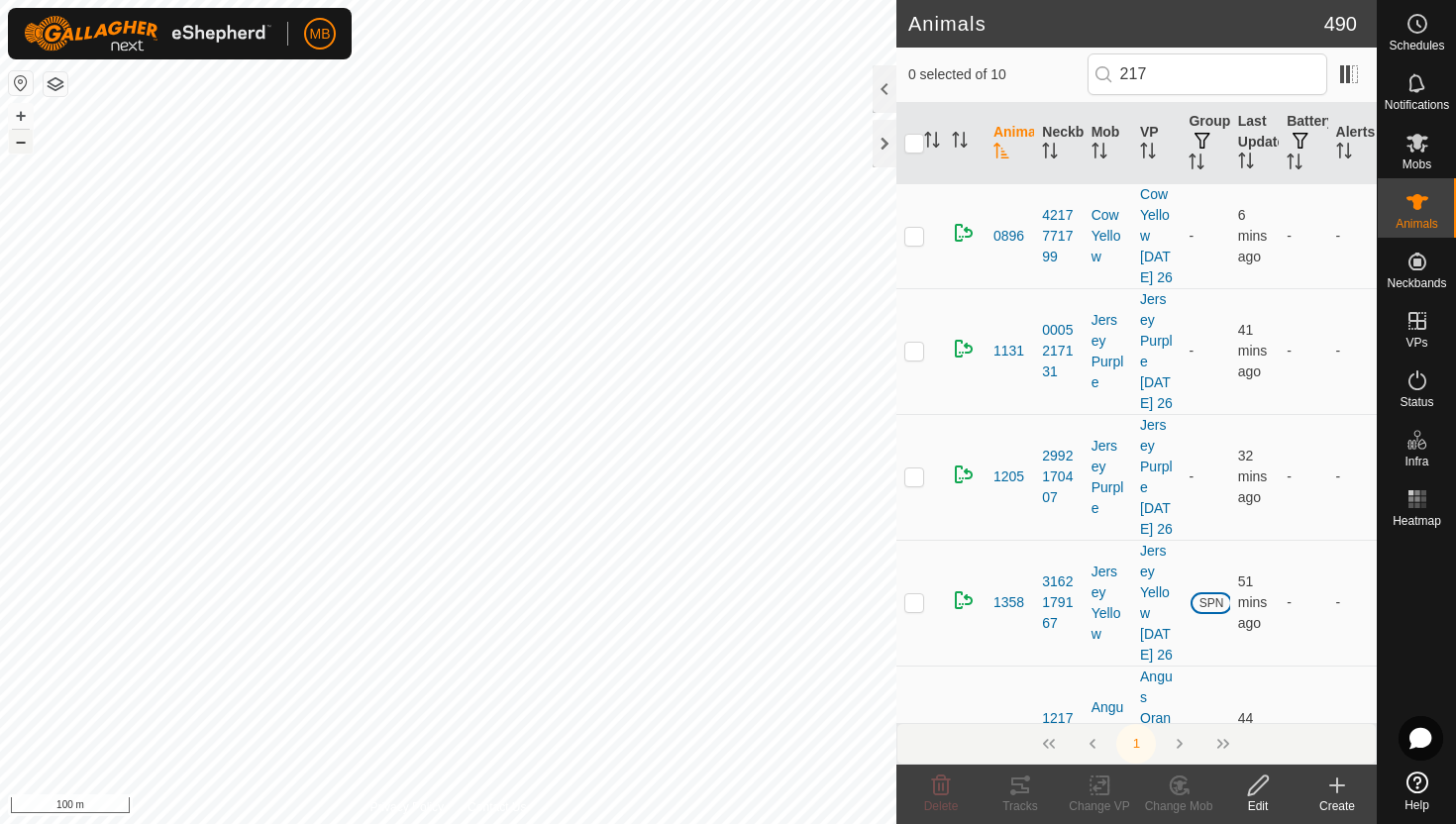 click on "–" at bounding box center [21, 142] 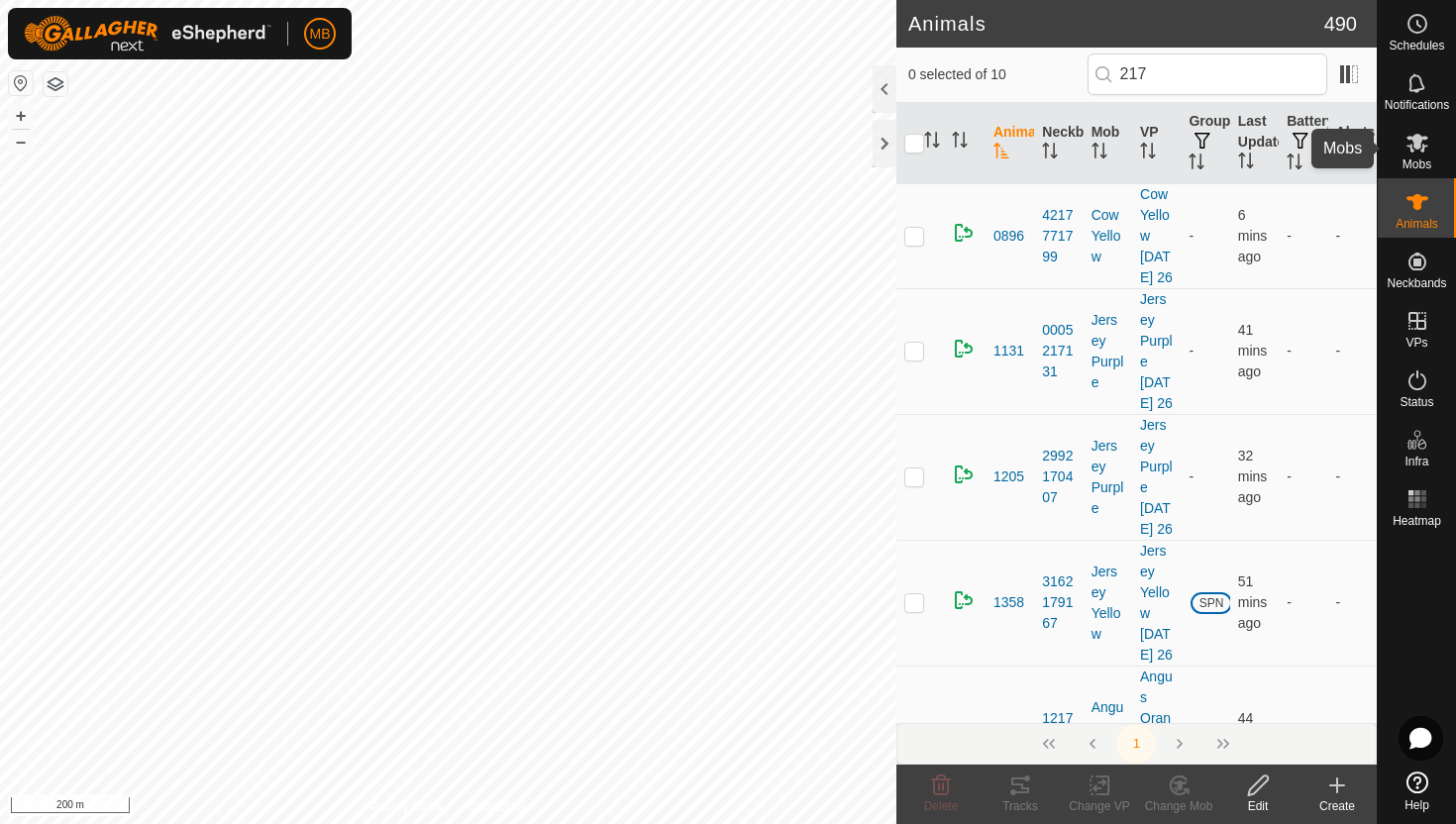 click 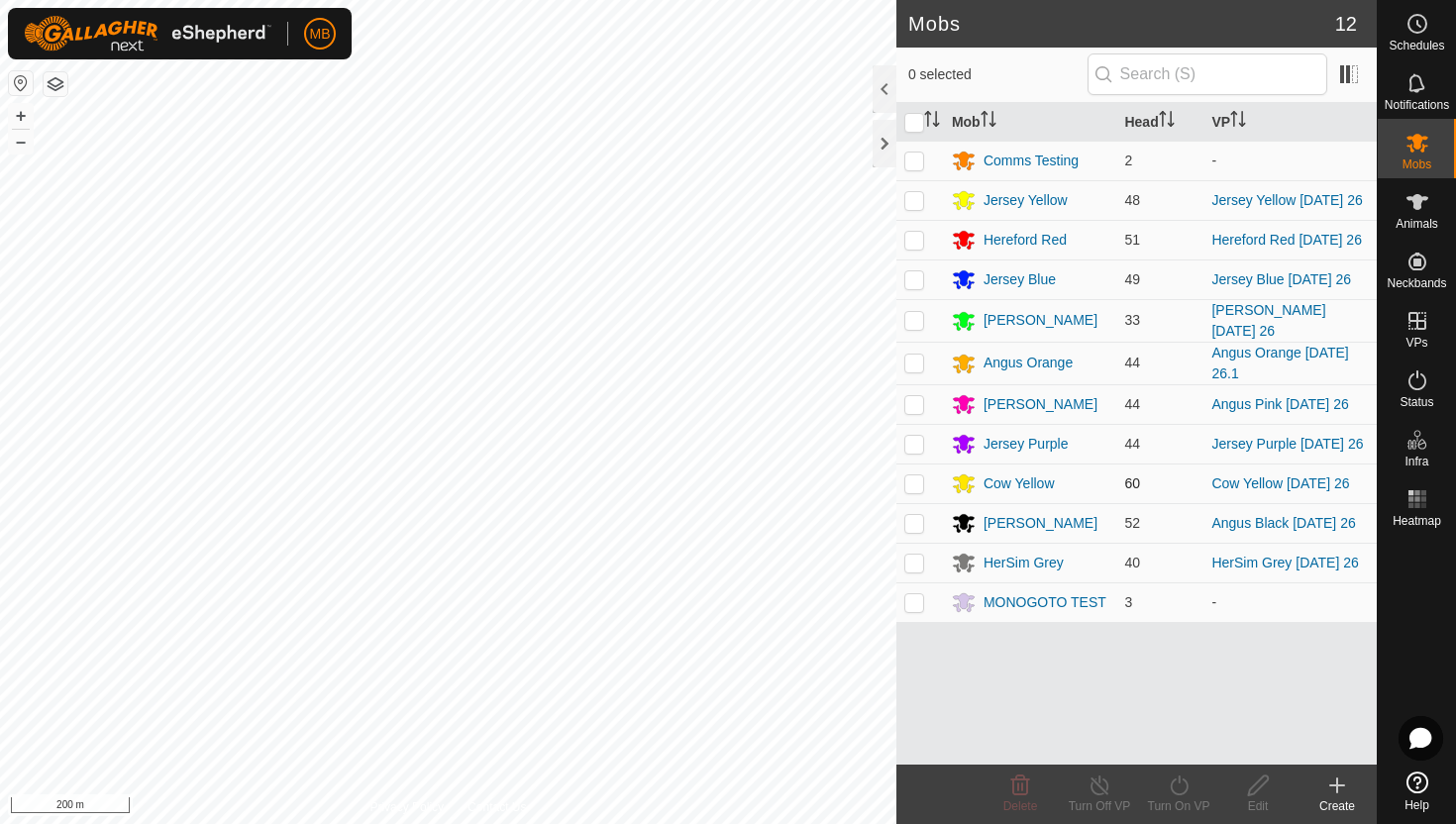 click at bounding box center [914, 483] 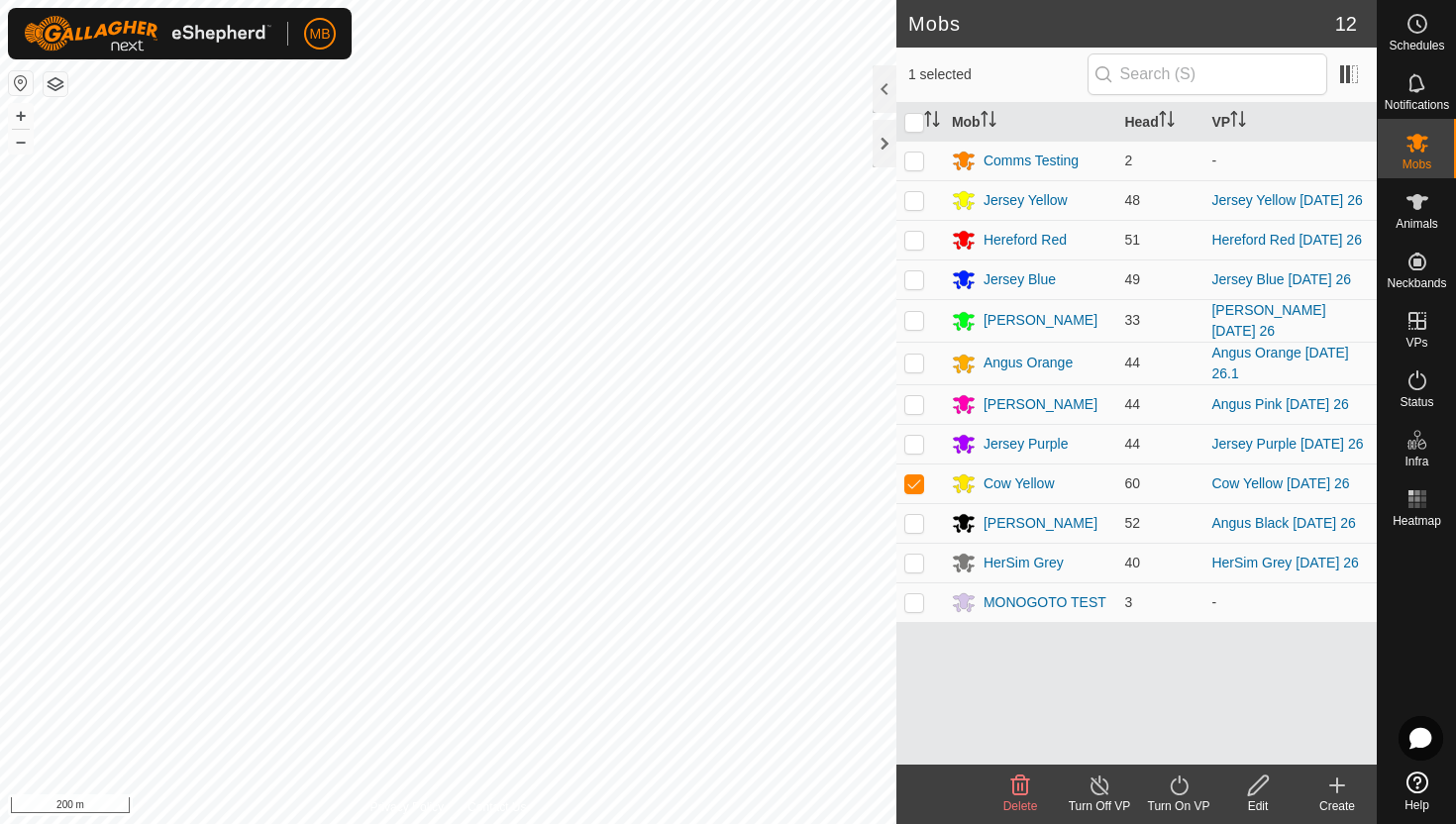 click 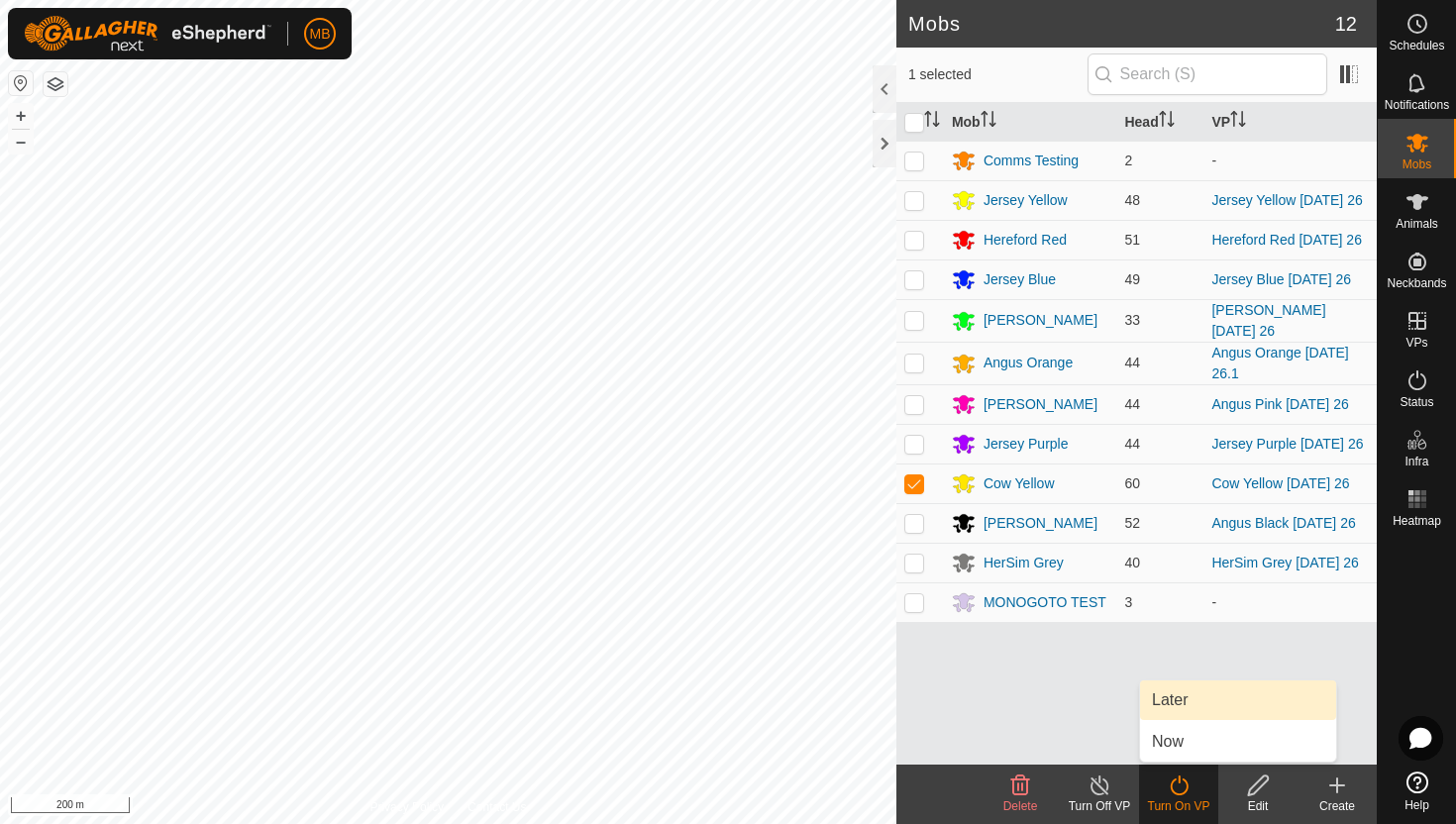 click on "Later" at bounding box center (1238, 700) 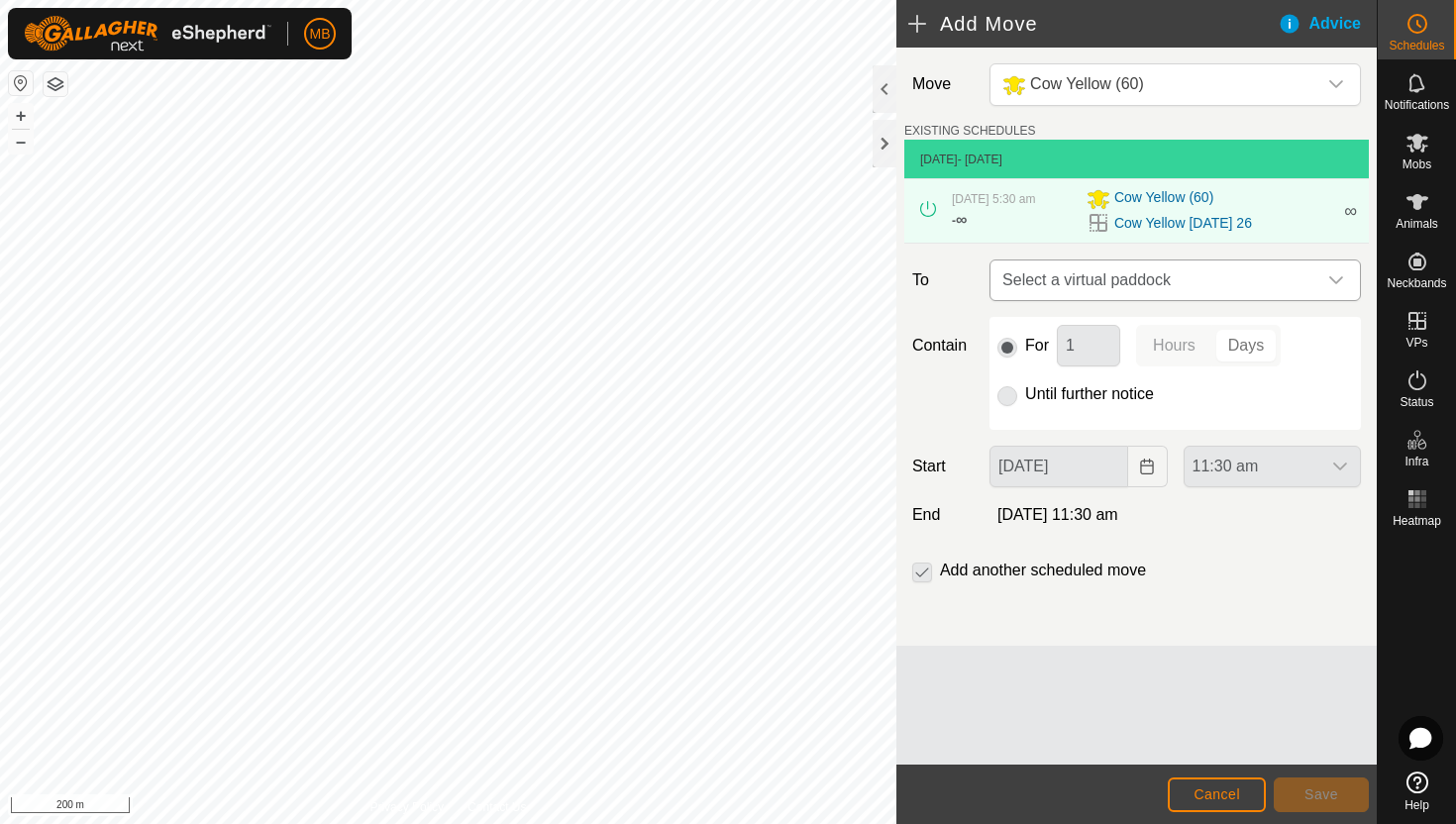 click at bounding box center [1336, 280] 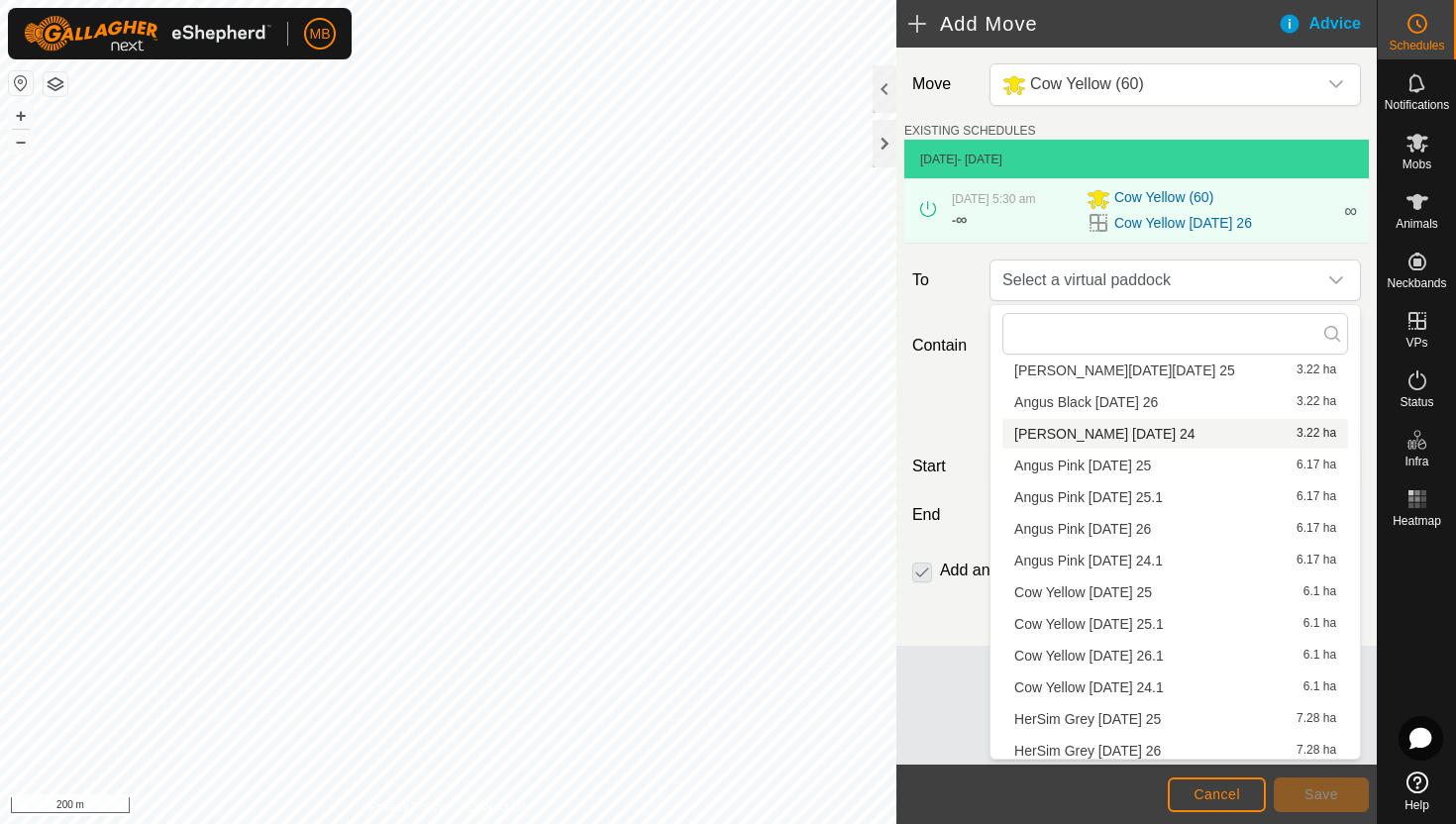 scroll, scrollTop: 91, scrollLeft: 0, axis: vertical 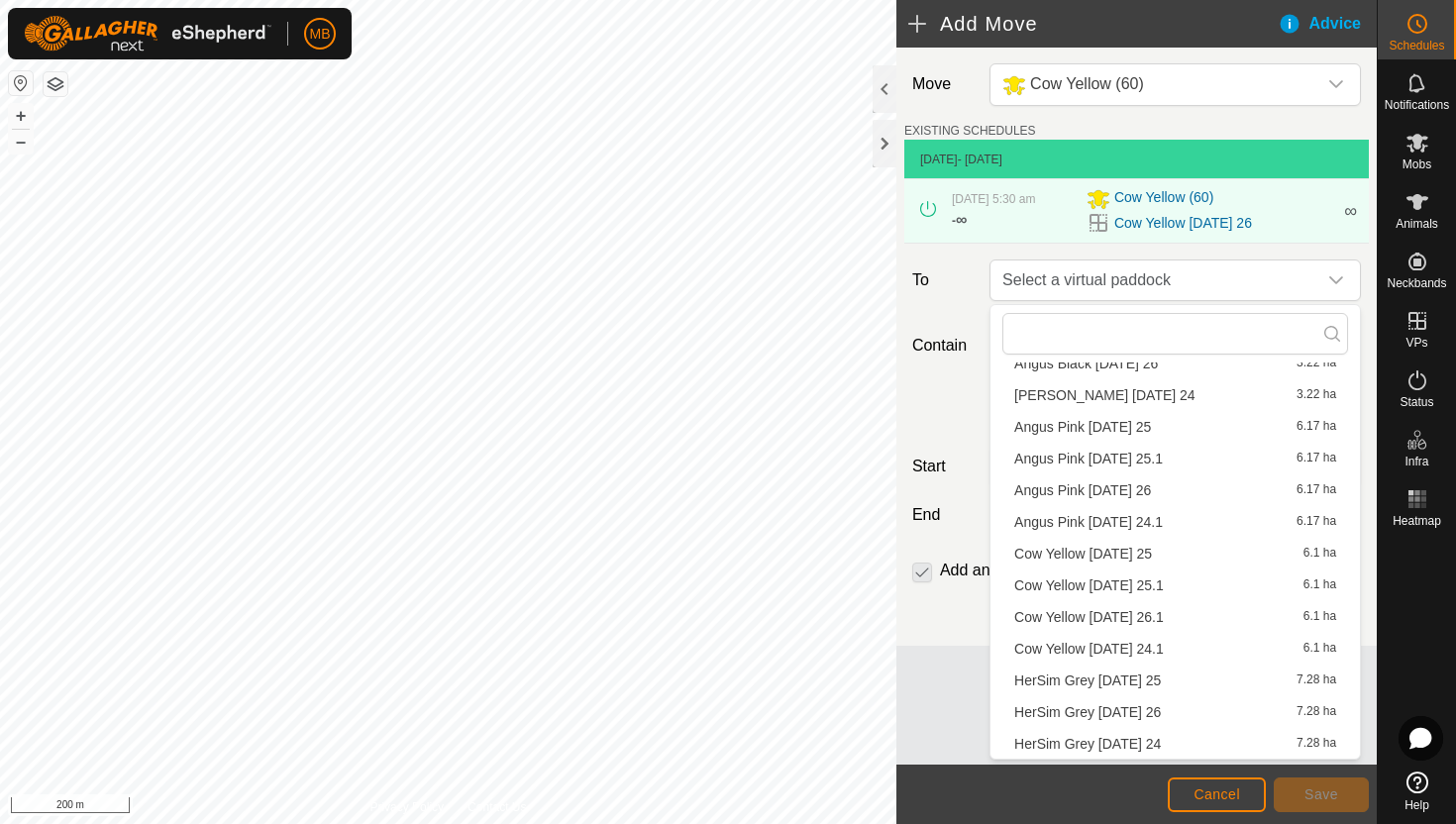 click on "Cow Yellow Saturday 26.1  6.1 ha" at bounding box center (1175, 617) 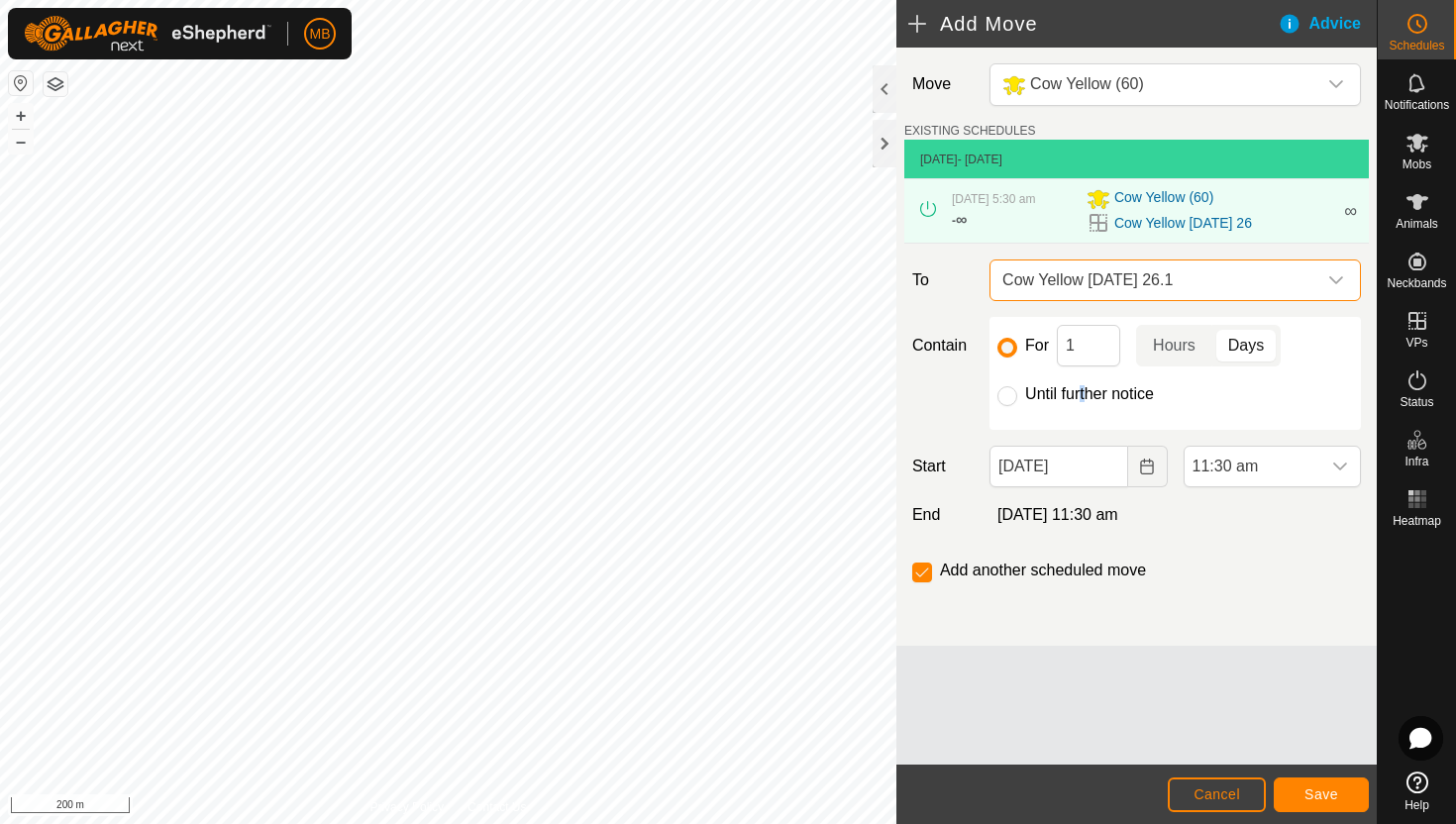 click on "Until further notice" 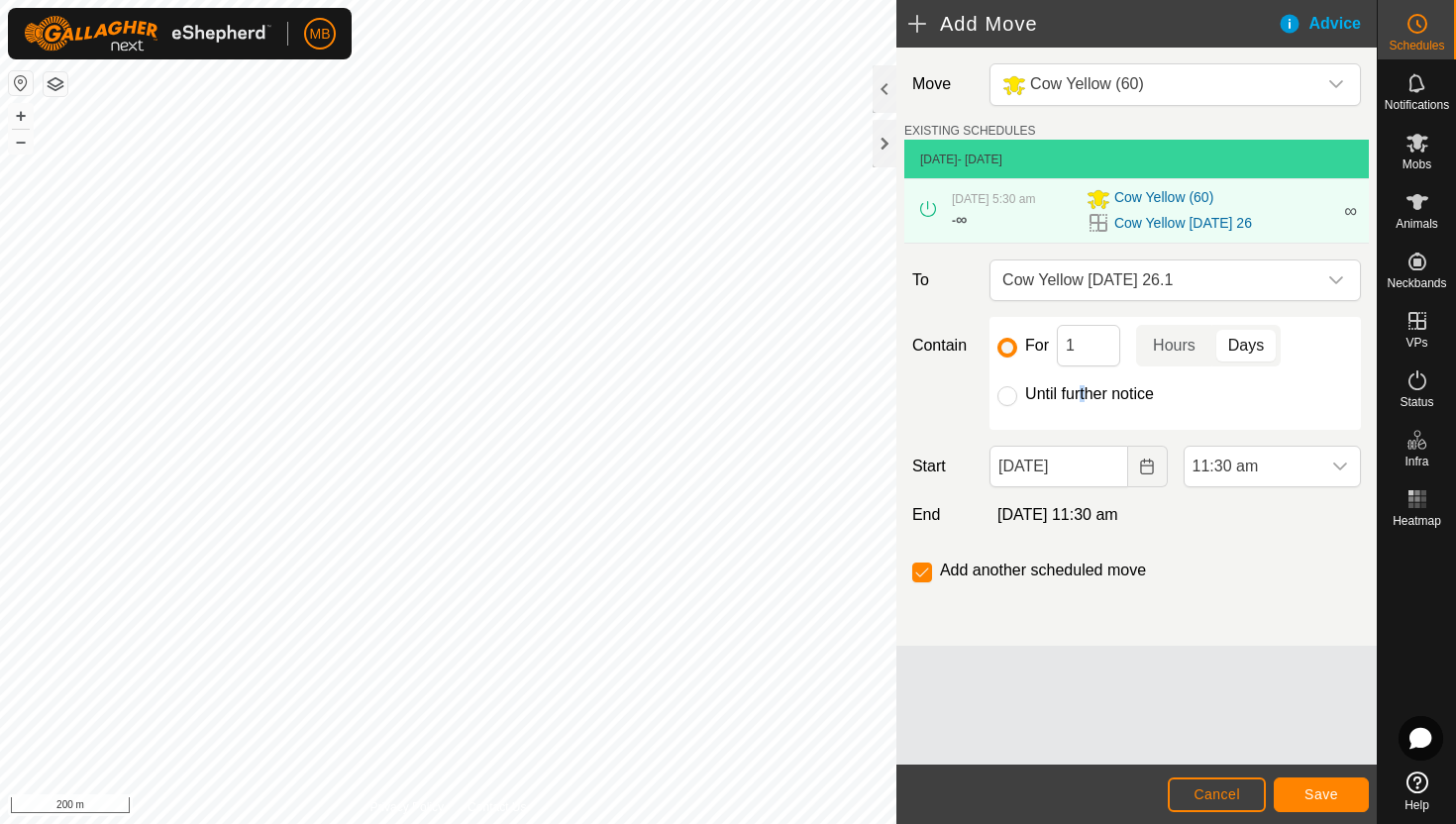 click on "Until further notice" 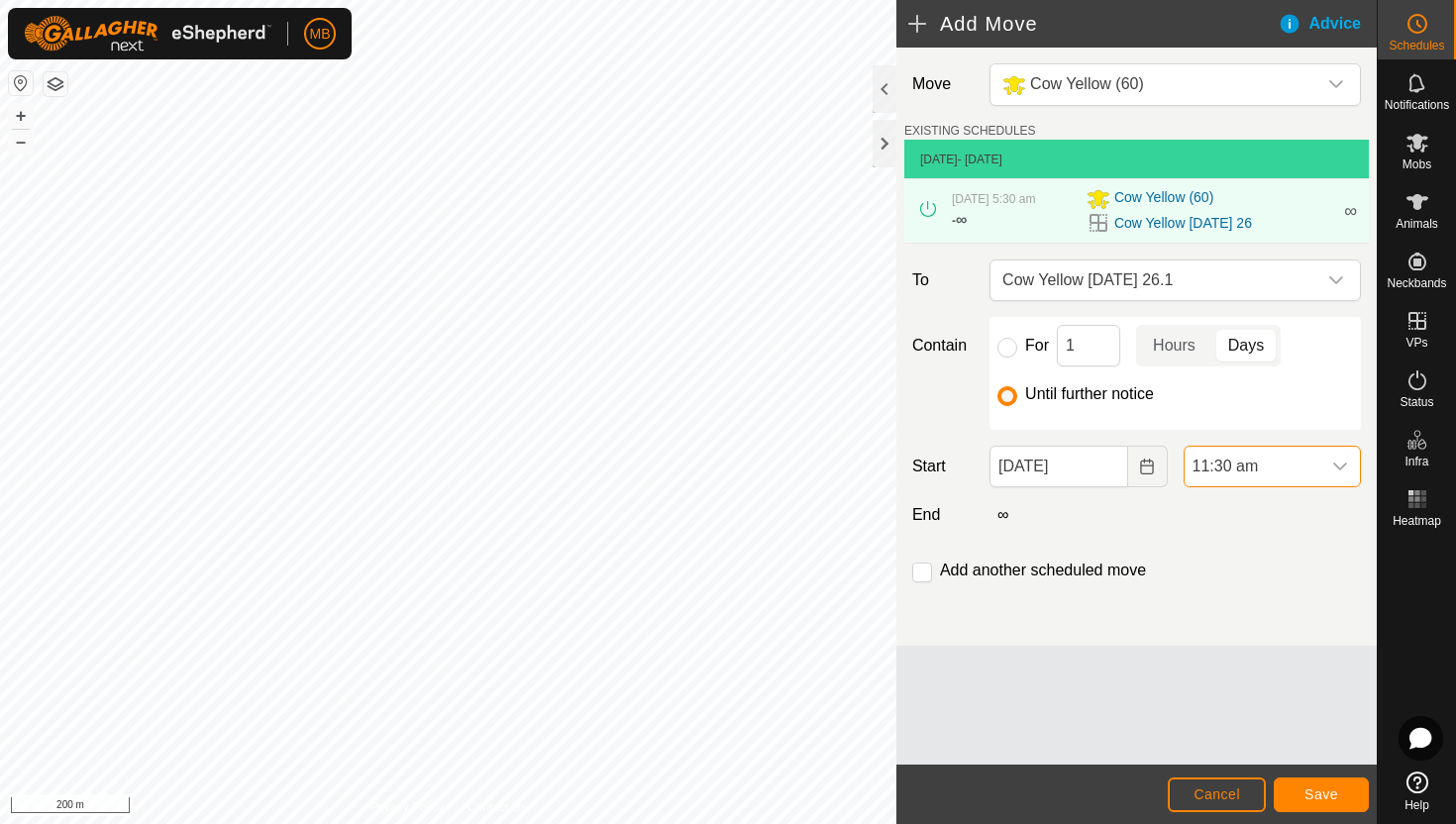 click on "11:30 am" at bounding box center [1252, 466] 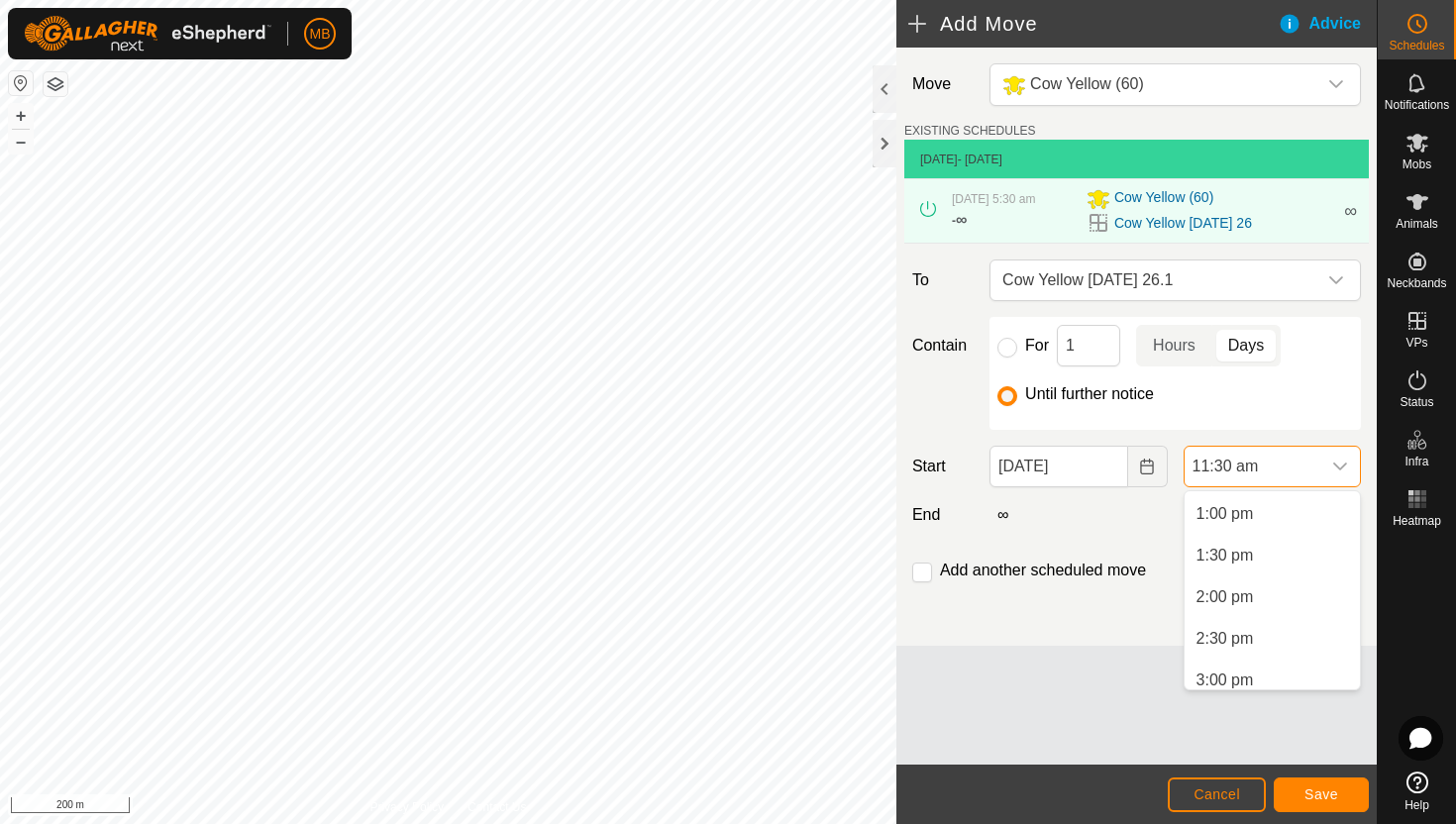 scroll, scrollTop: 1087, scrollLeft: 0, axis: vertical 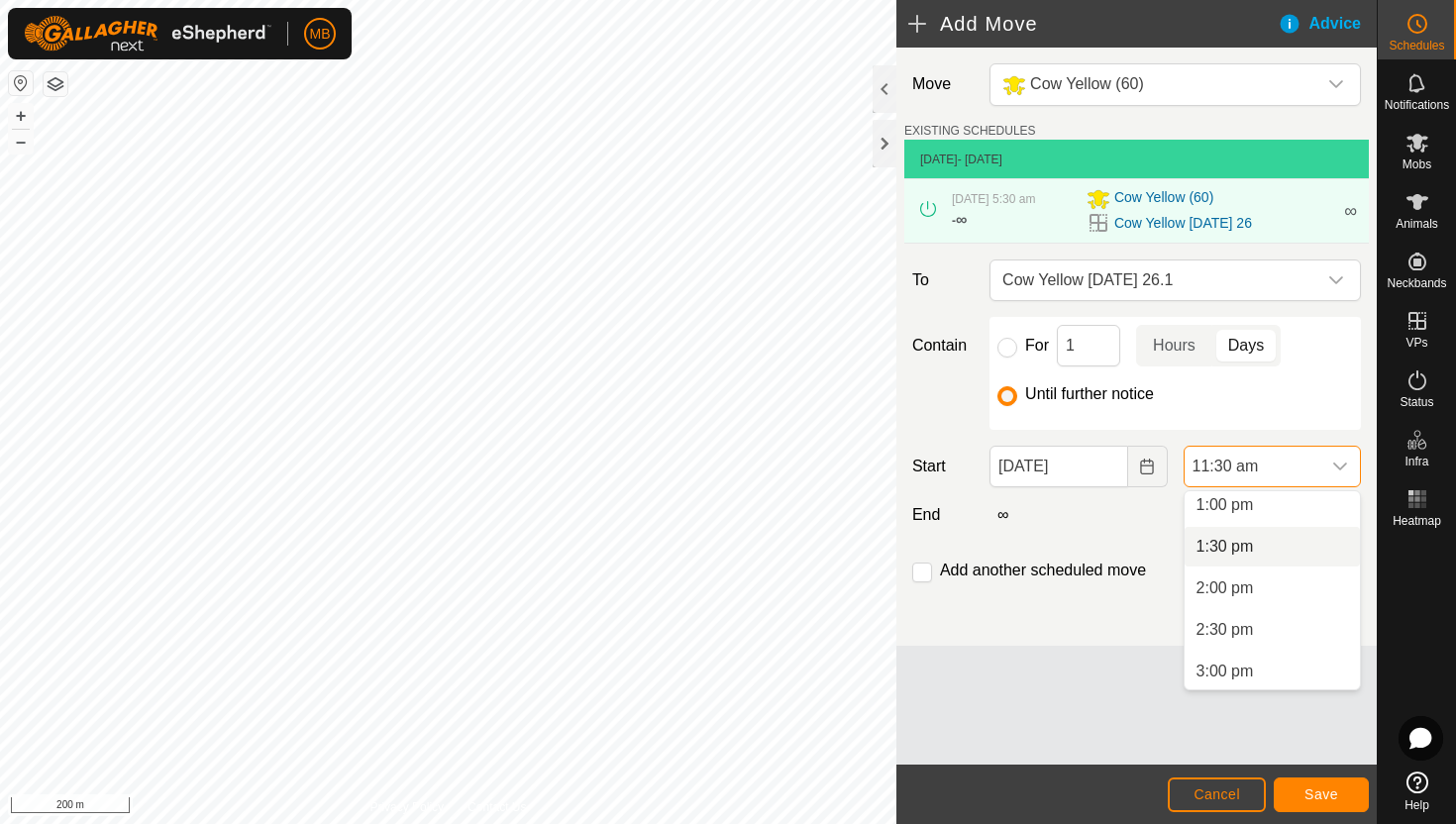 click on "1:30 pm" at bounding box center [1272, 547] 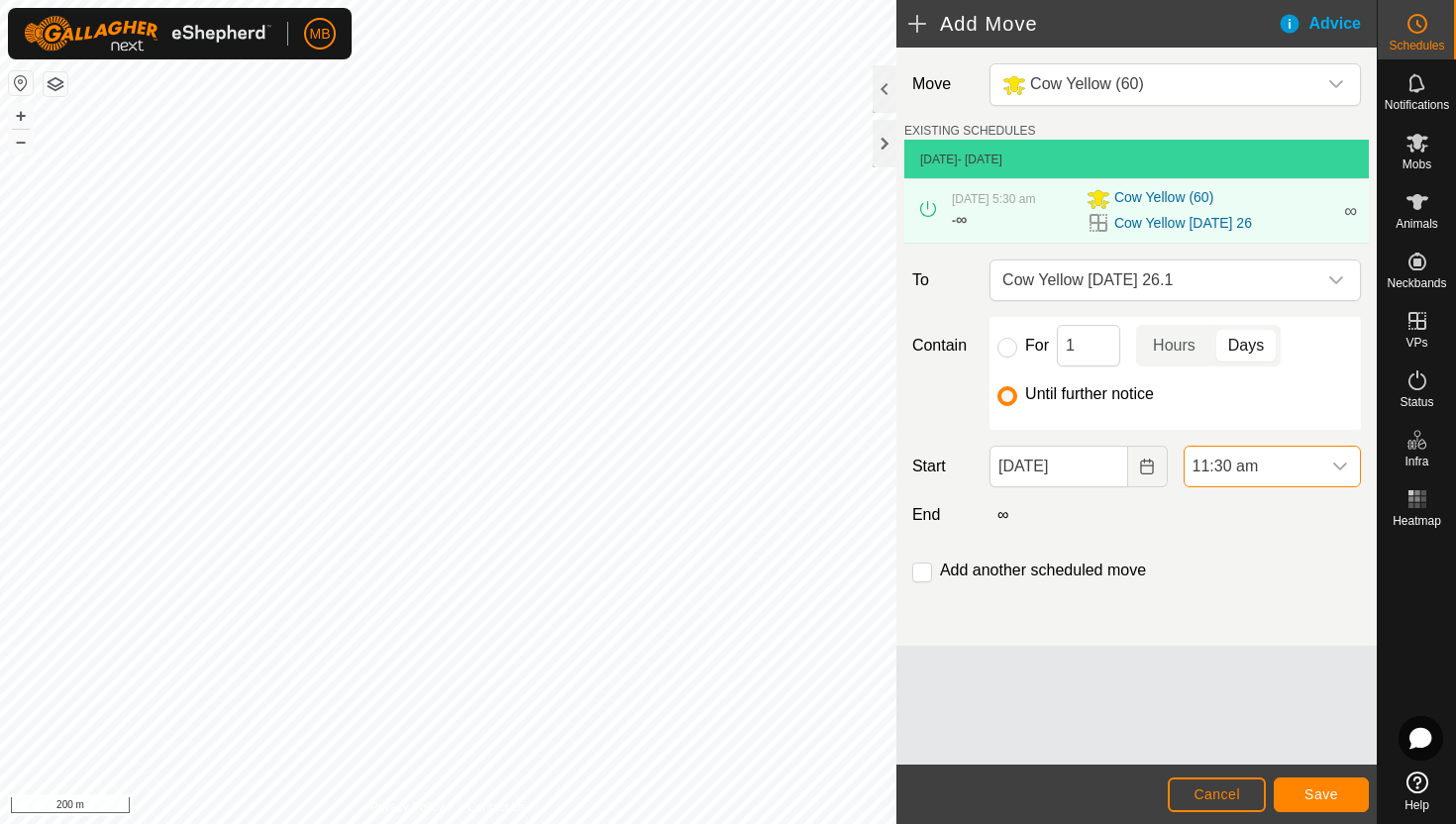 scroll, scrollTop: 957, scrollLeft: 0, axis: vertical 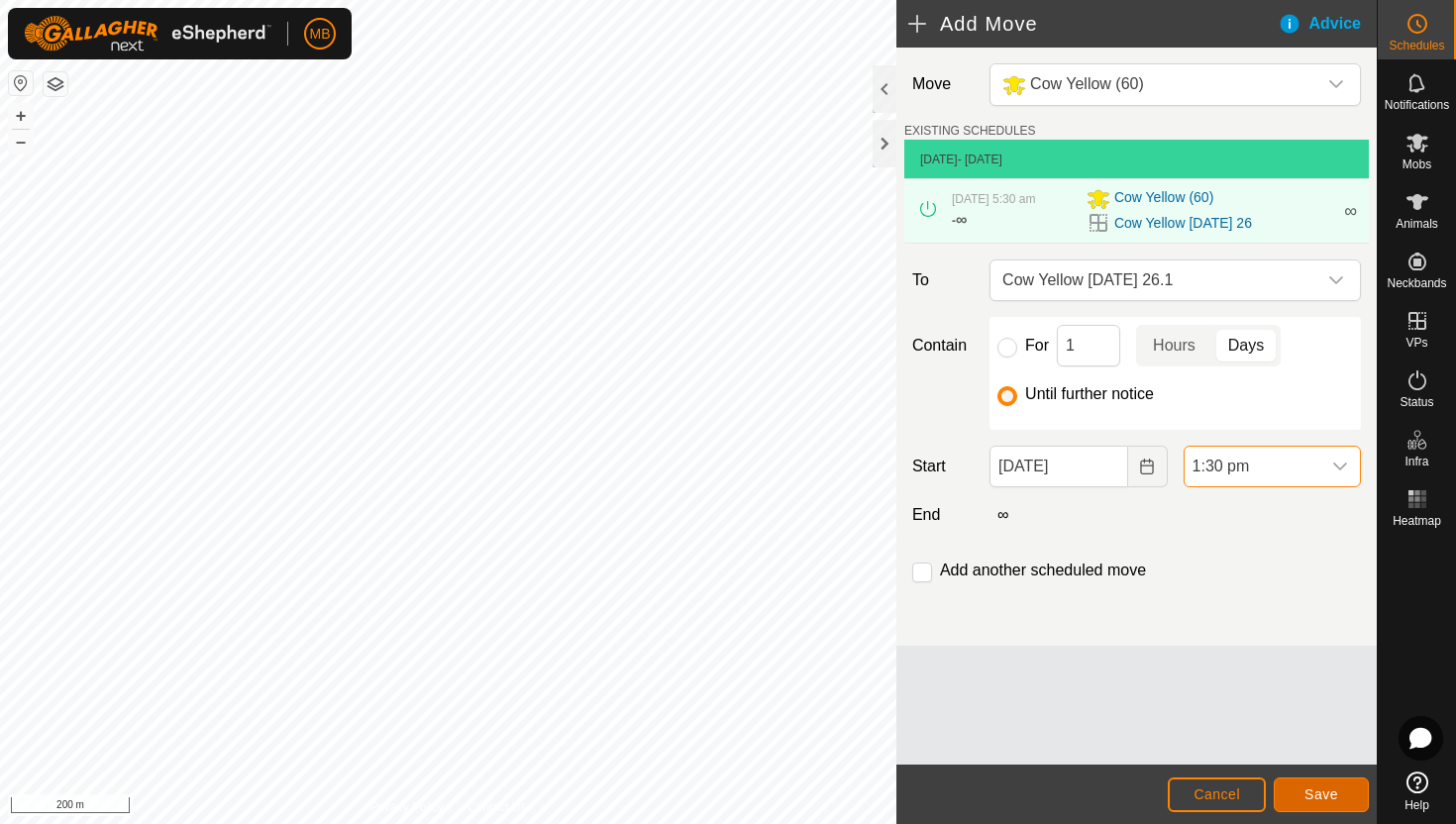 click on "Save" 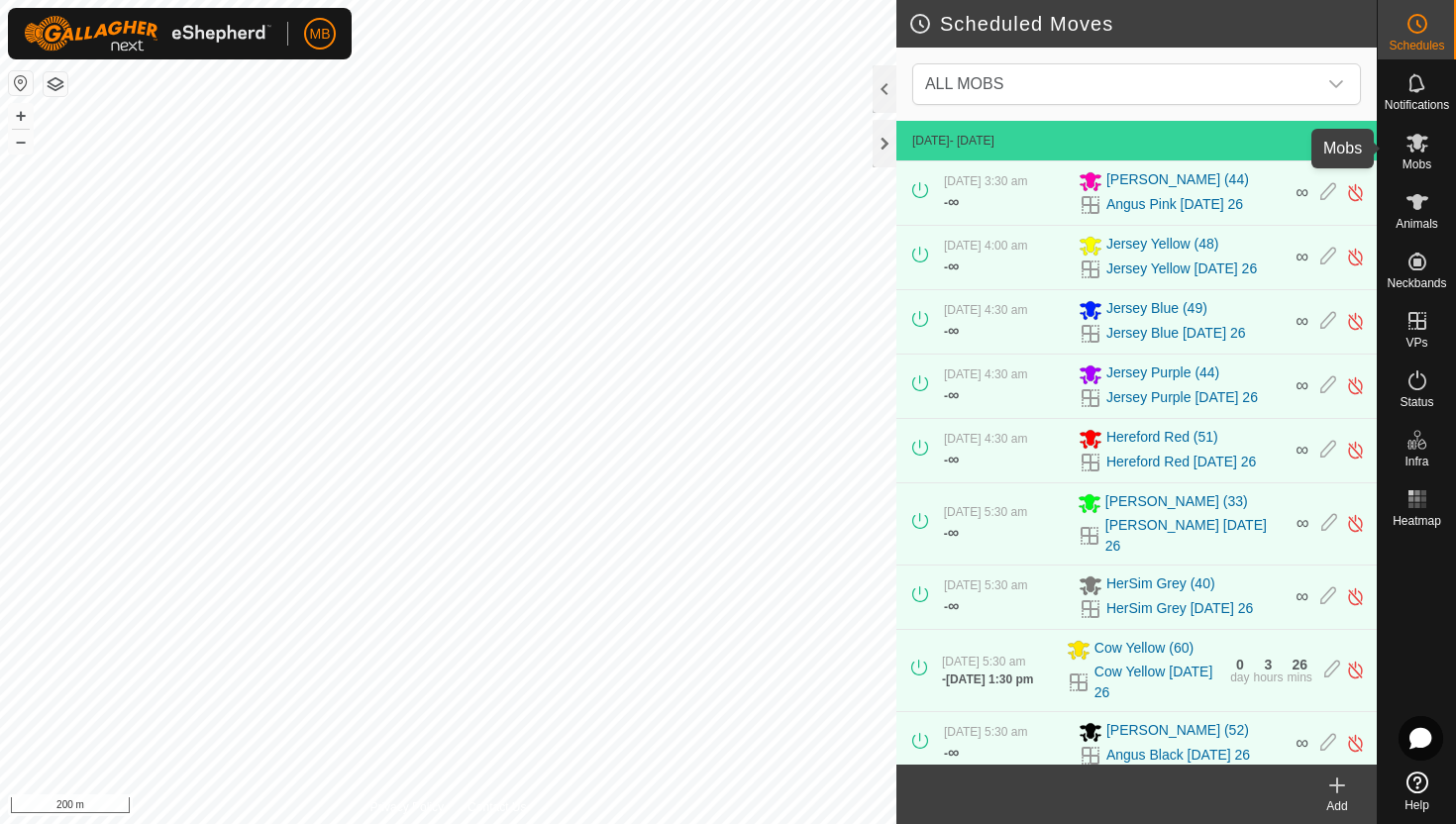 click on "Mobs" at bounding box center (1416, 164) 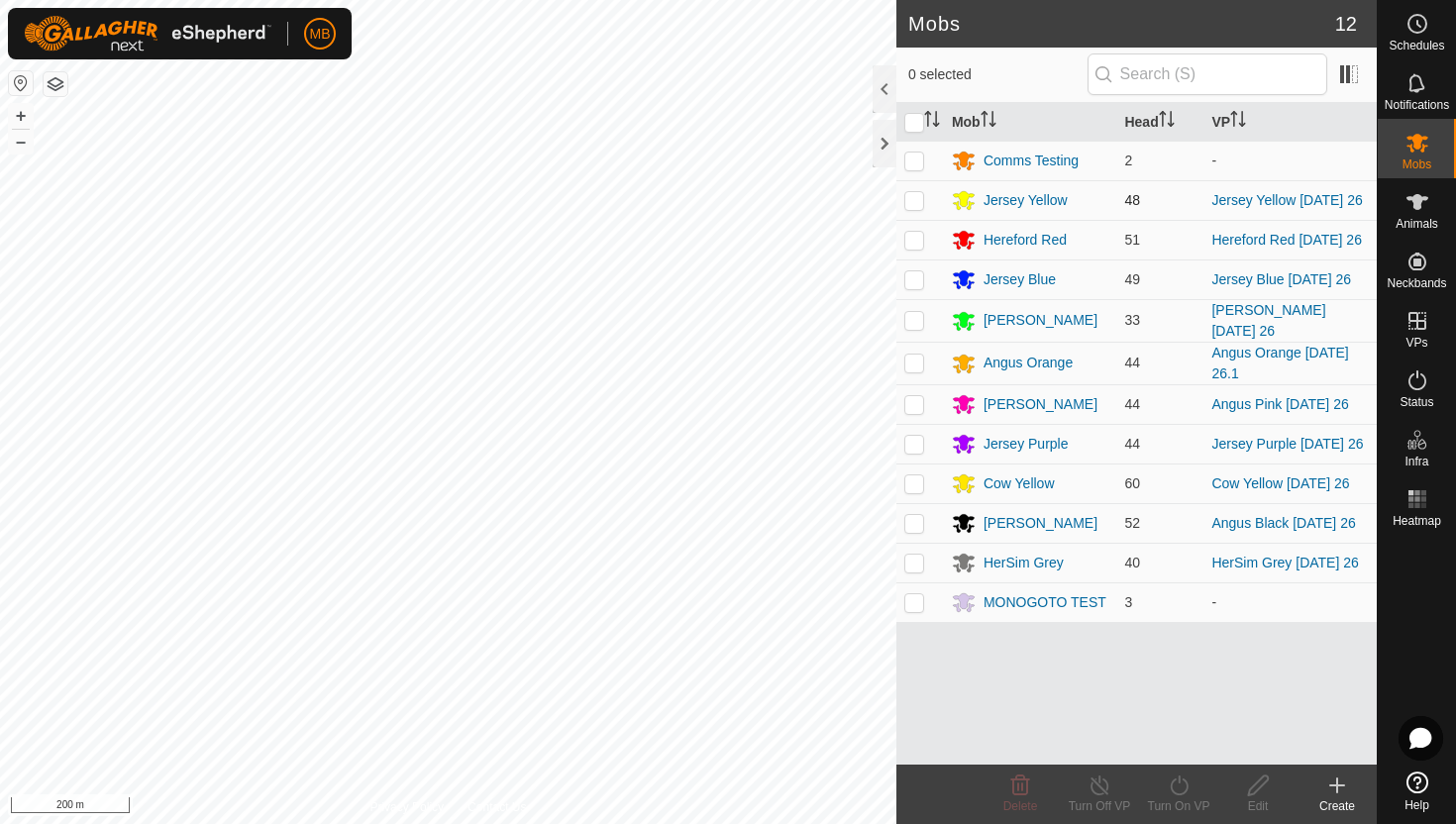 click at bounding box center [914, 200] 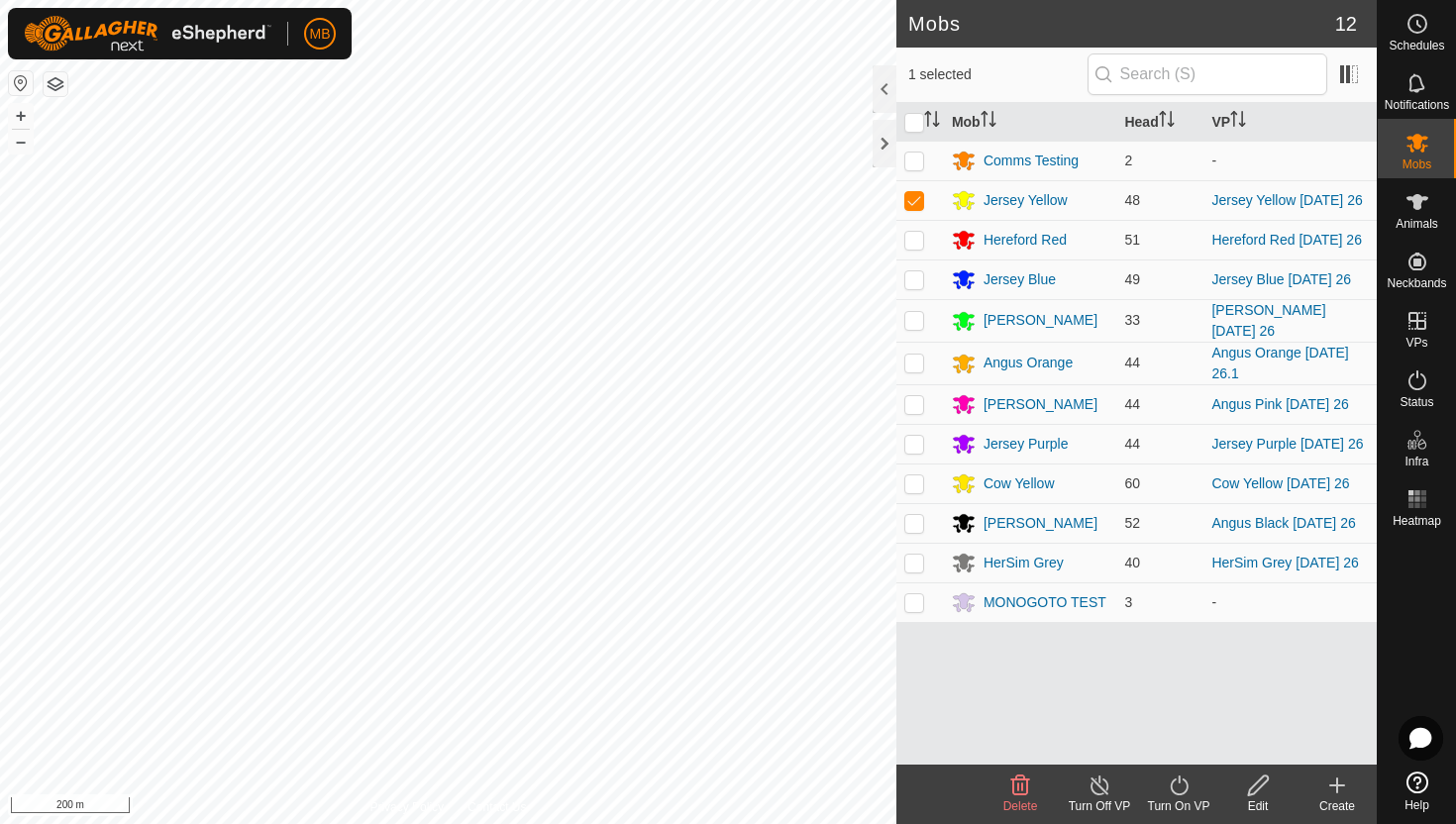click 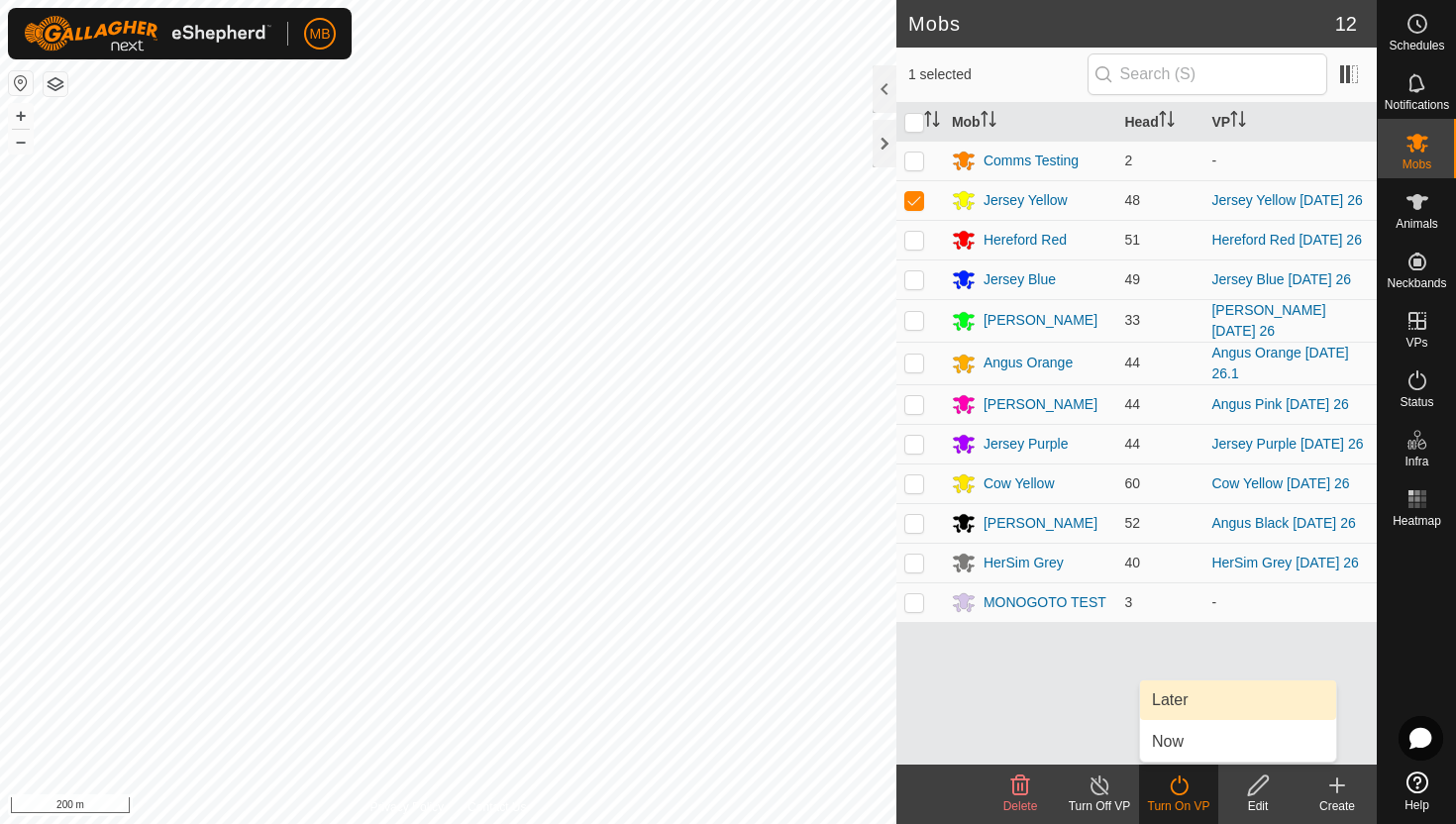 click on "Later" at bounding box center (1238, 700) 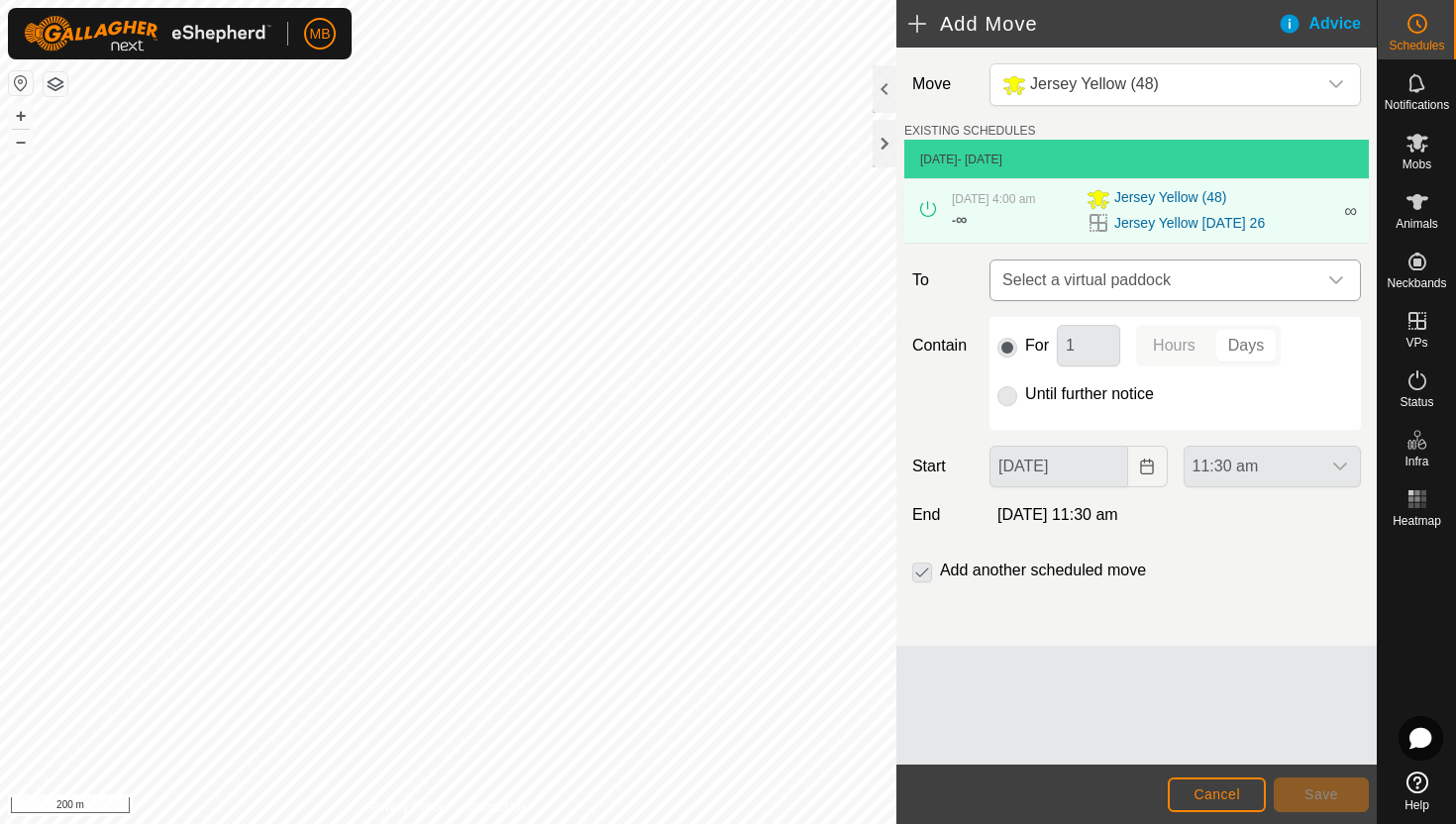 click on "Select a virtual paddock" at bounding box center (1155, 280) 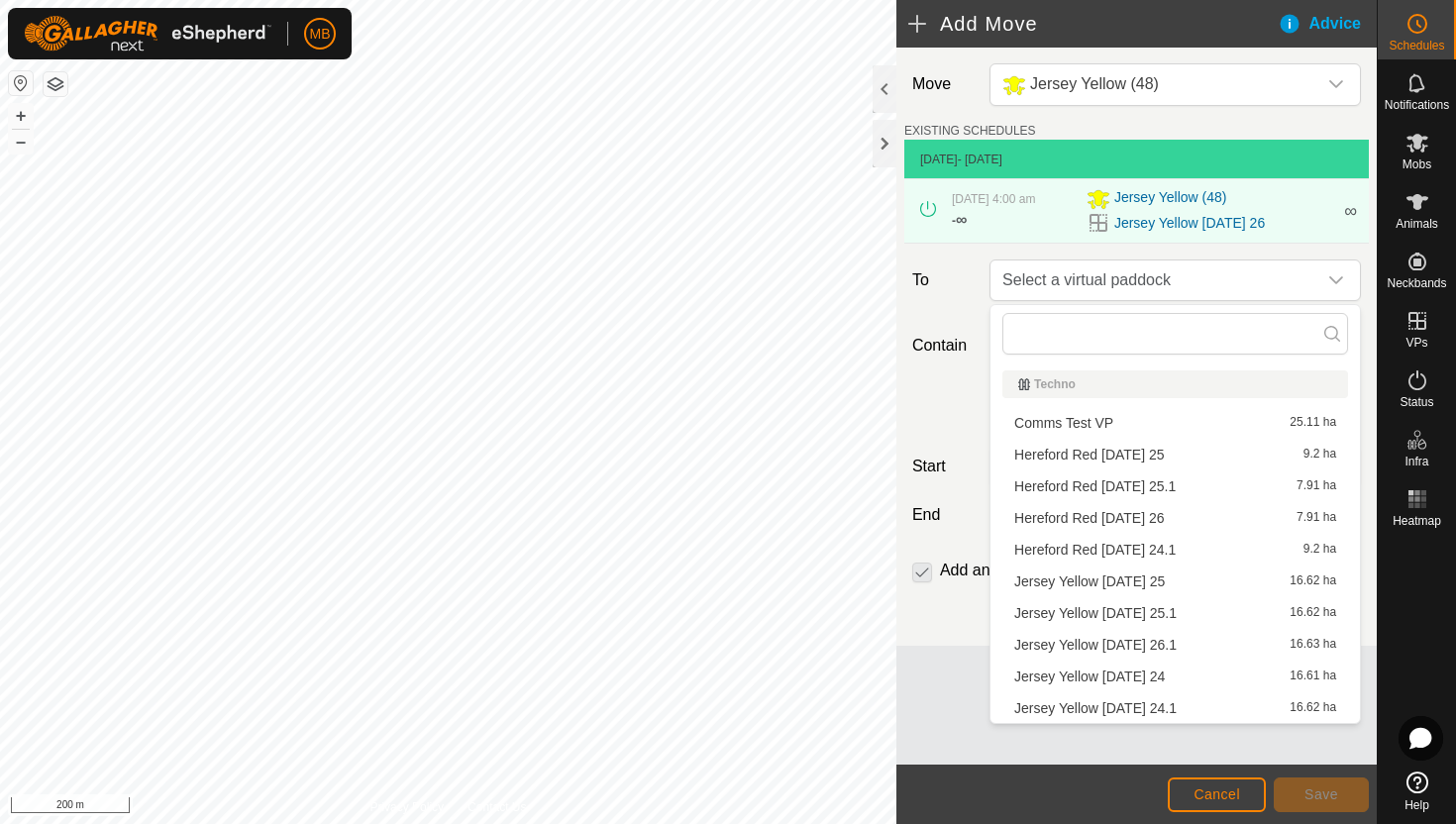 click on "Jersey Yellow Saturday 26.1  16.63 ha" at bounding box center [1175, 645] 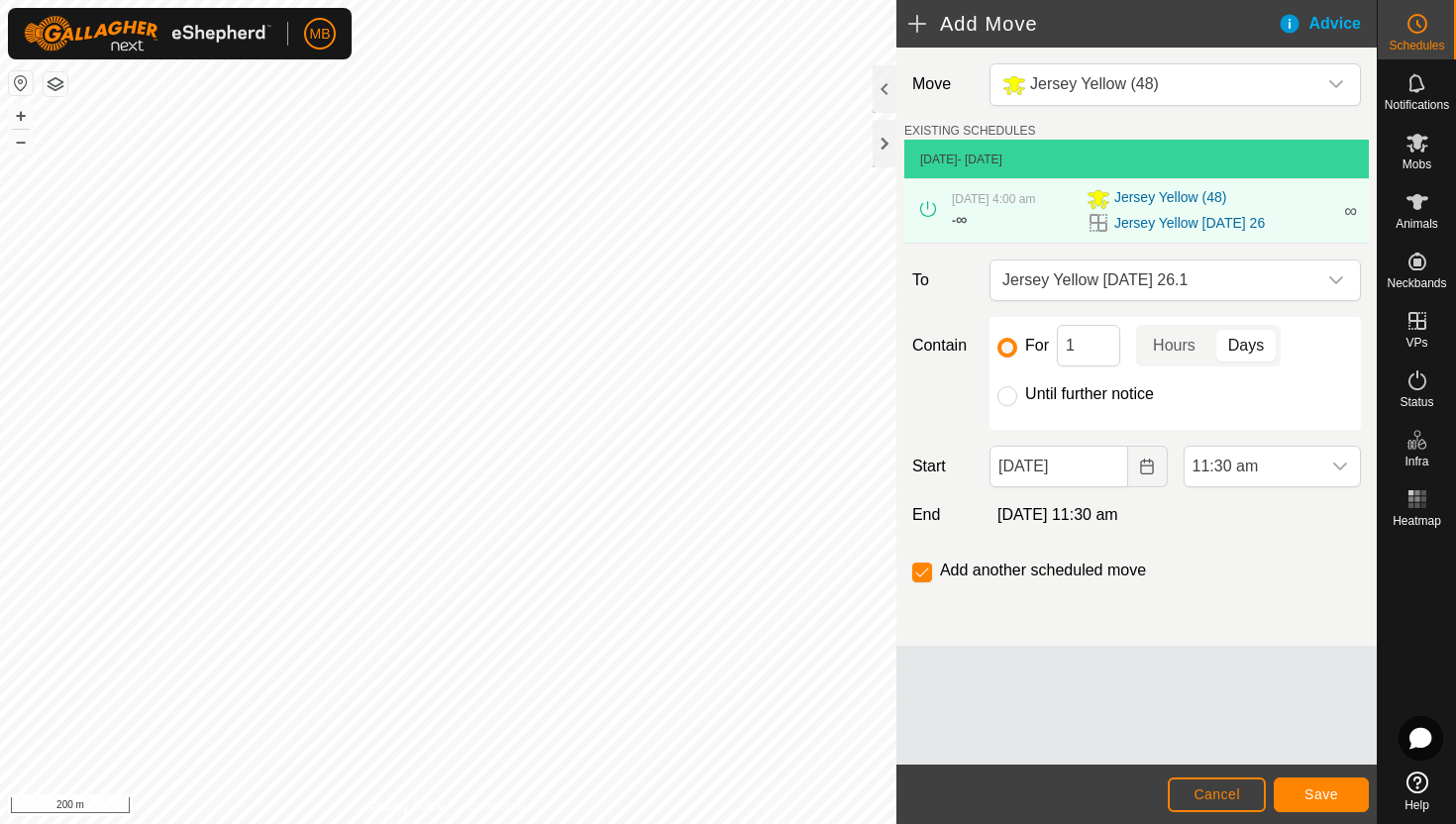 click on "Until further notice" 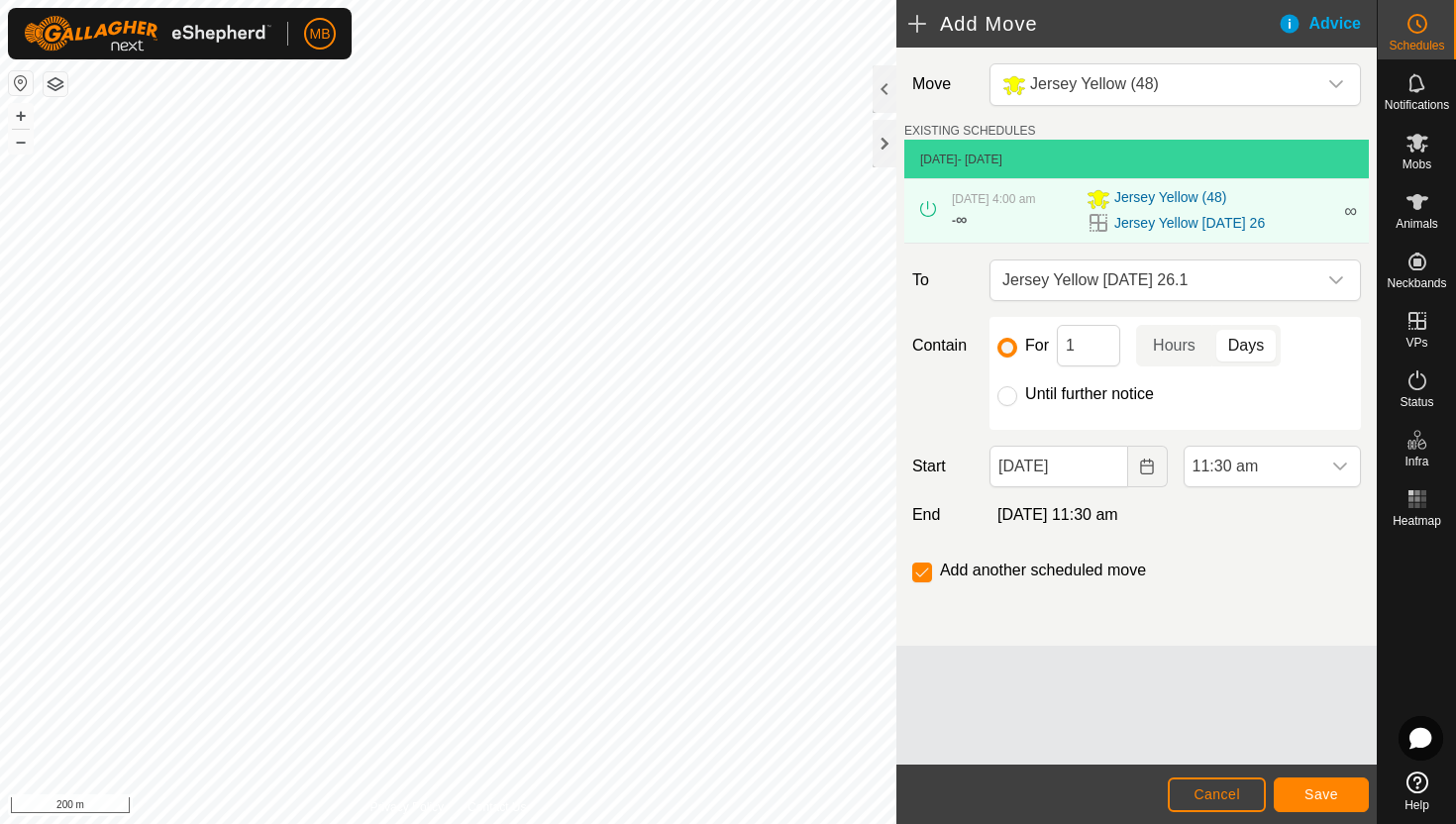 click on "Until further notice" at bounding box center (1007, 396) 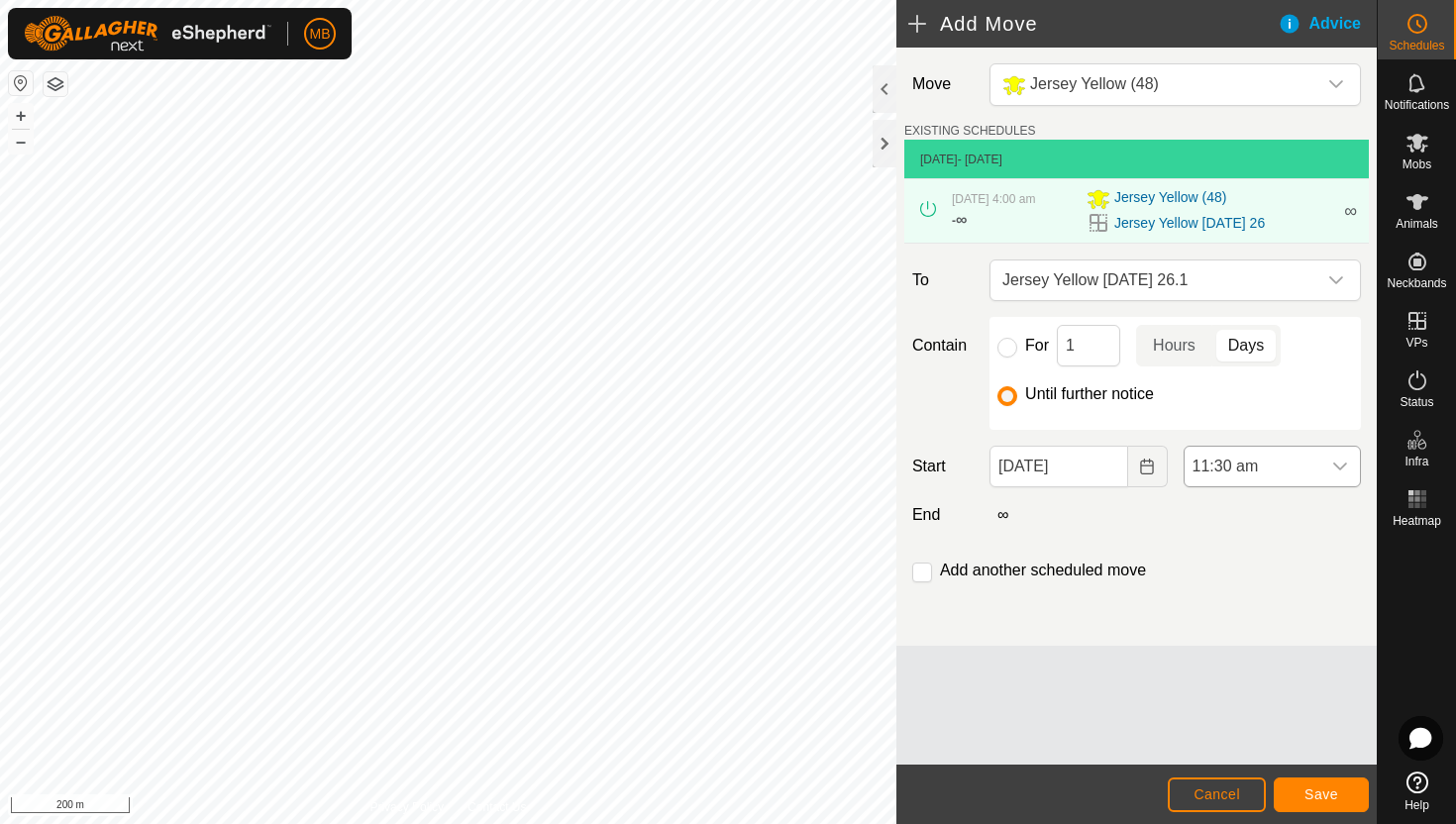 click on "11:30 am" at bounding box center (1252, 466) 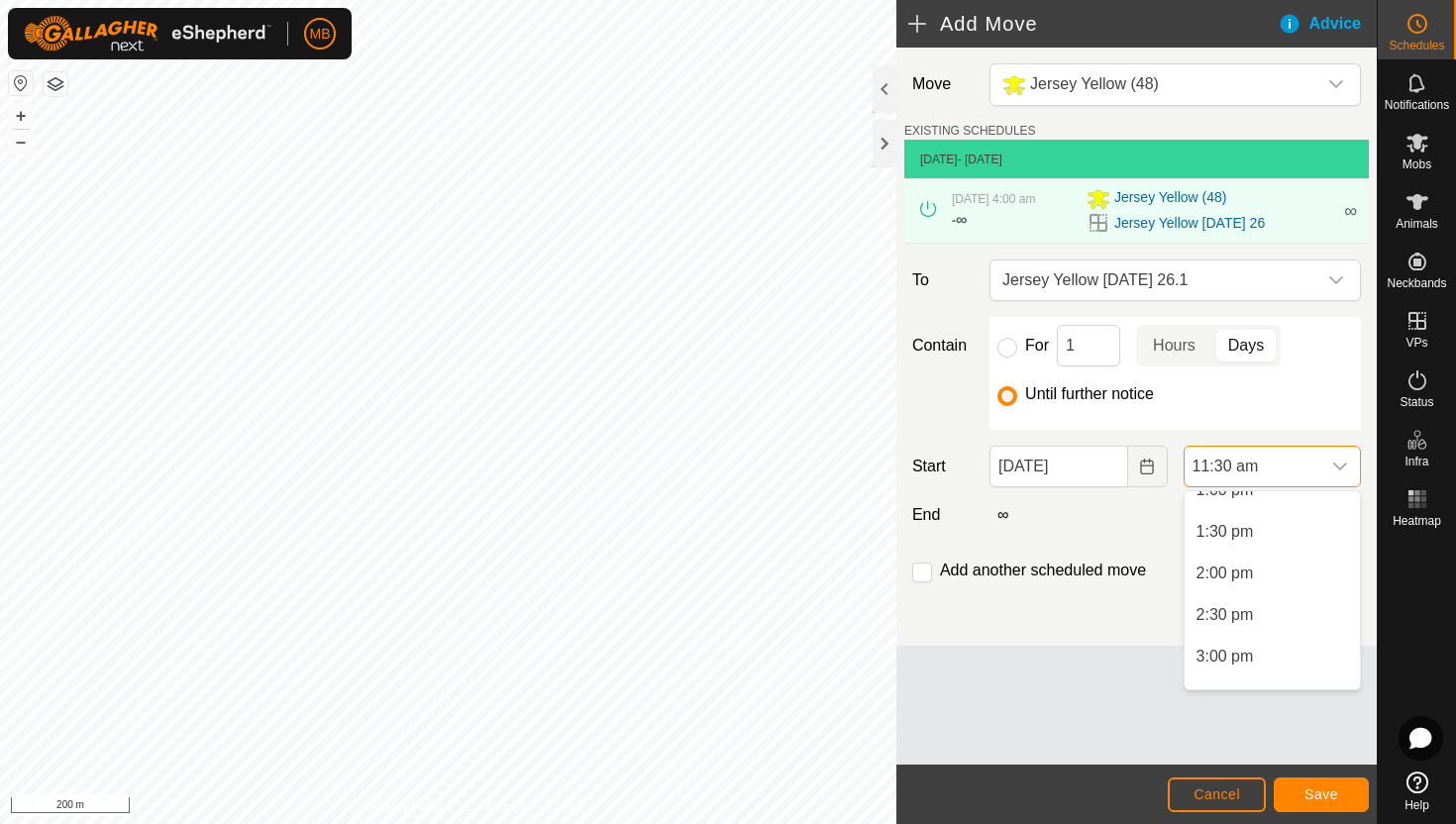 scroll, scrollTop: 1103, scrollLeft: 0, axis: vertical 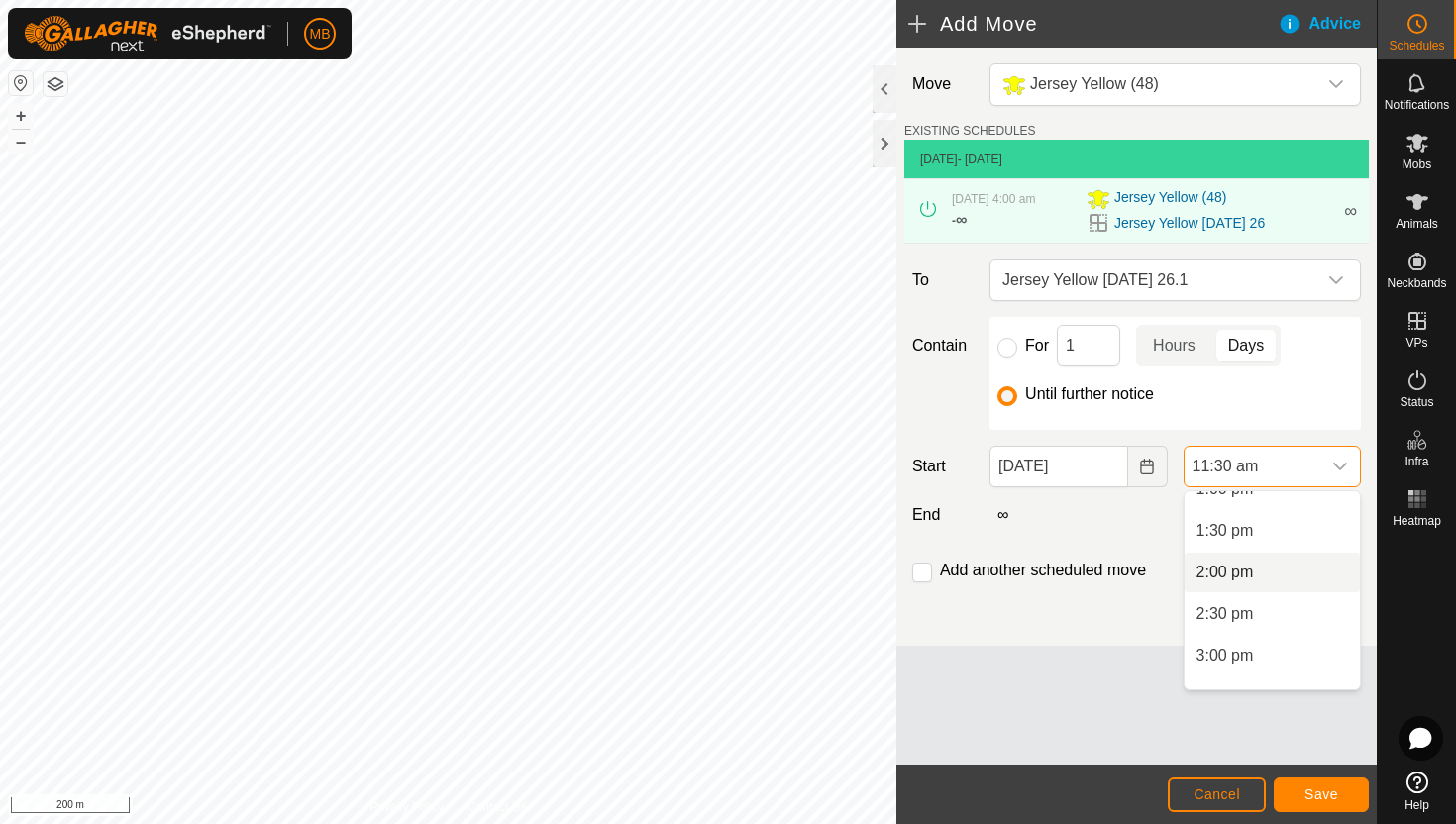 click on "2:00 pm" at bounding box center [1272, 572] 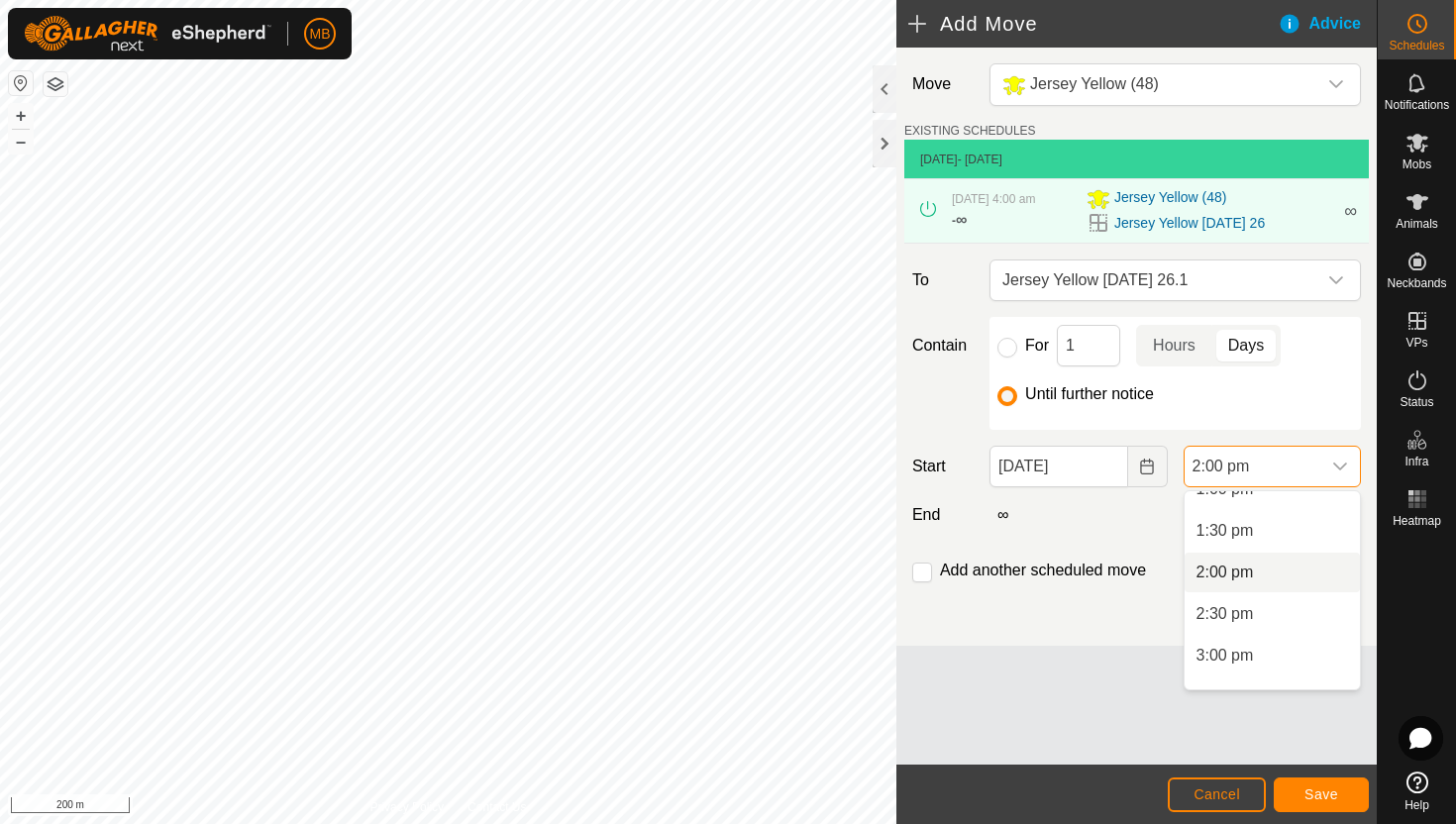 scroll, scrollTop: 0, scrollLeft: 0, axis: both 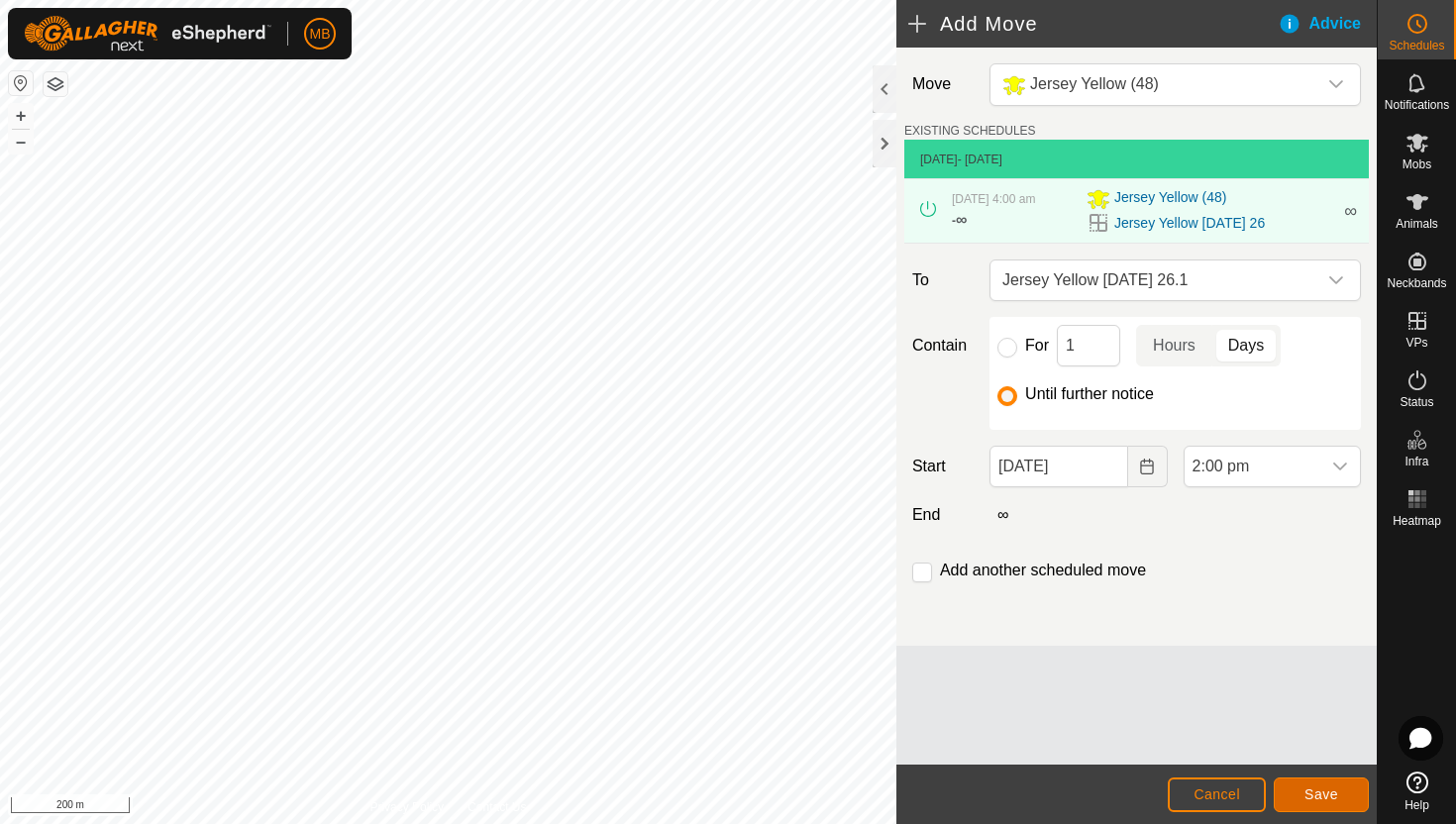 click on "Save" 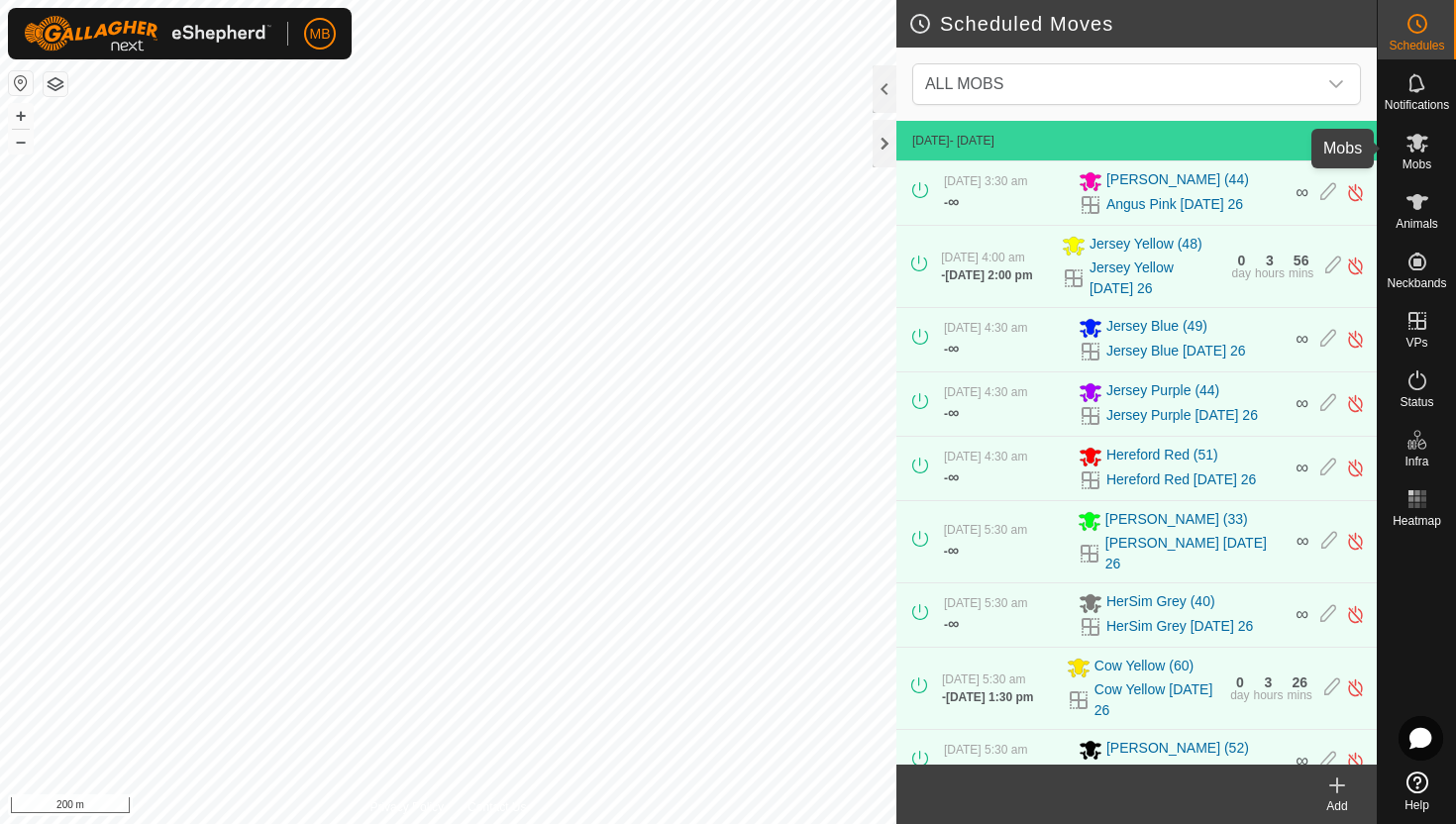 click 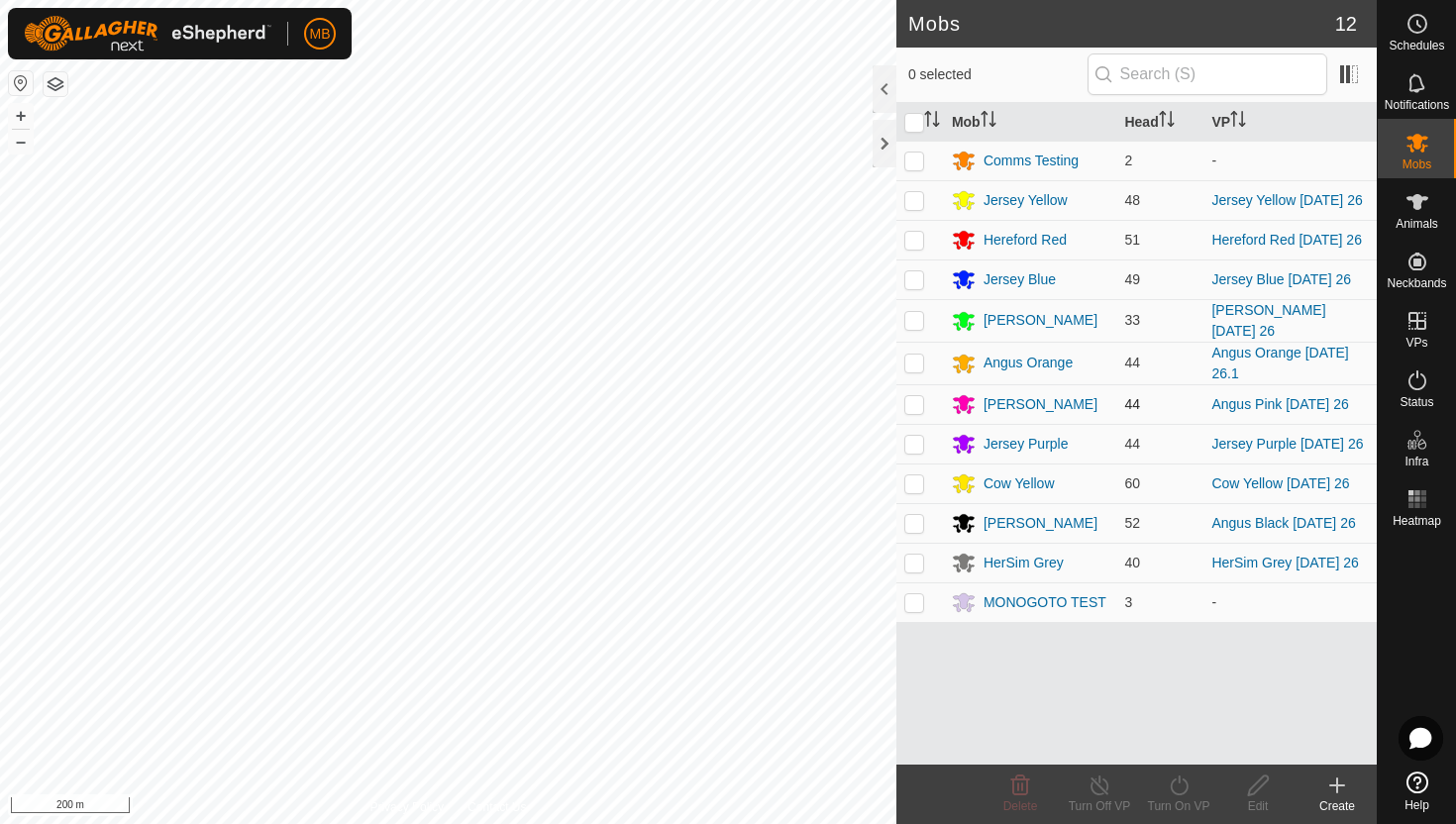 click at bounding box center [914, 404] 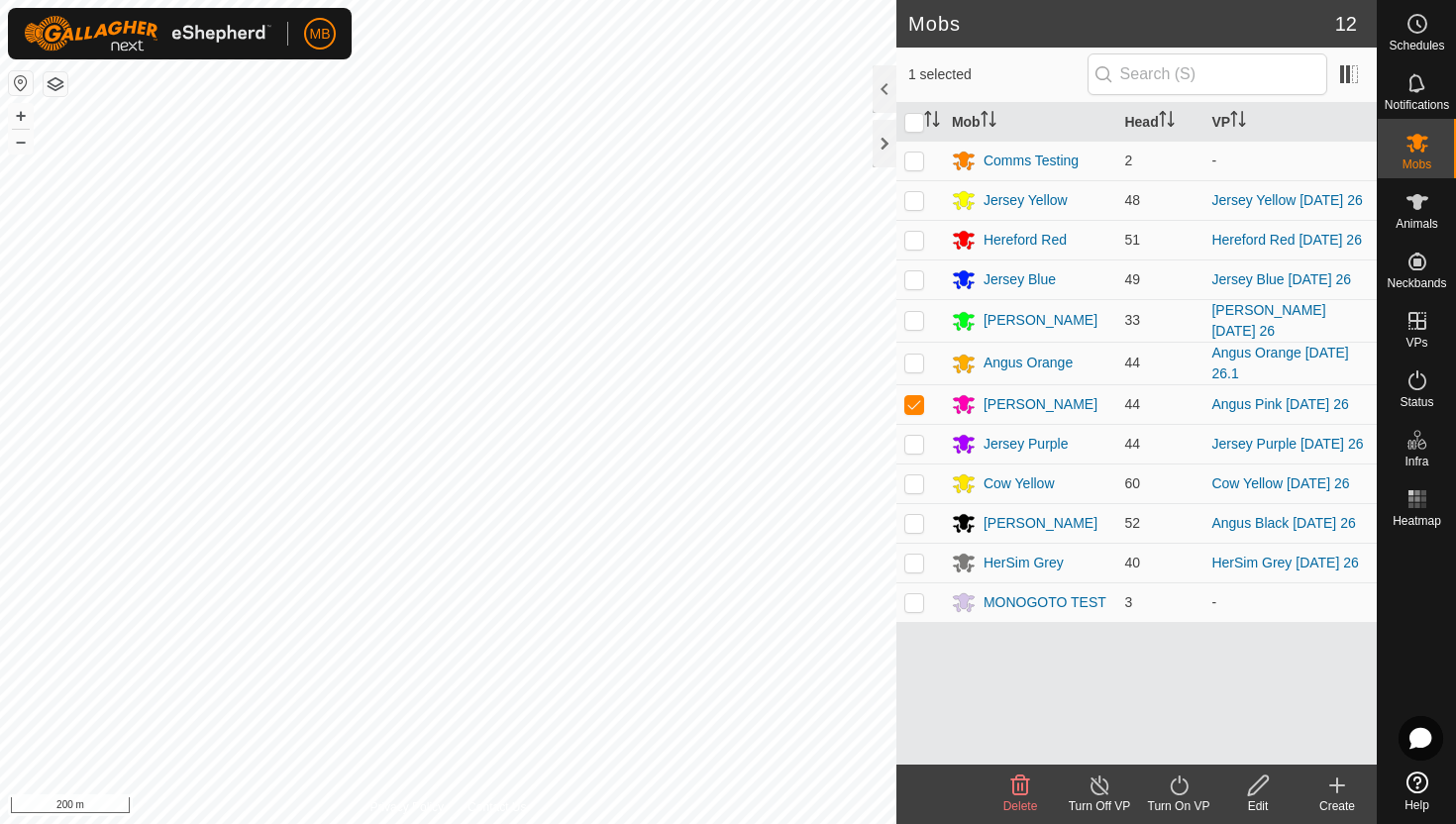 click 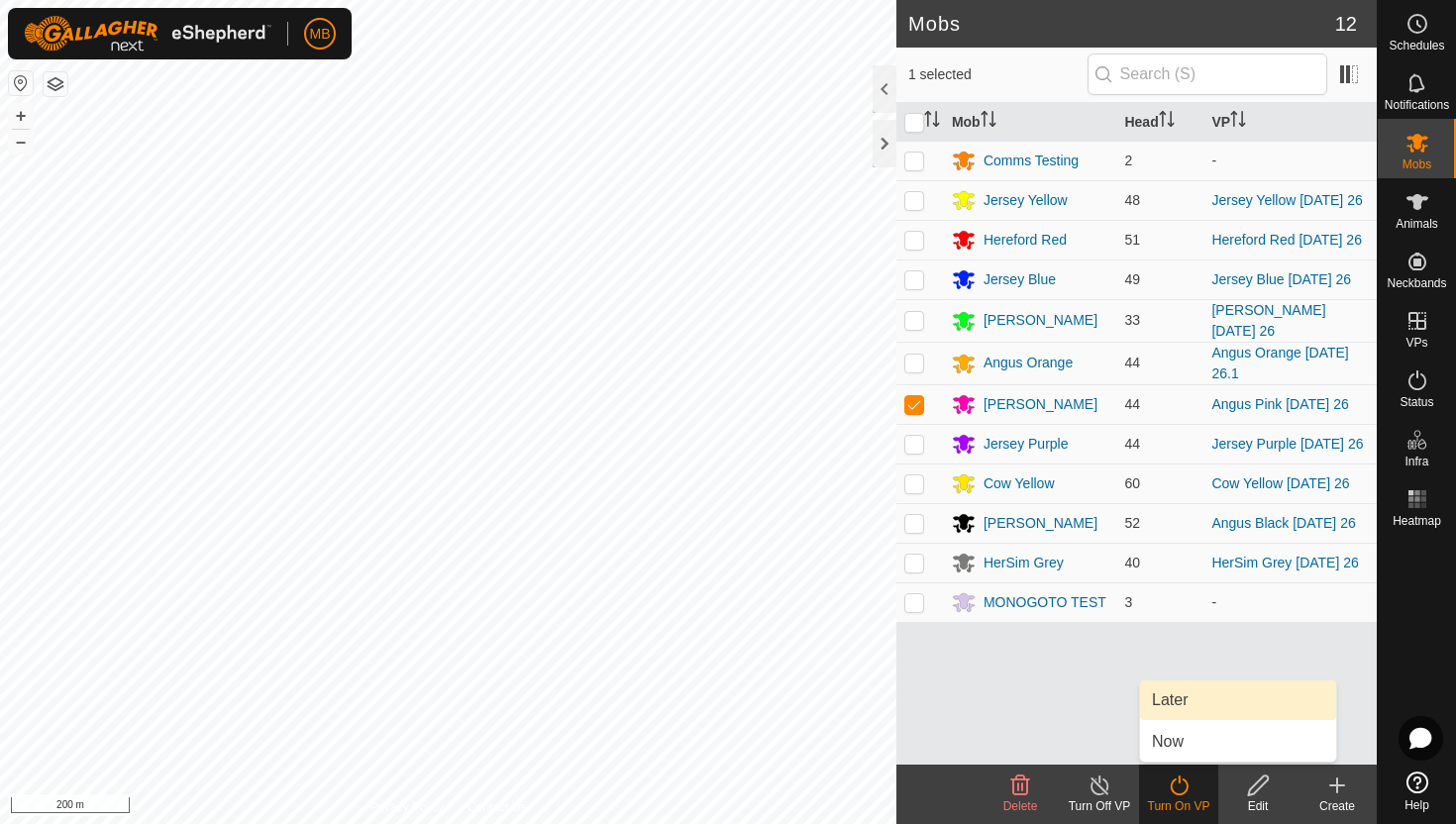 click on "Later" at bounding box center [1238, 700] 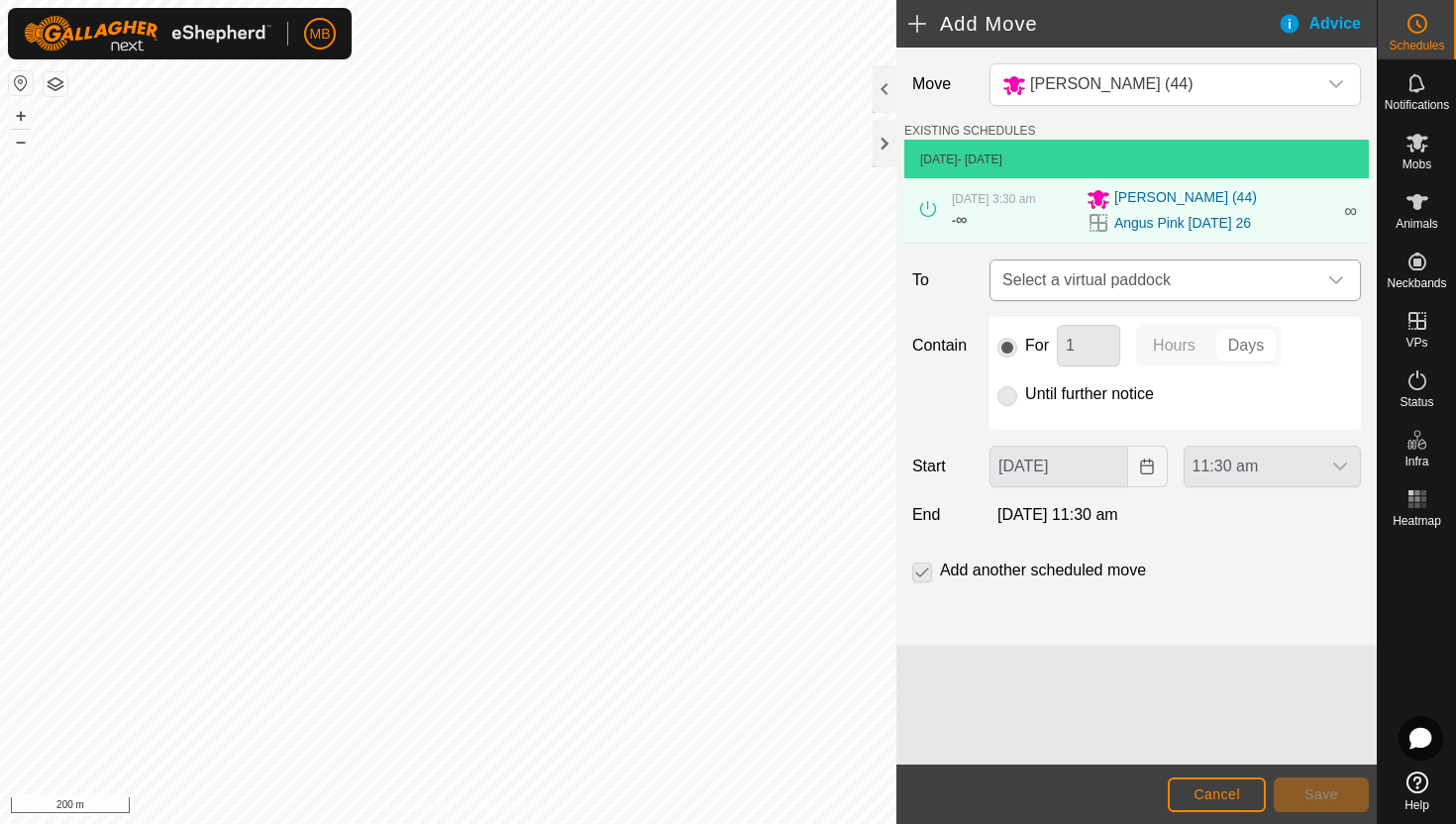 click 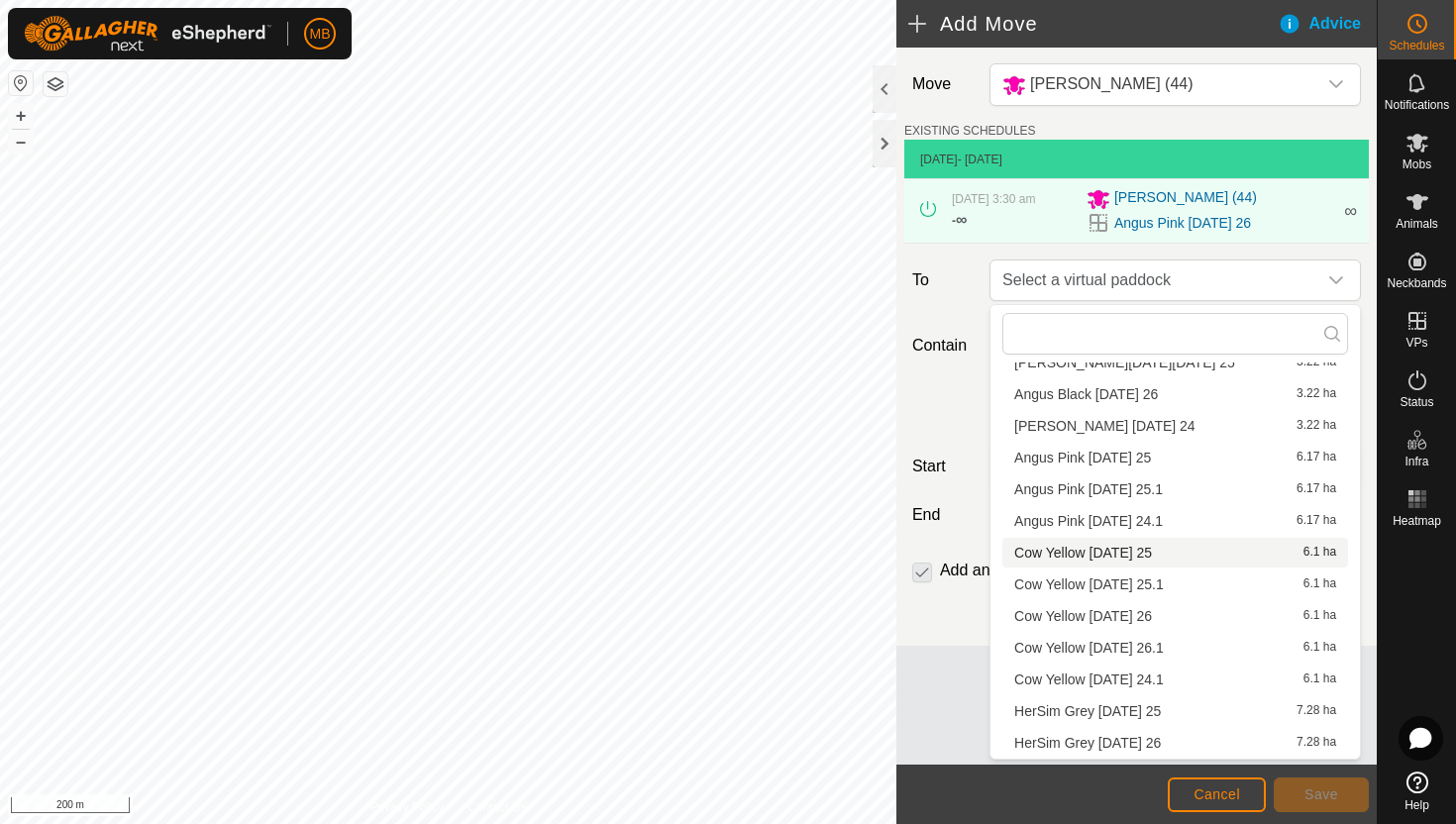 scroll, scrollTop: 58, scrollLeft: 0, axis: vertical 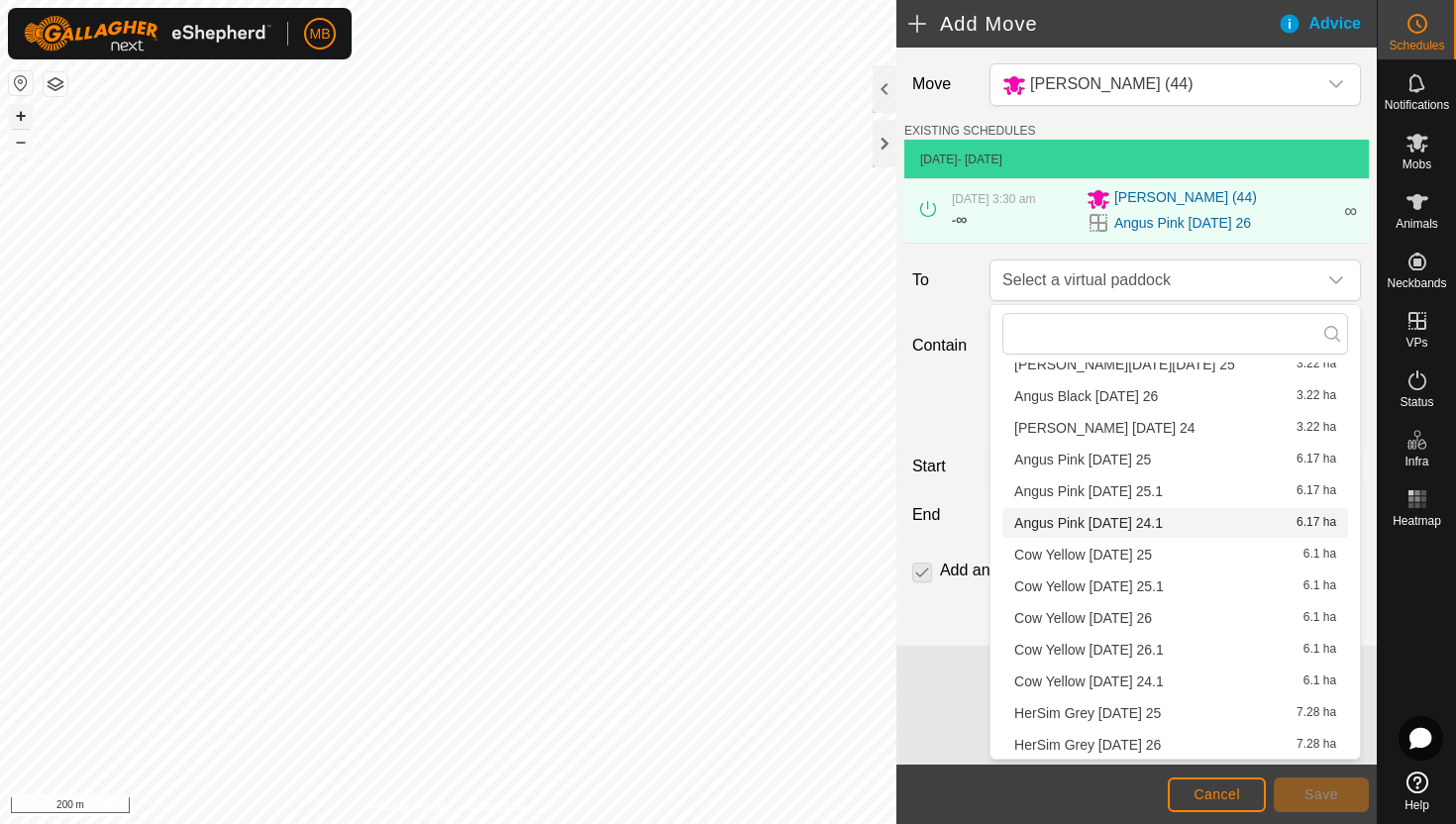click on "+" at bounding box center (21, 116) 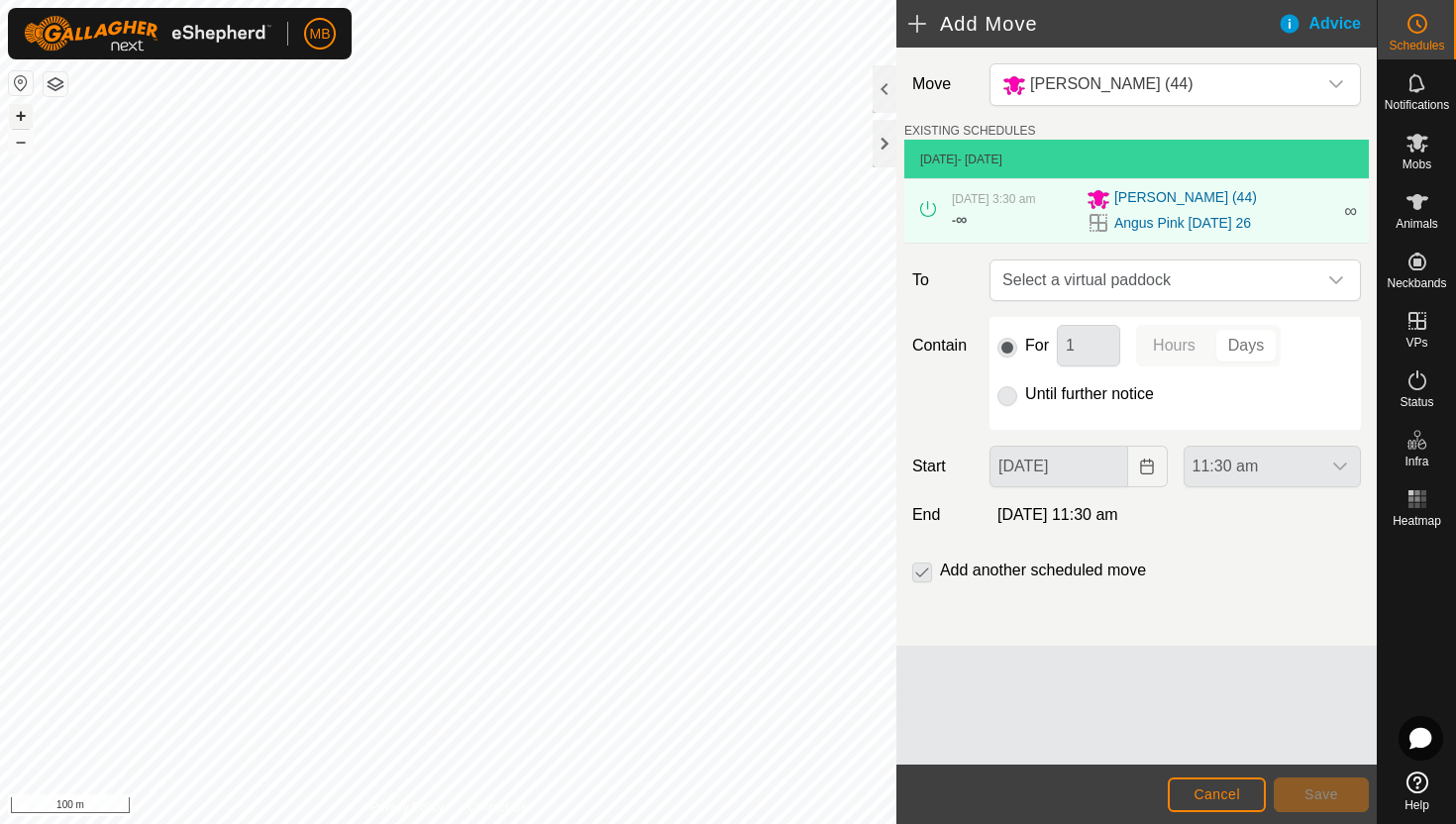 click on "+" at bounding box center [21, 116] 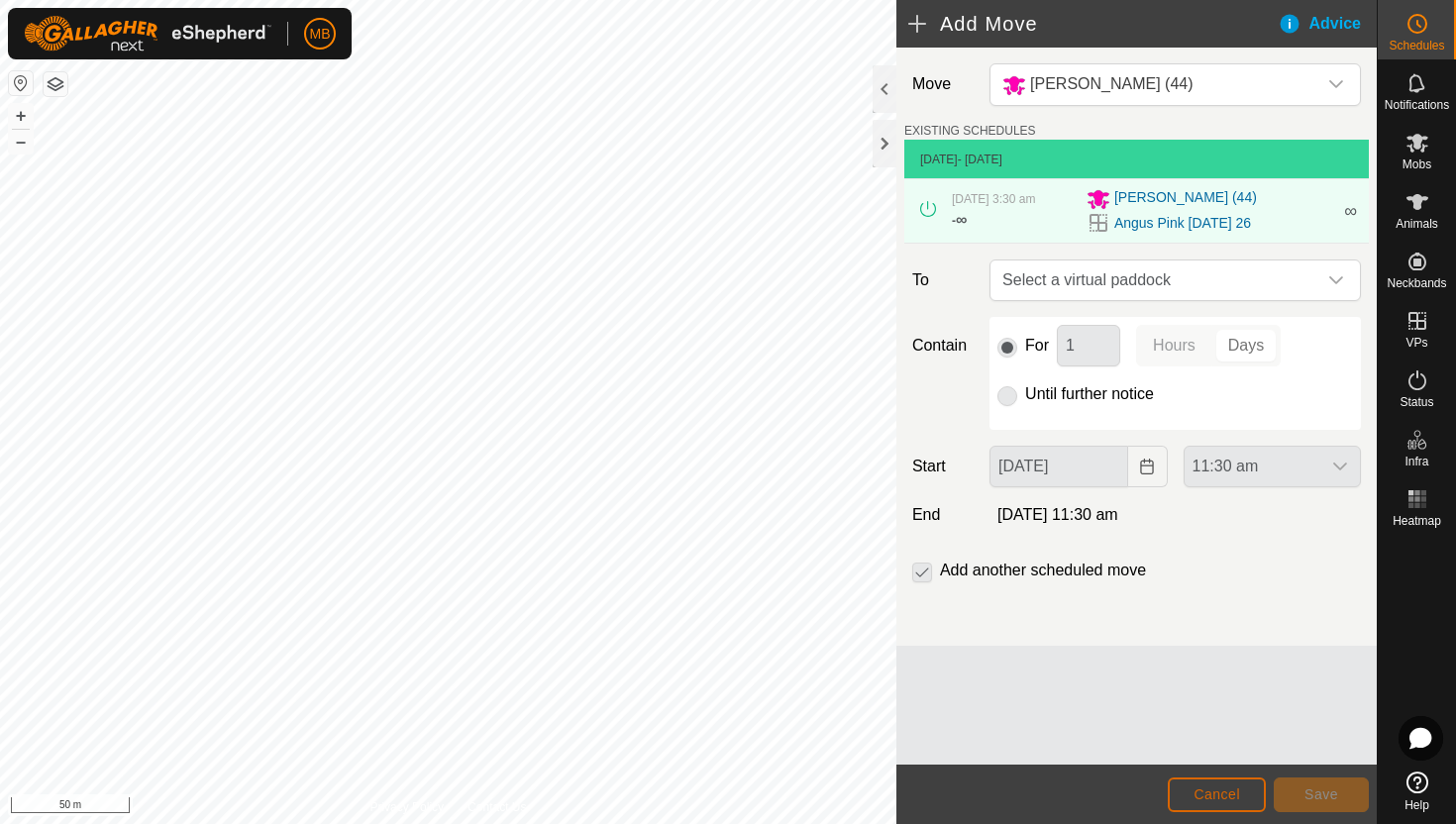click on "Cancel" 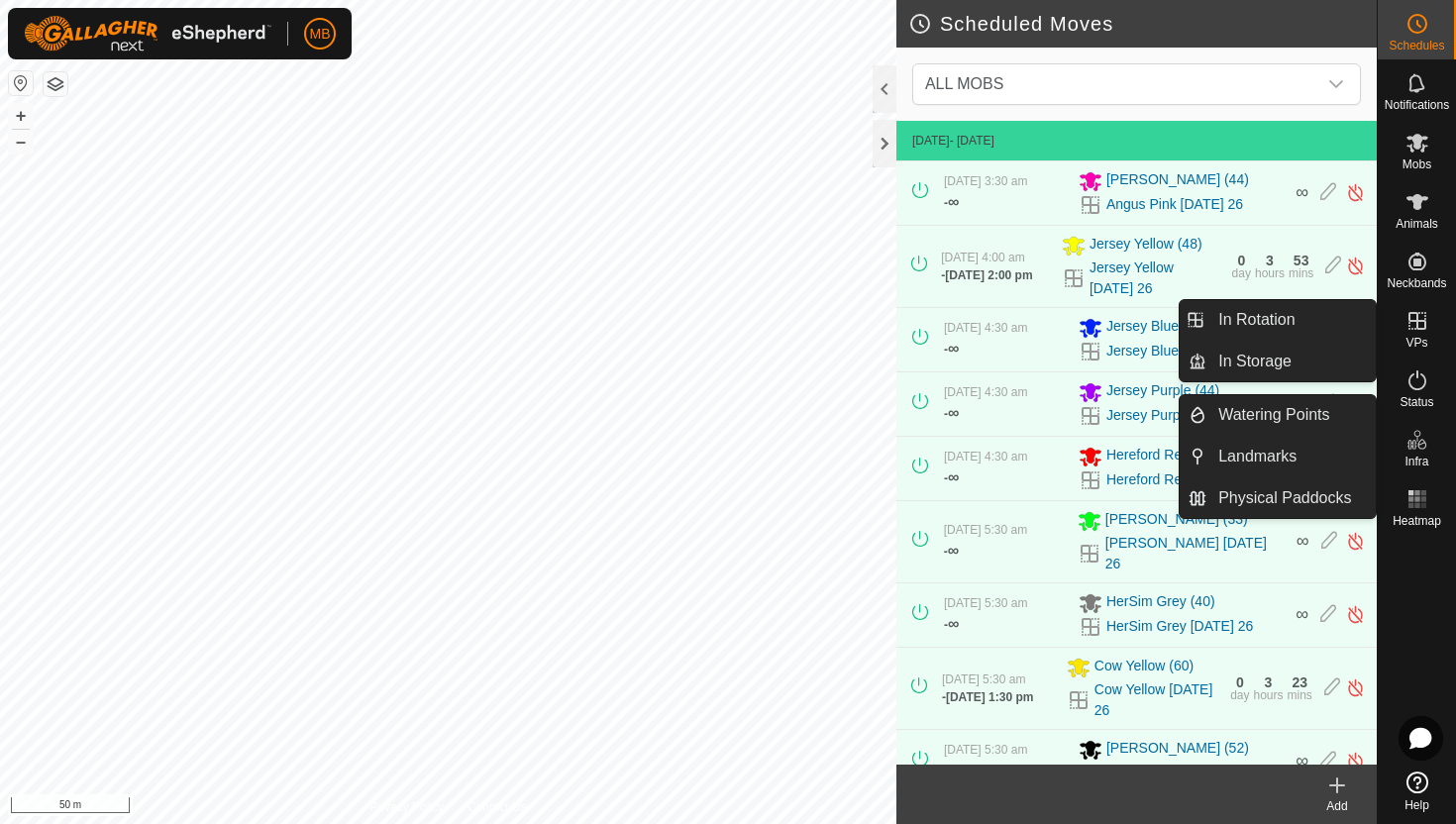 click 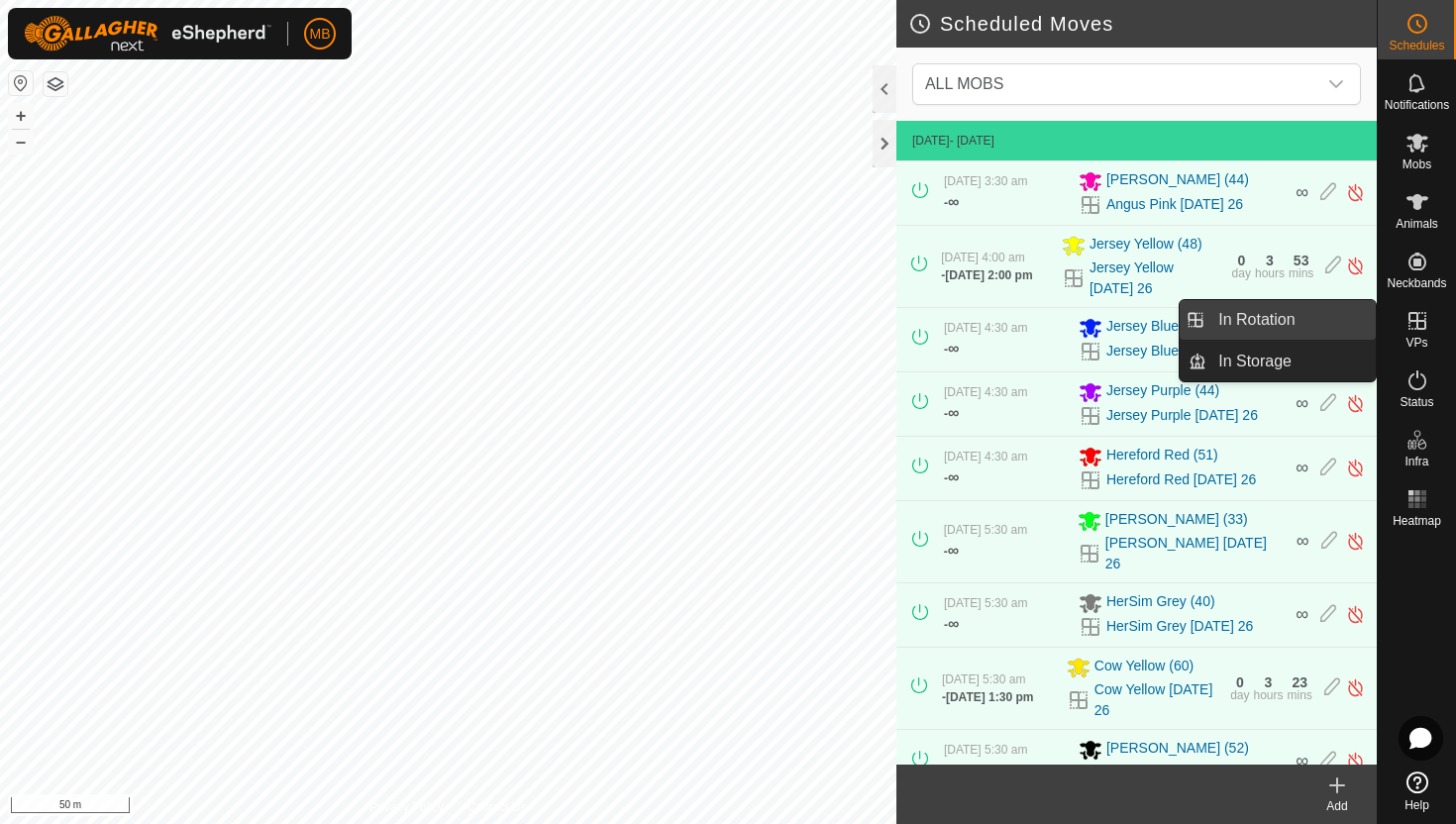 click on "In Rotation" at bounding box center [1291, 320] 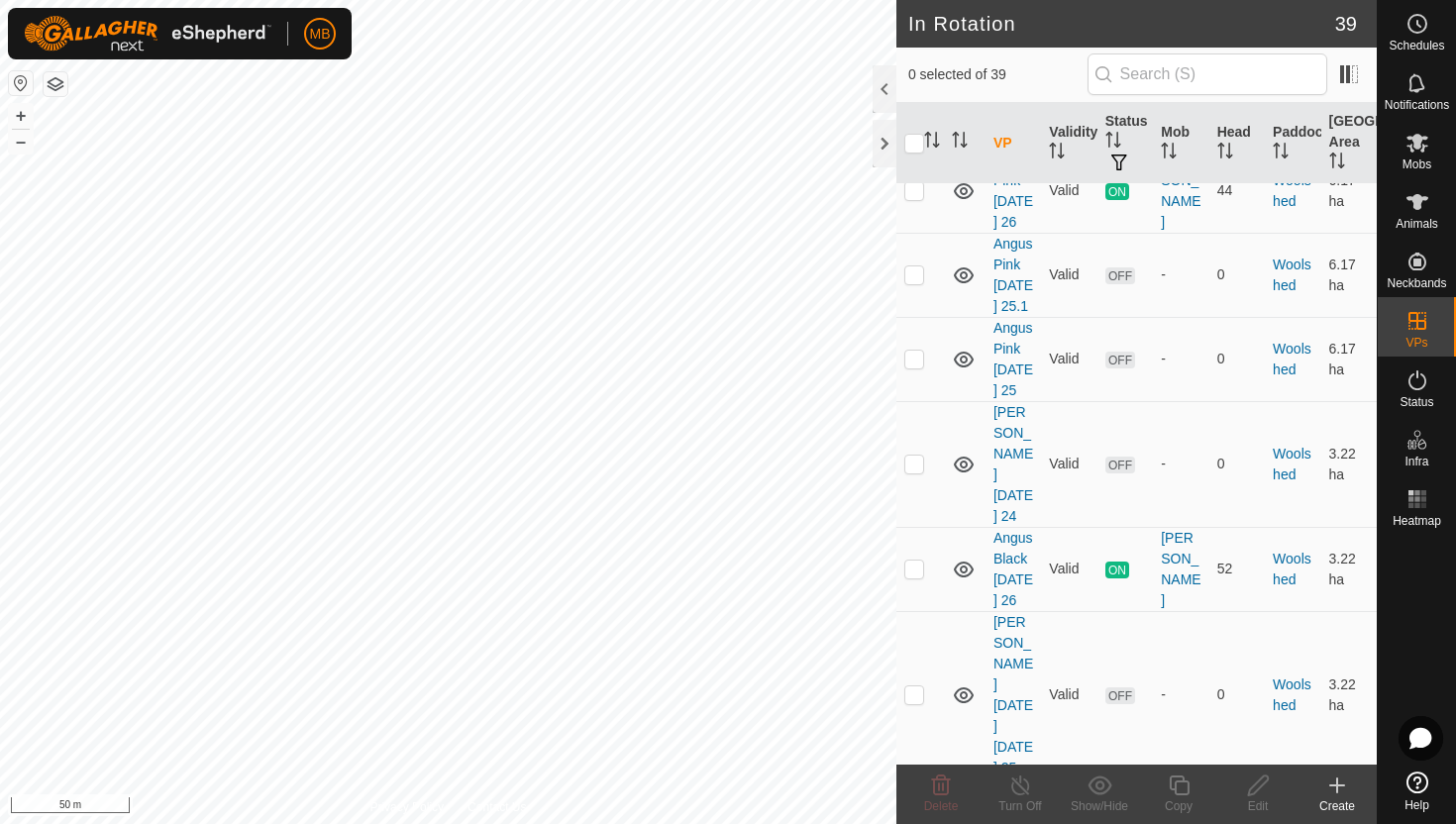 scroll, scrollTop: 3815, scrollLeft: 0, axis: vertical 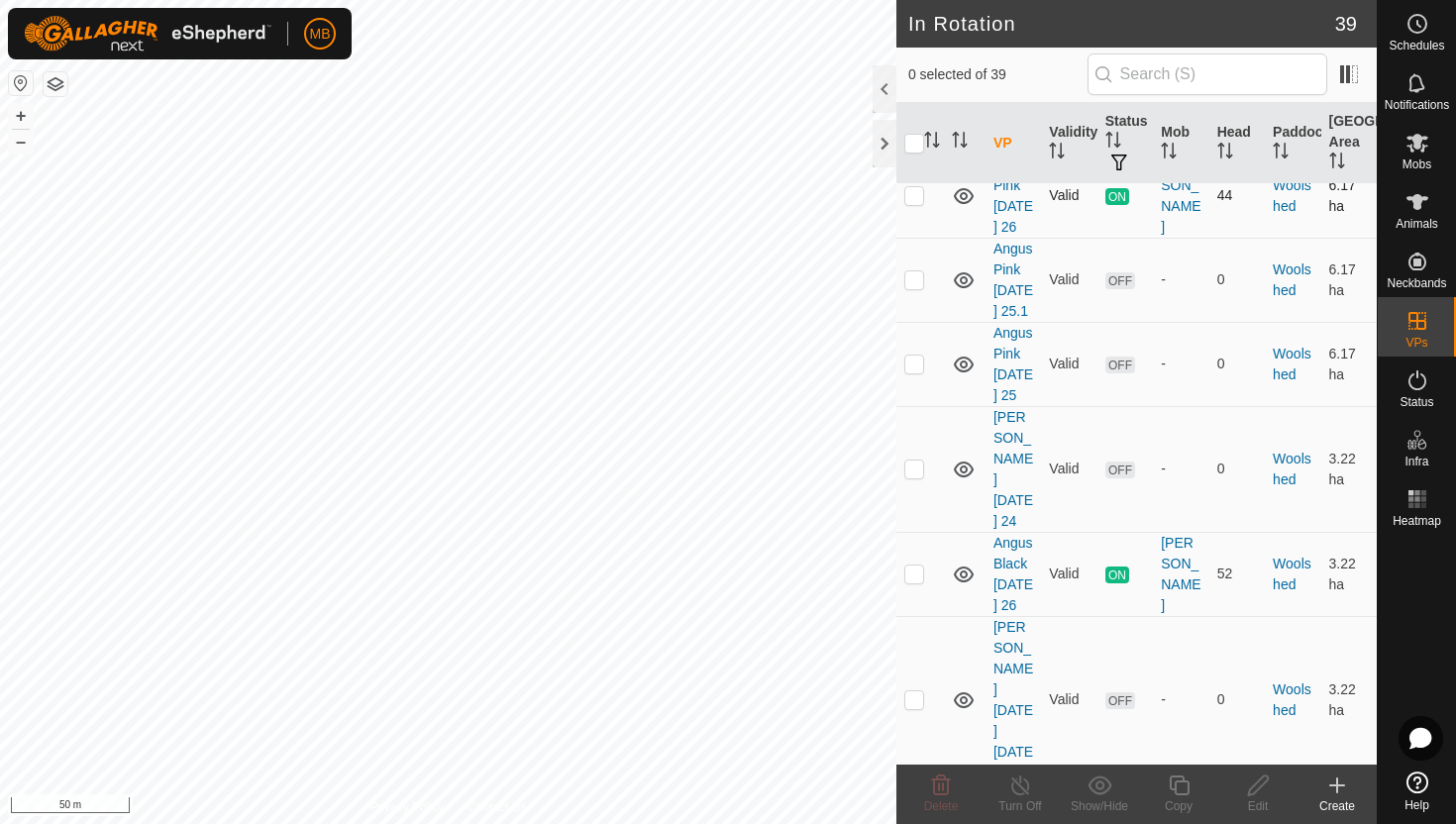 click at bounding box center [914, 195] 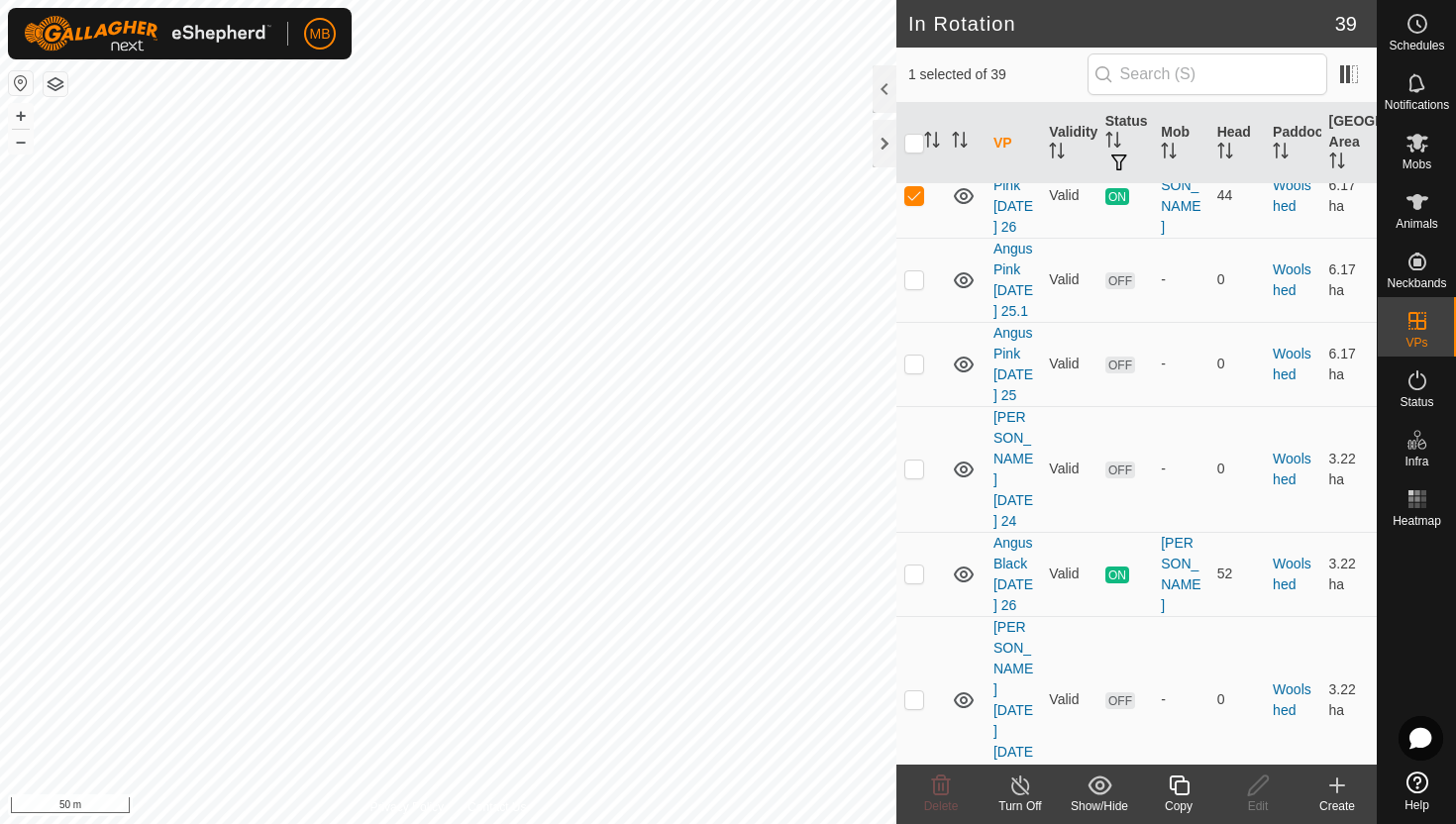 click 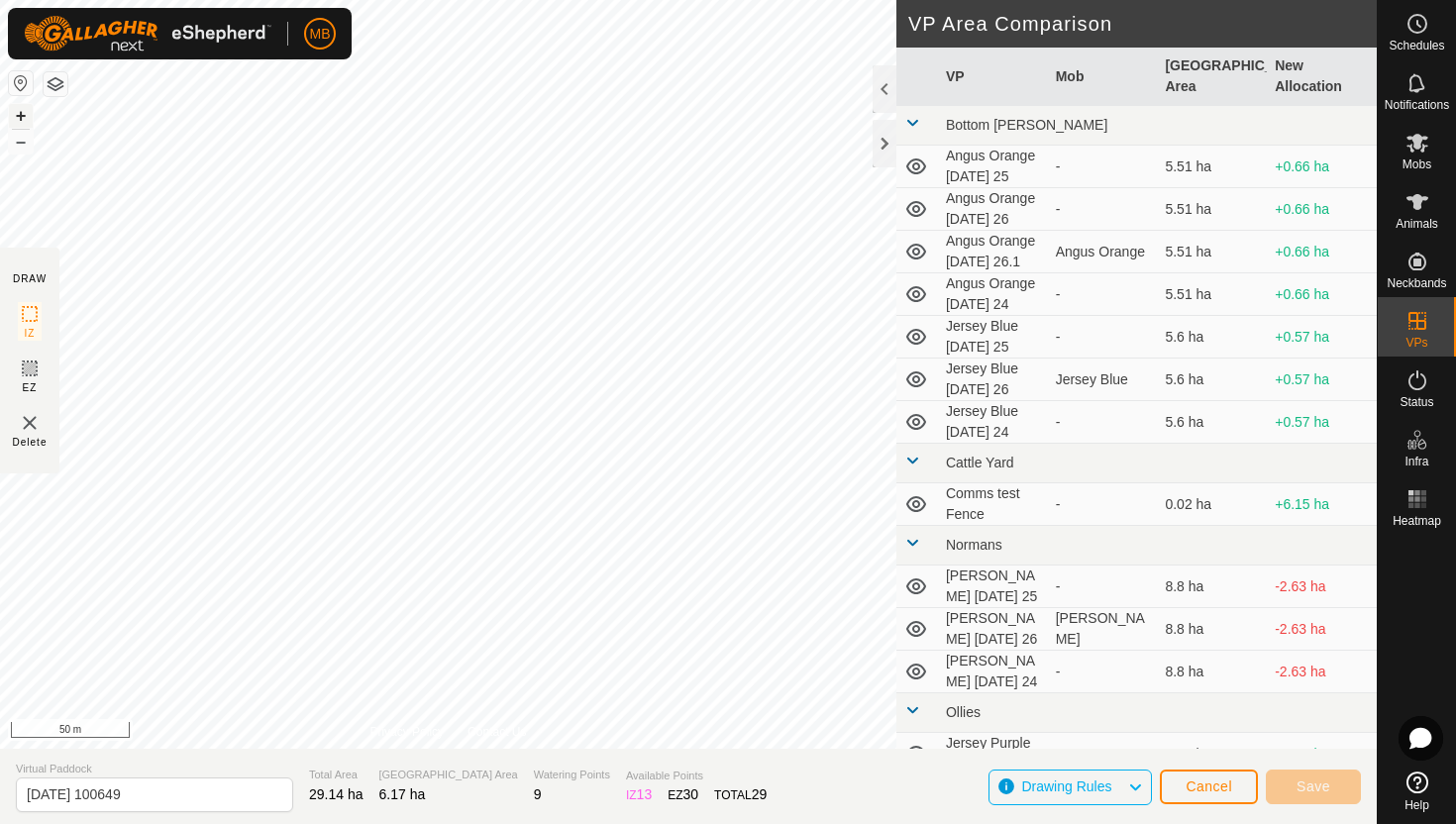 click on "+" at bounding box center (21, 116) 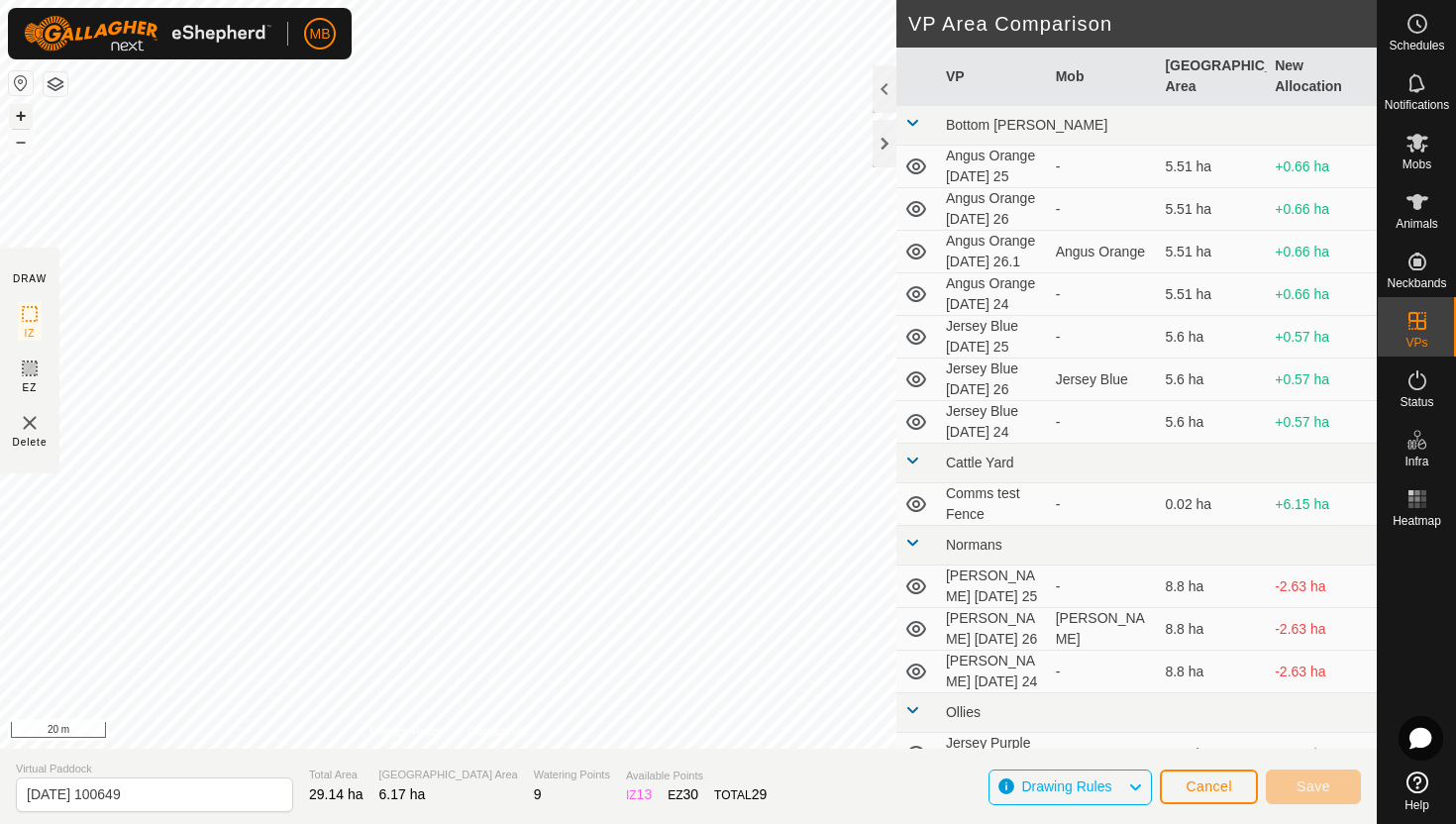 click on "+" at bounding box center [21, 116] 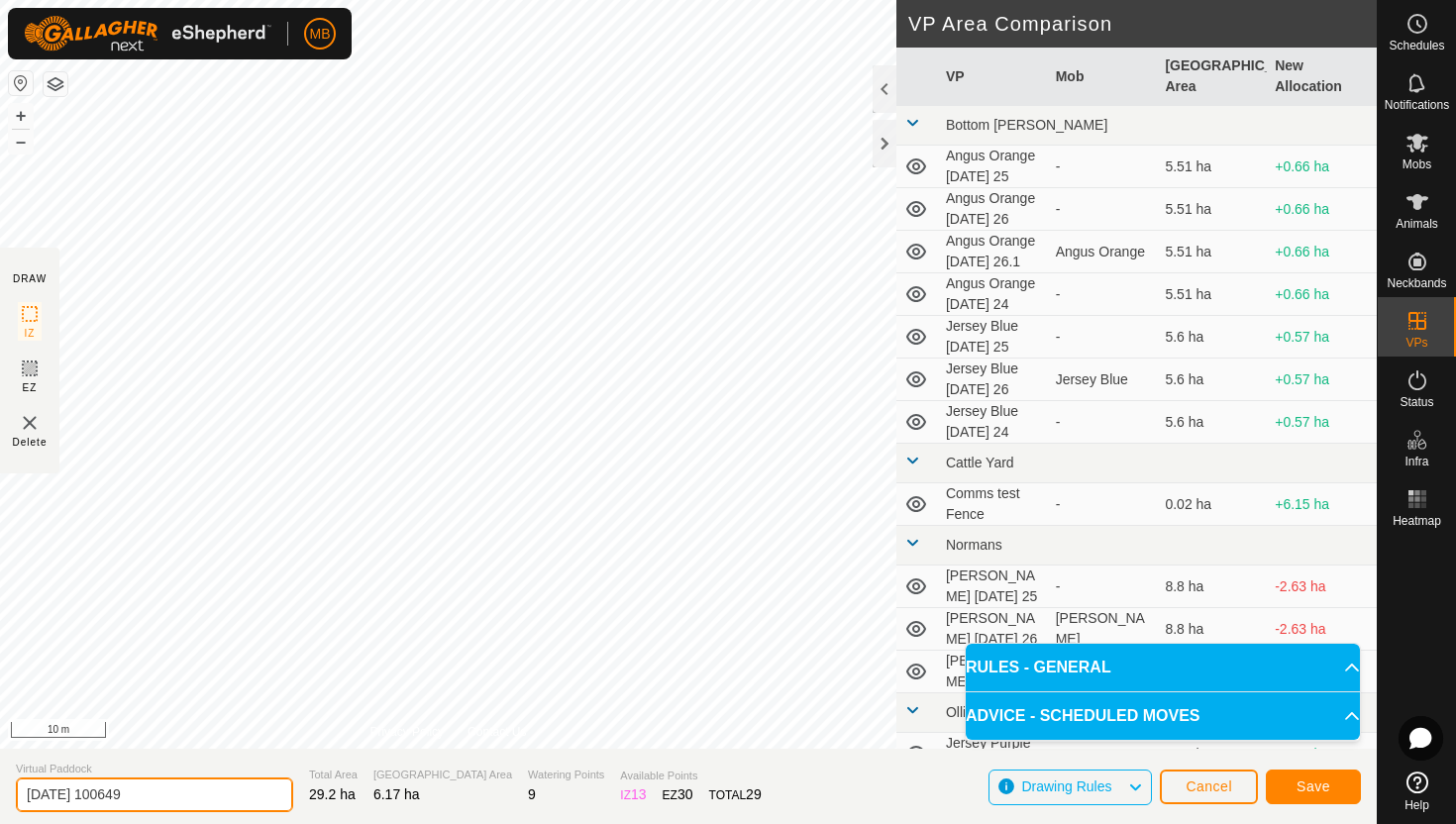 click on "2025-07-26 100649" 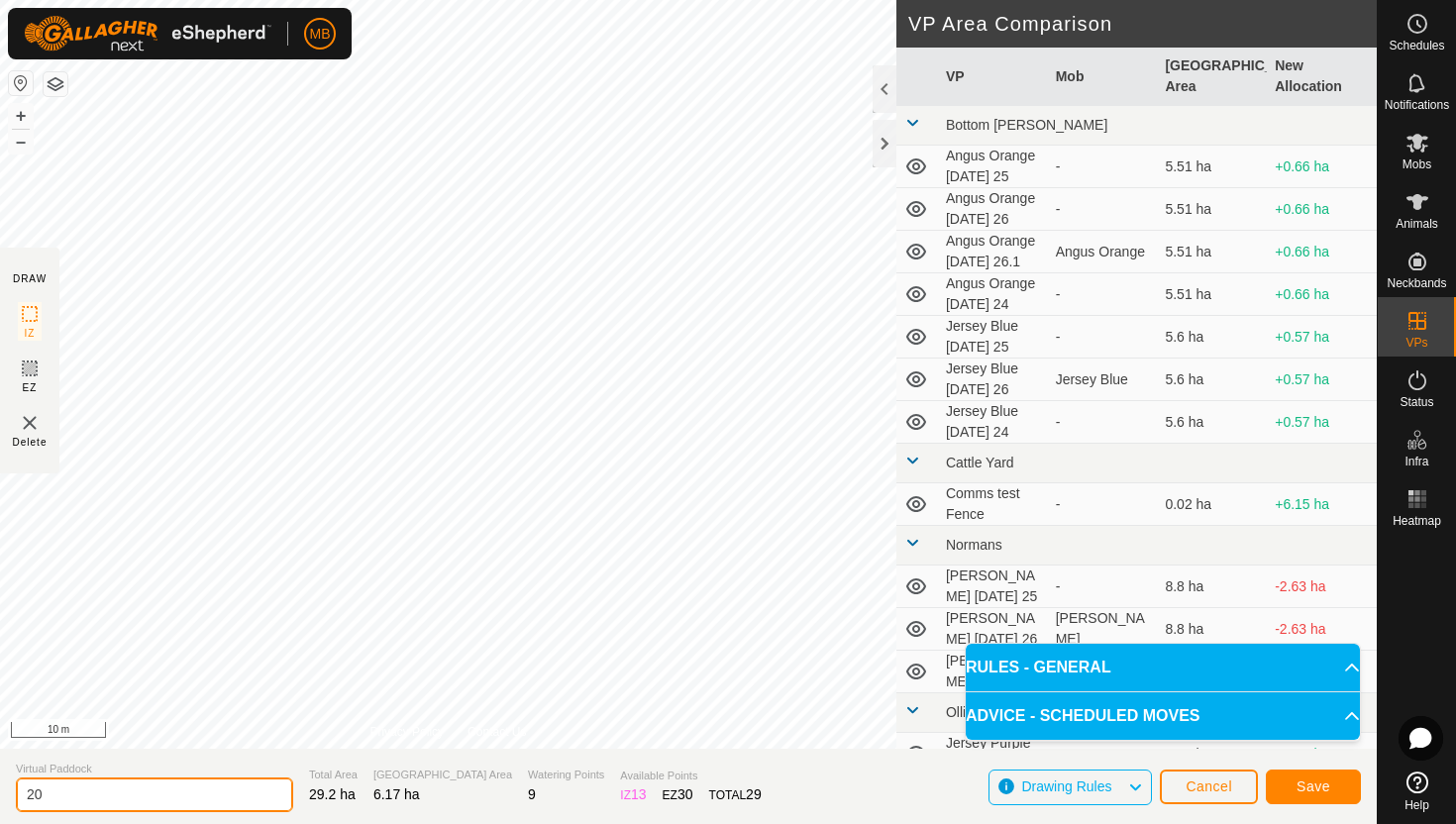type on "2" 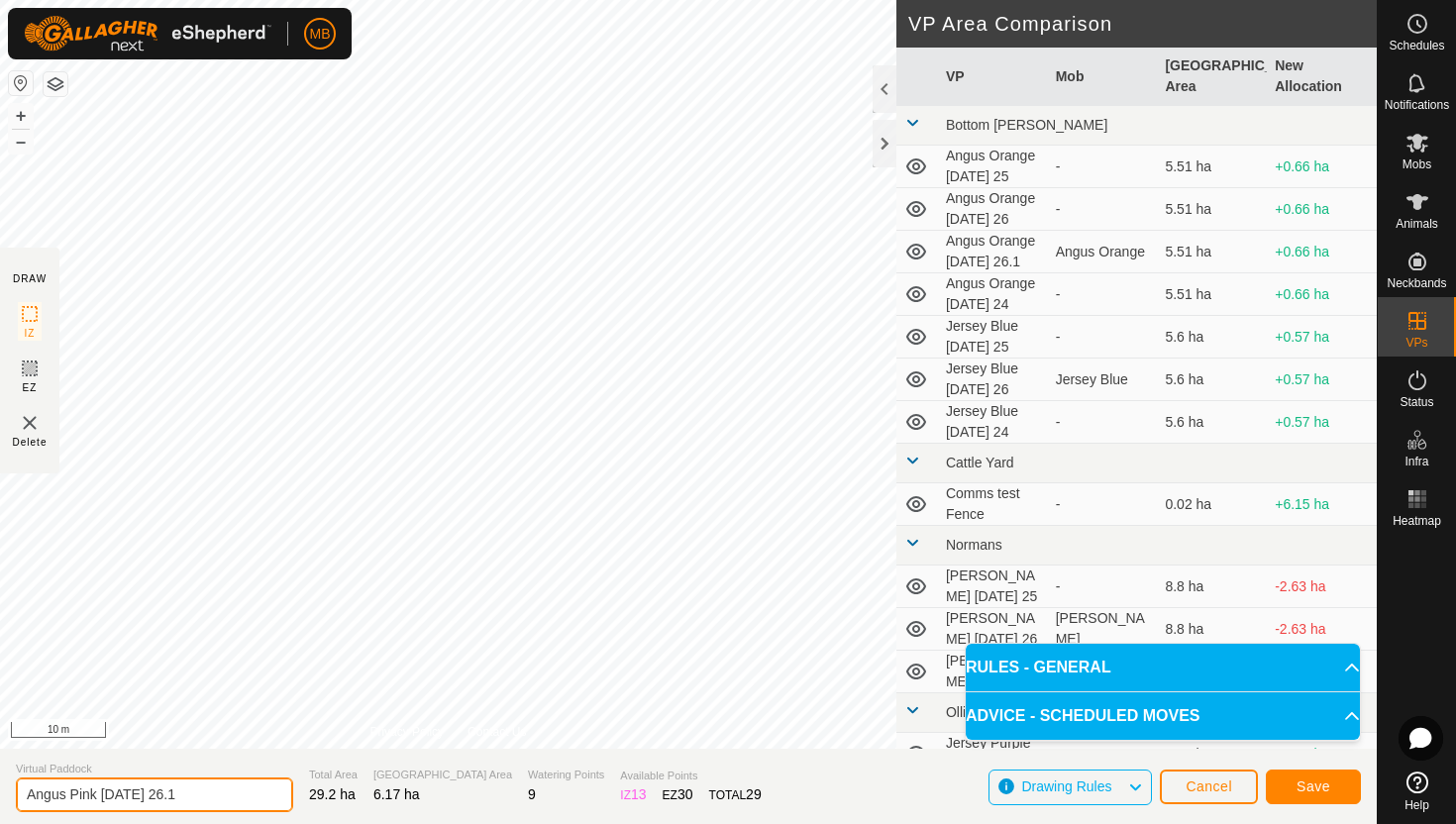 type on "Angus Pink Saturday 26.1" 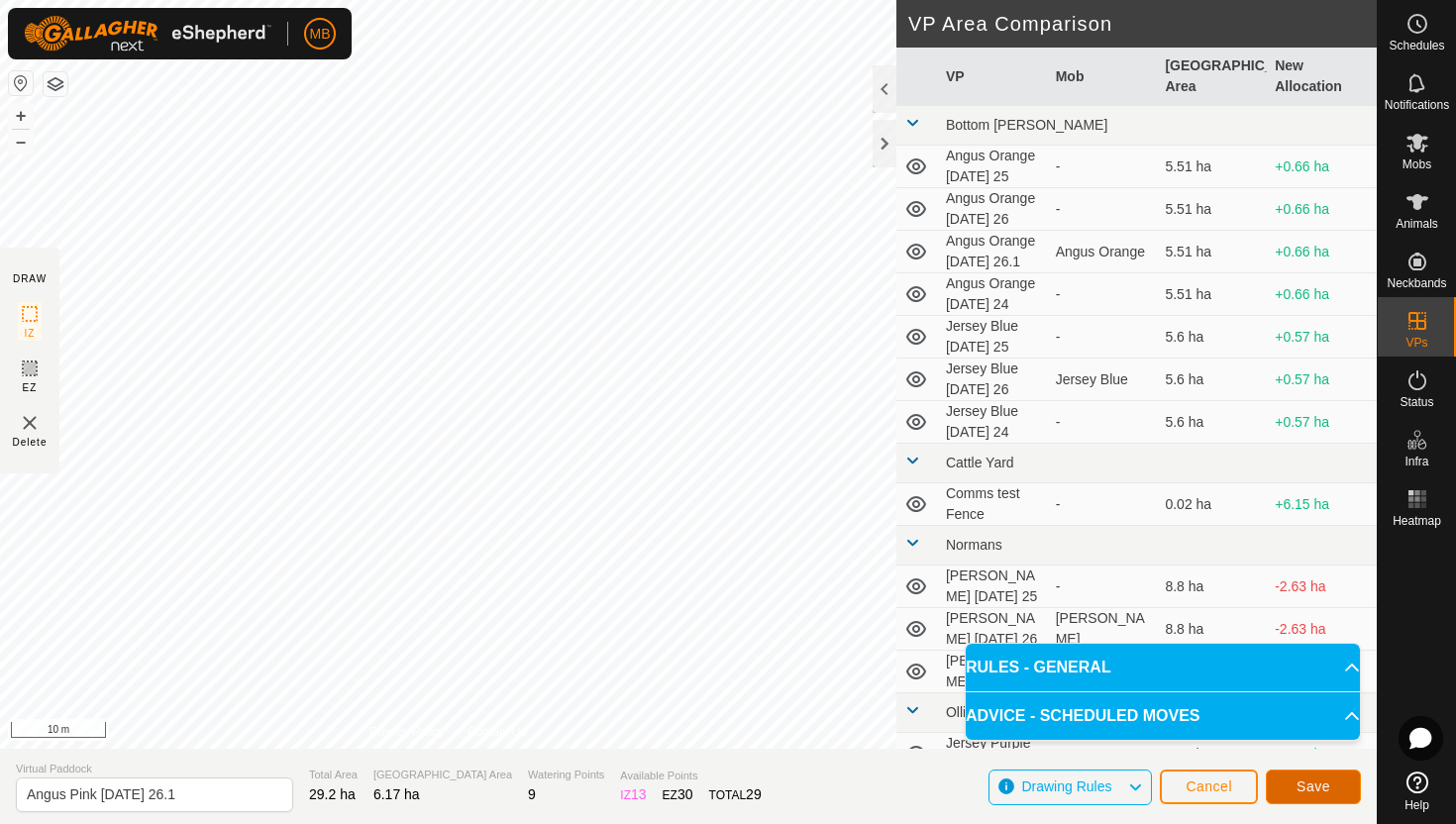 click on "Save" 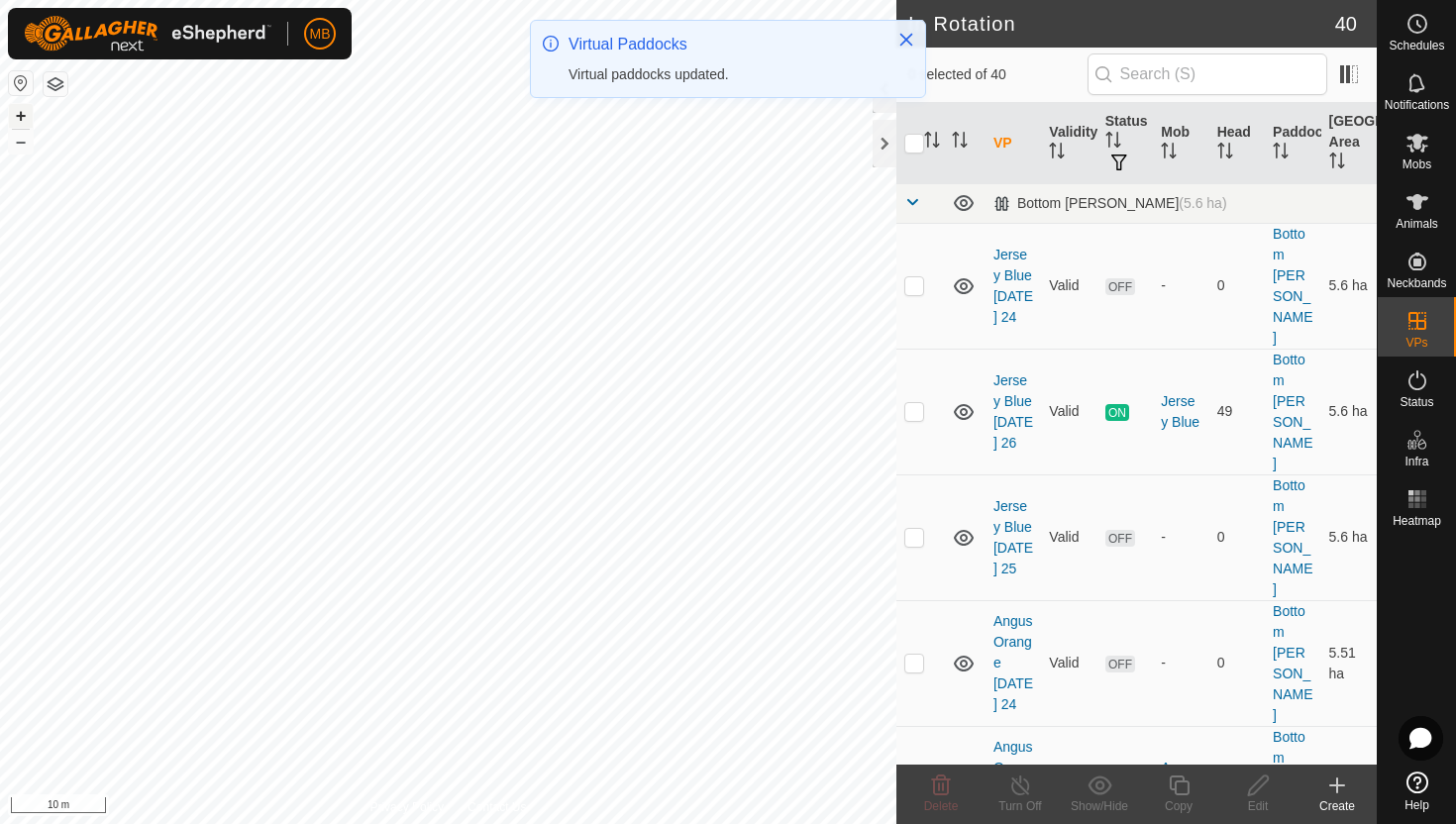 click on "+" at bounding box center (21, 116) 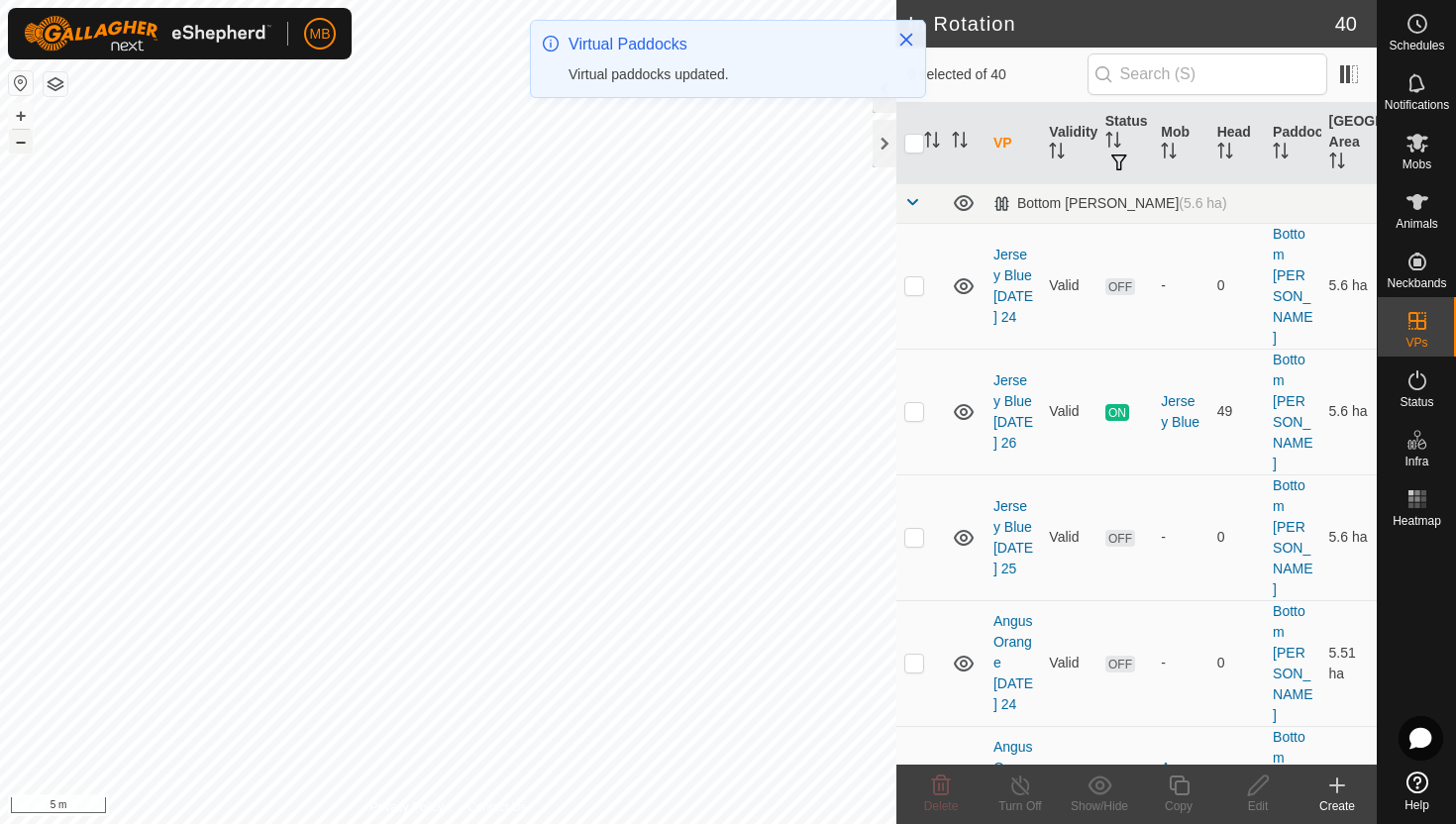 click on "–" at bounding box center [21, 142] 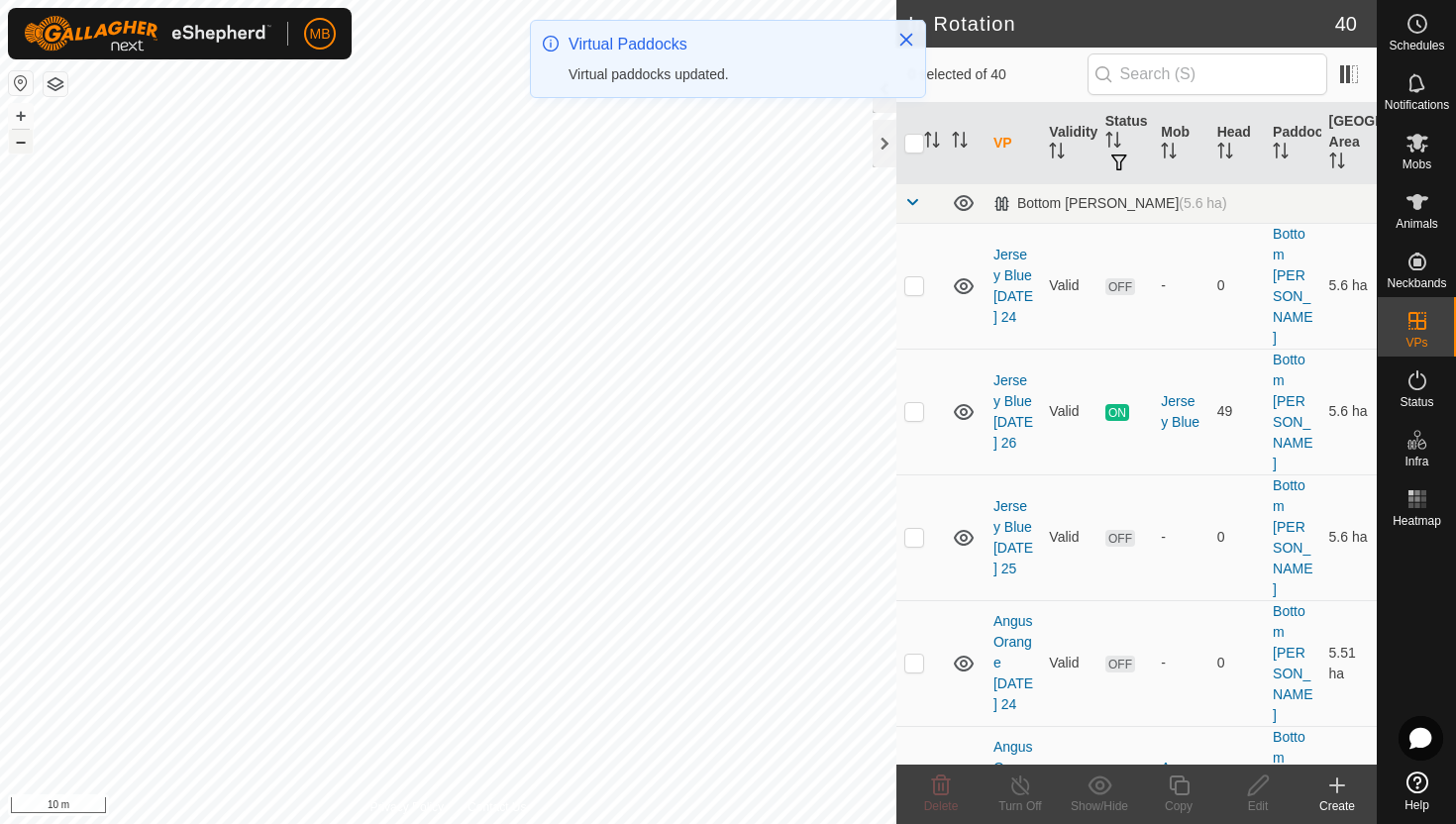 click on "–" at bounding box center [21, 142] 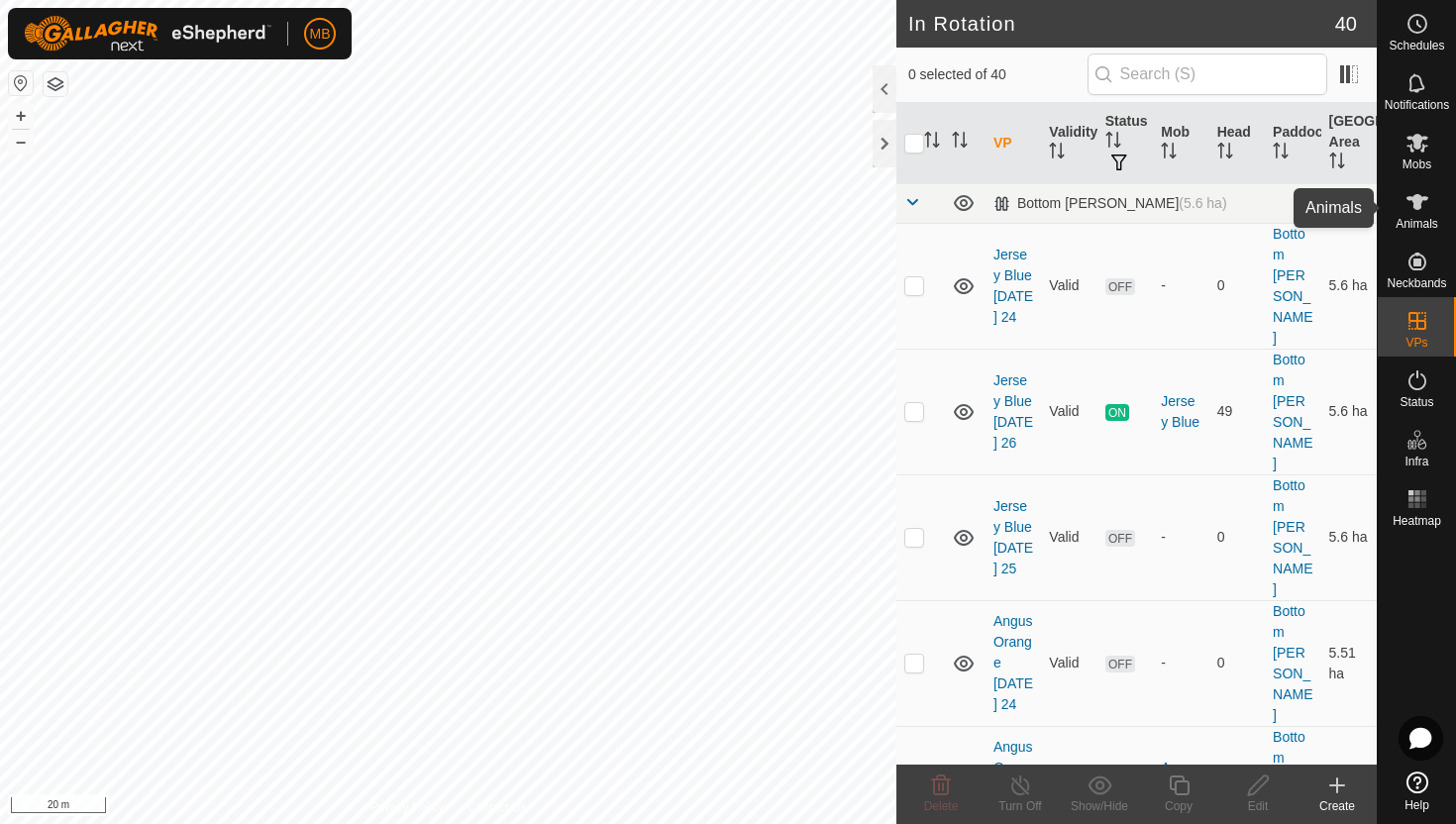 click 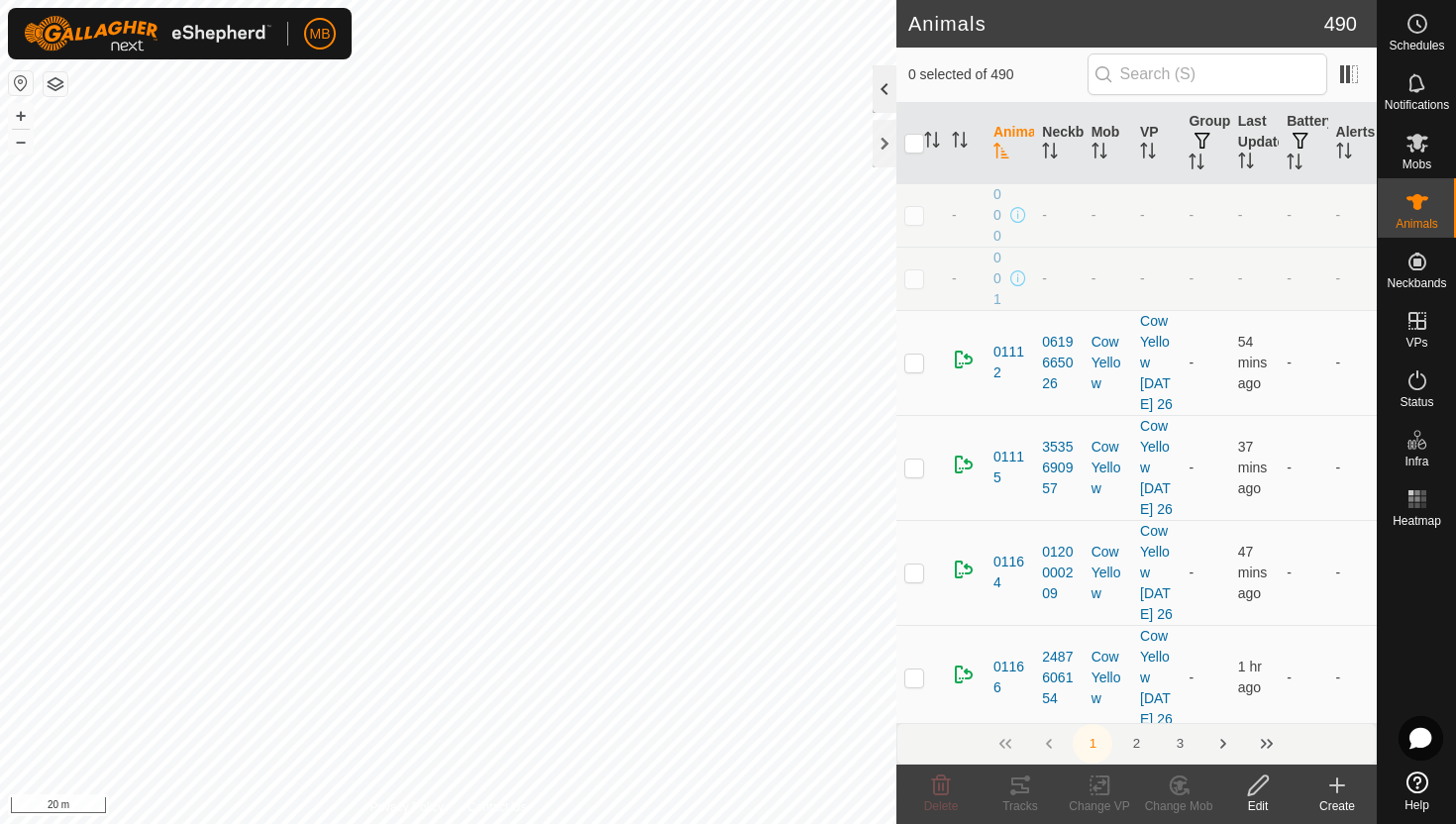 click 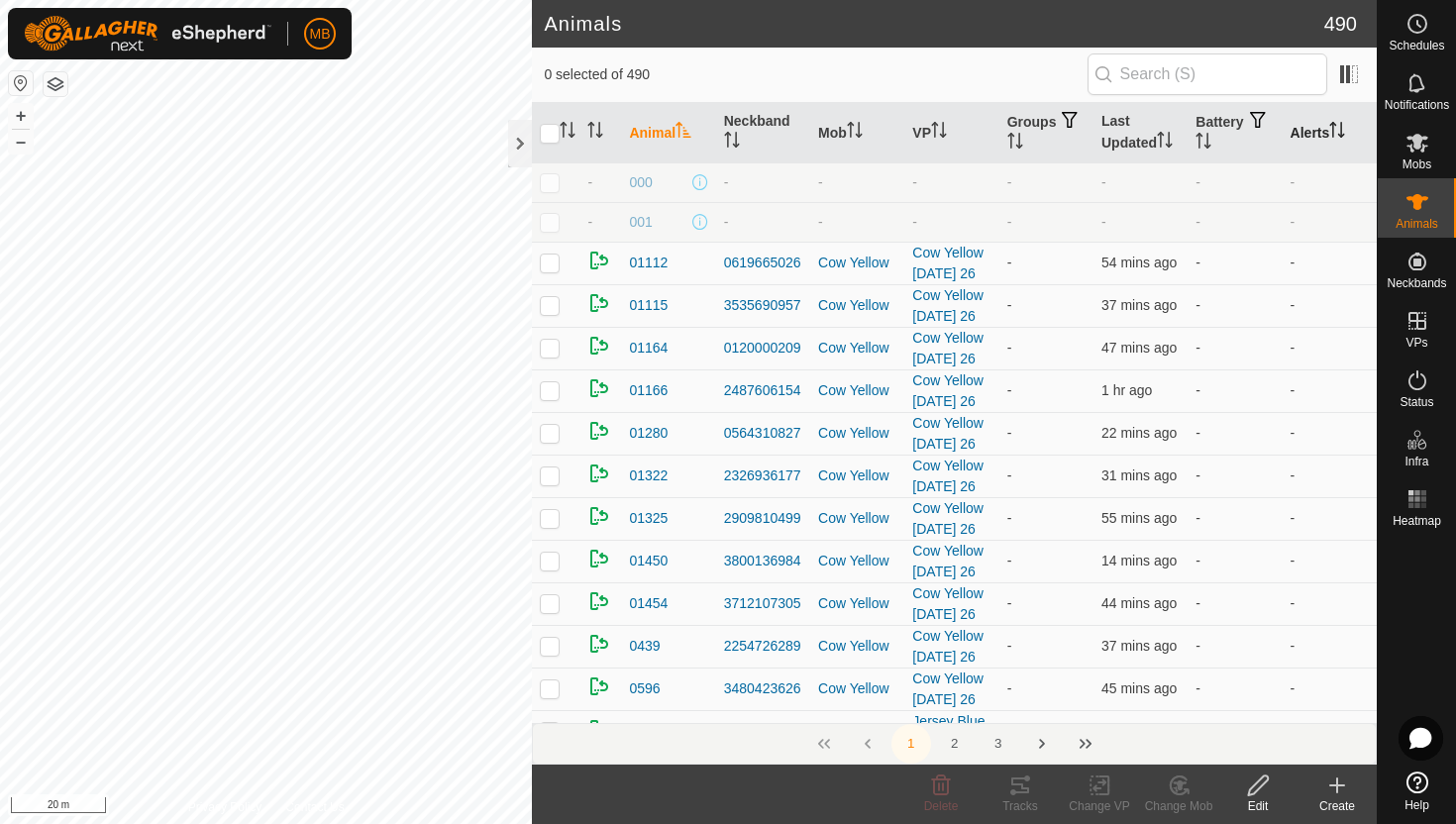 click 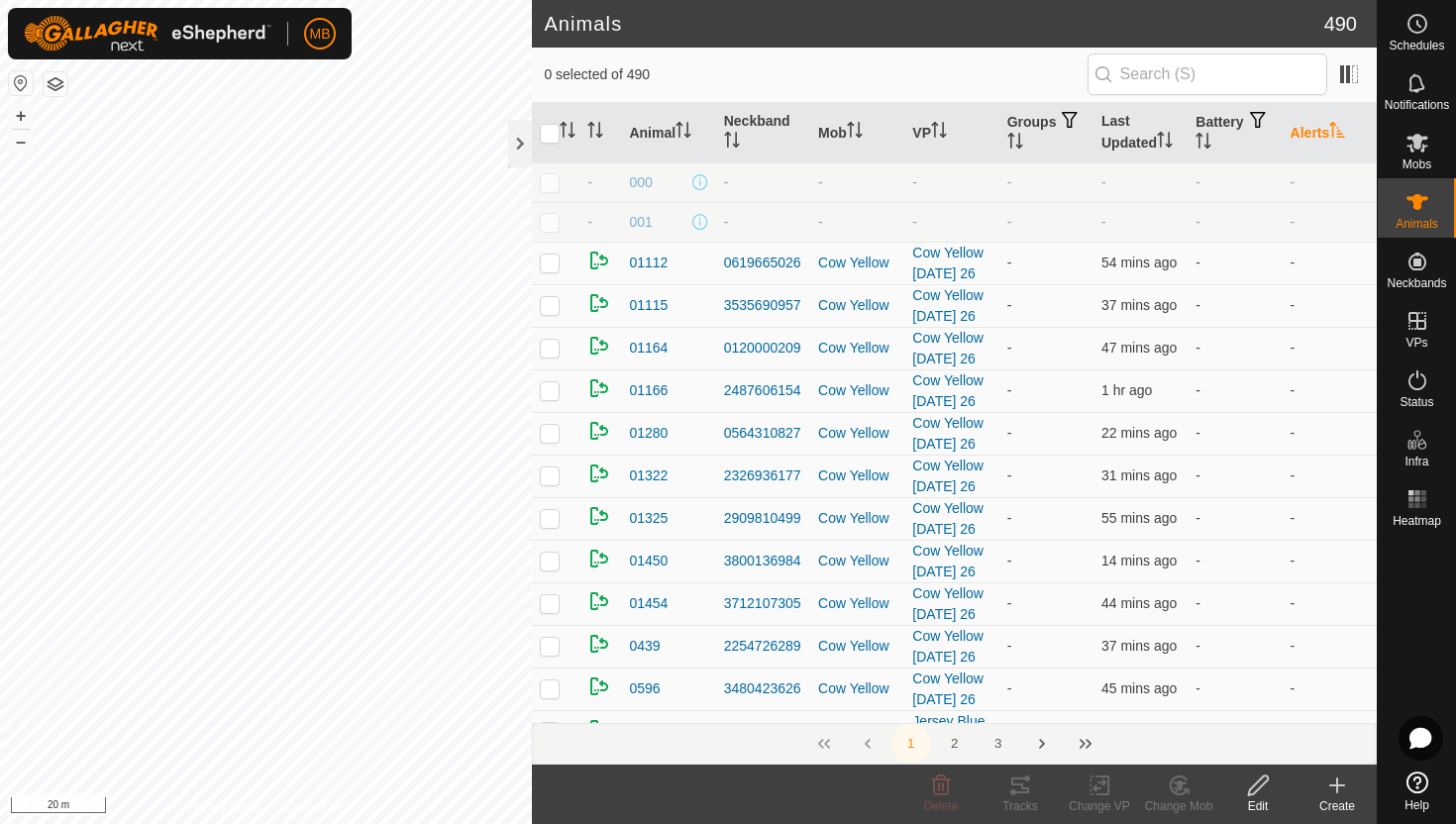 click 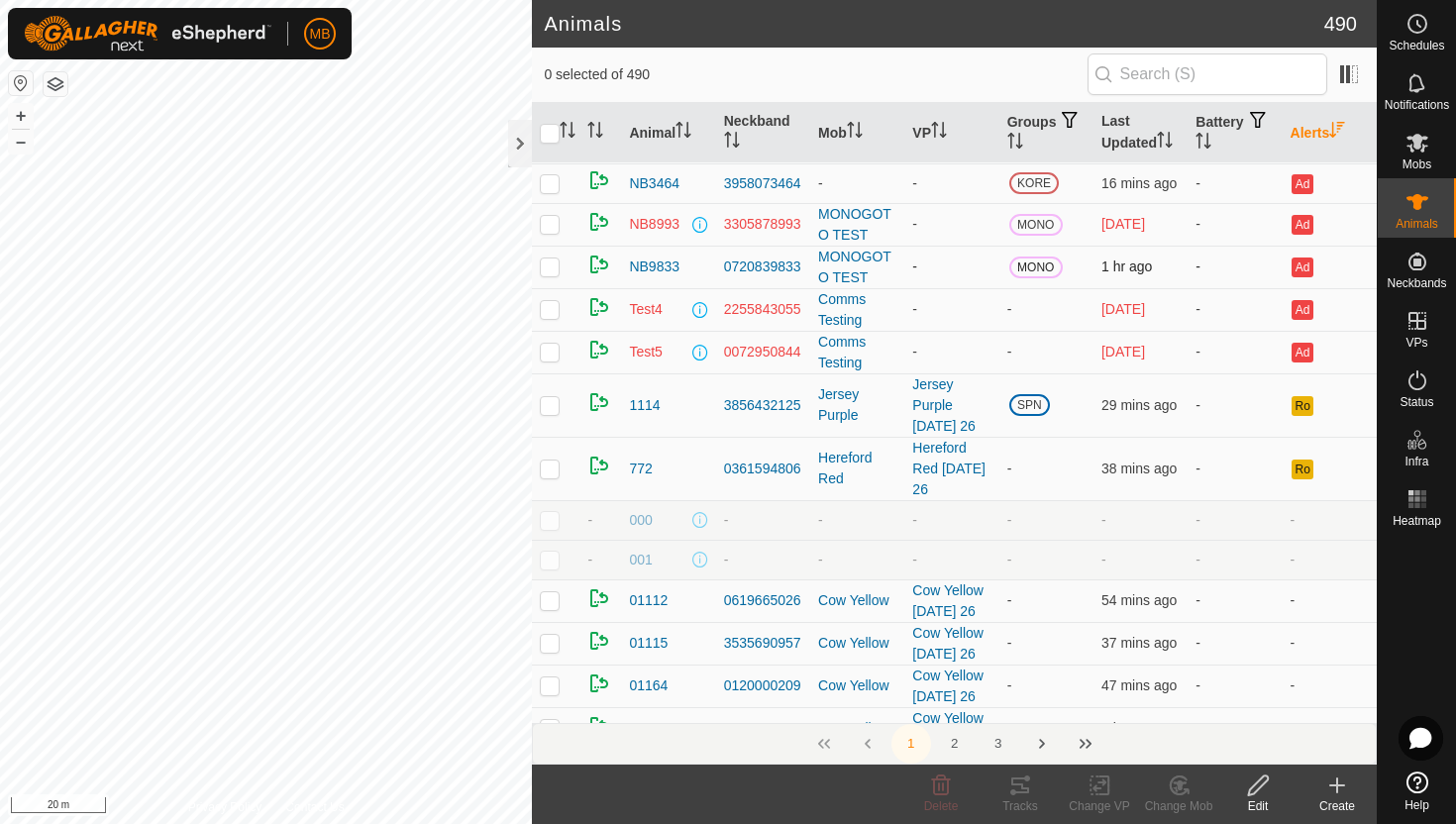 scroll, scrollTop: 92, scrollLeft: 0, axis: vertical 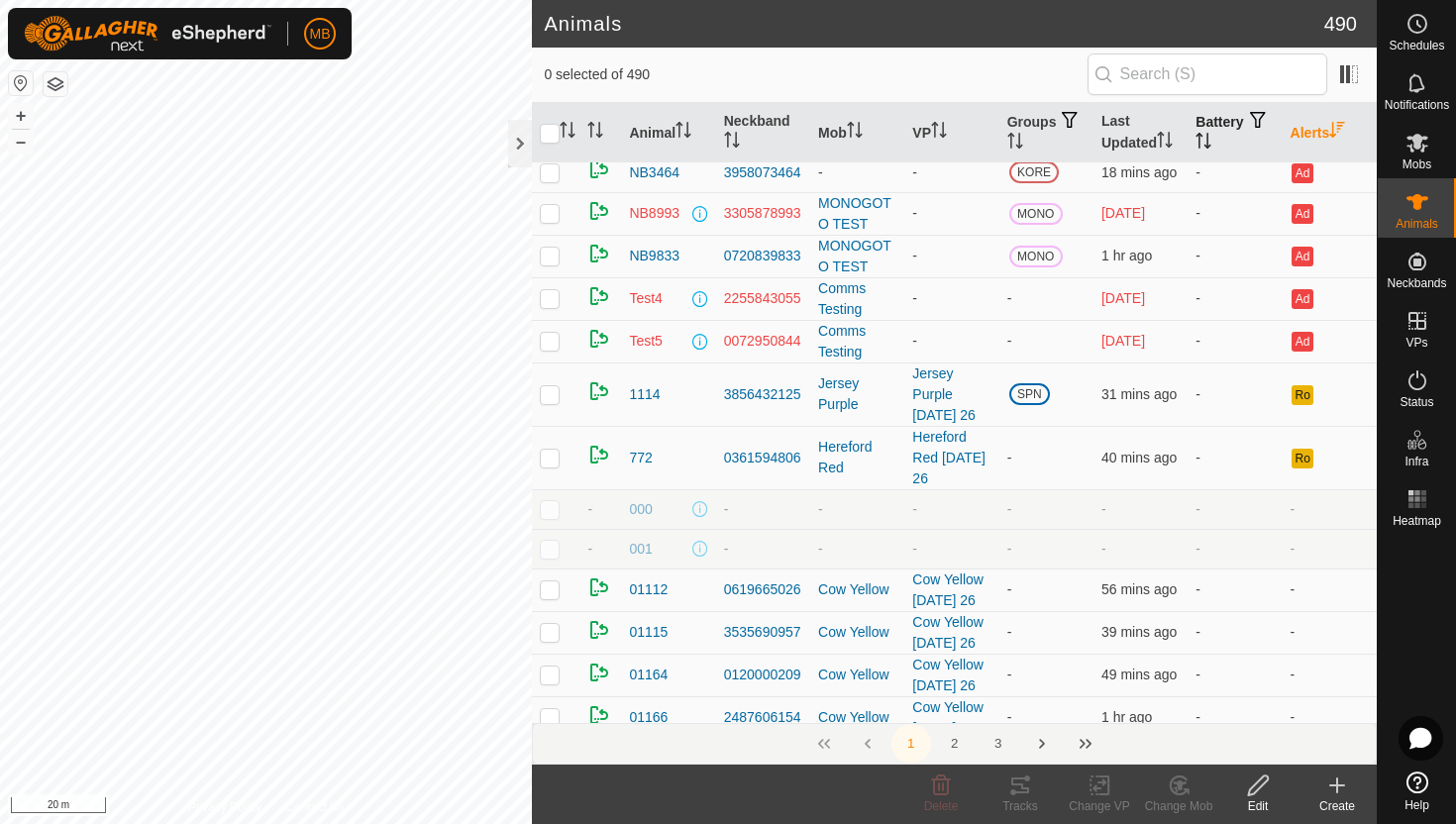 click 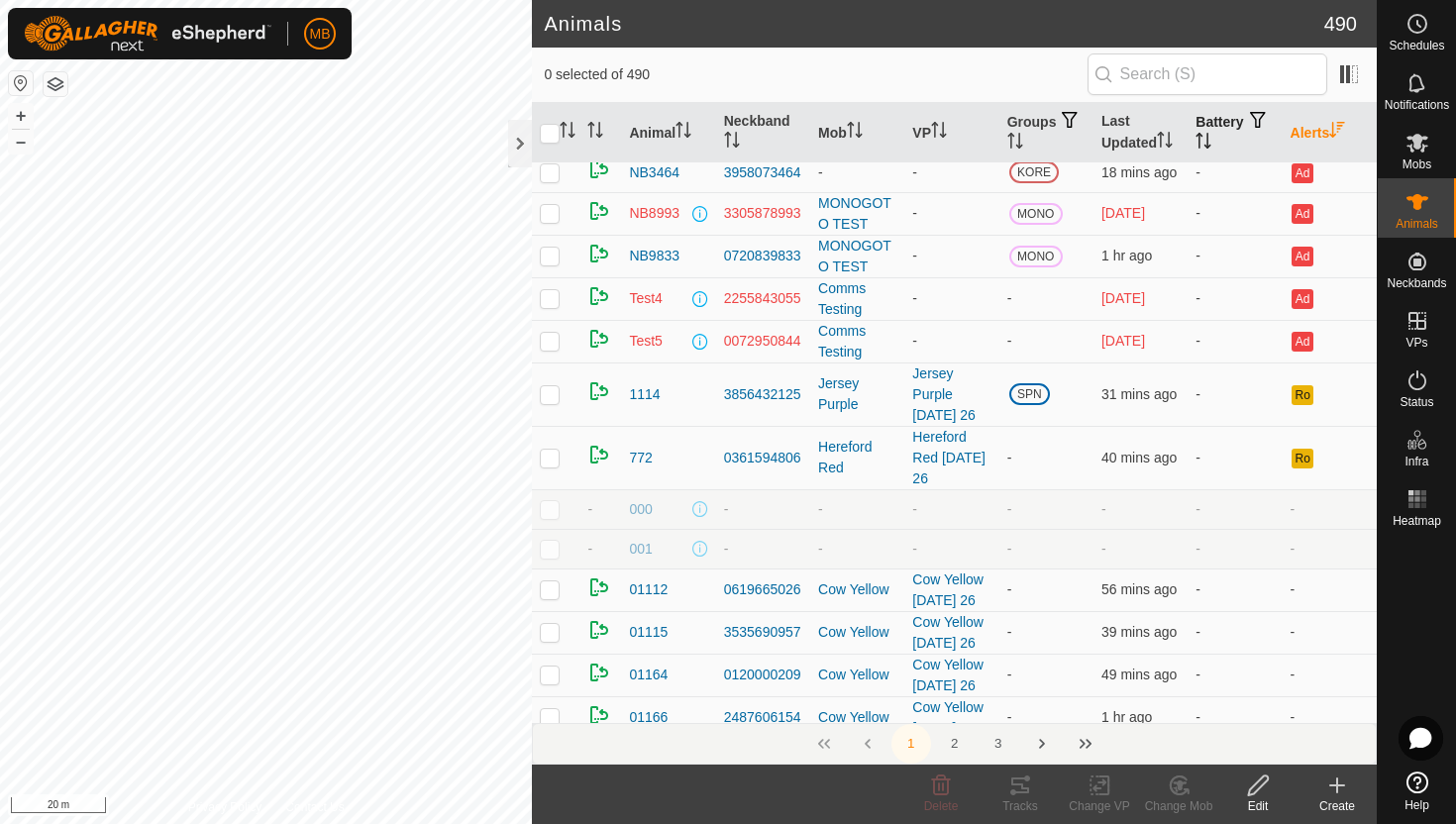 scroll, scrollTop: 0, scrollLeft: 0, axis: both 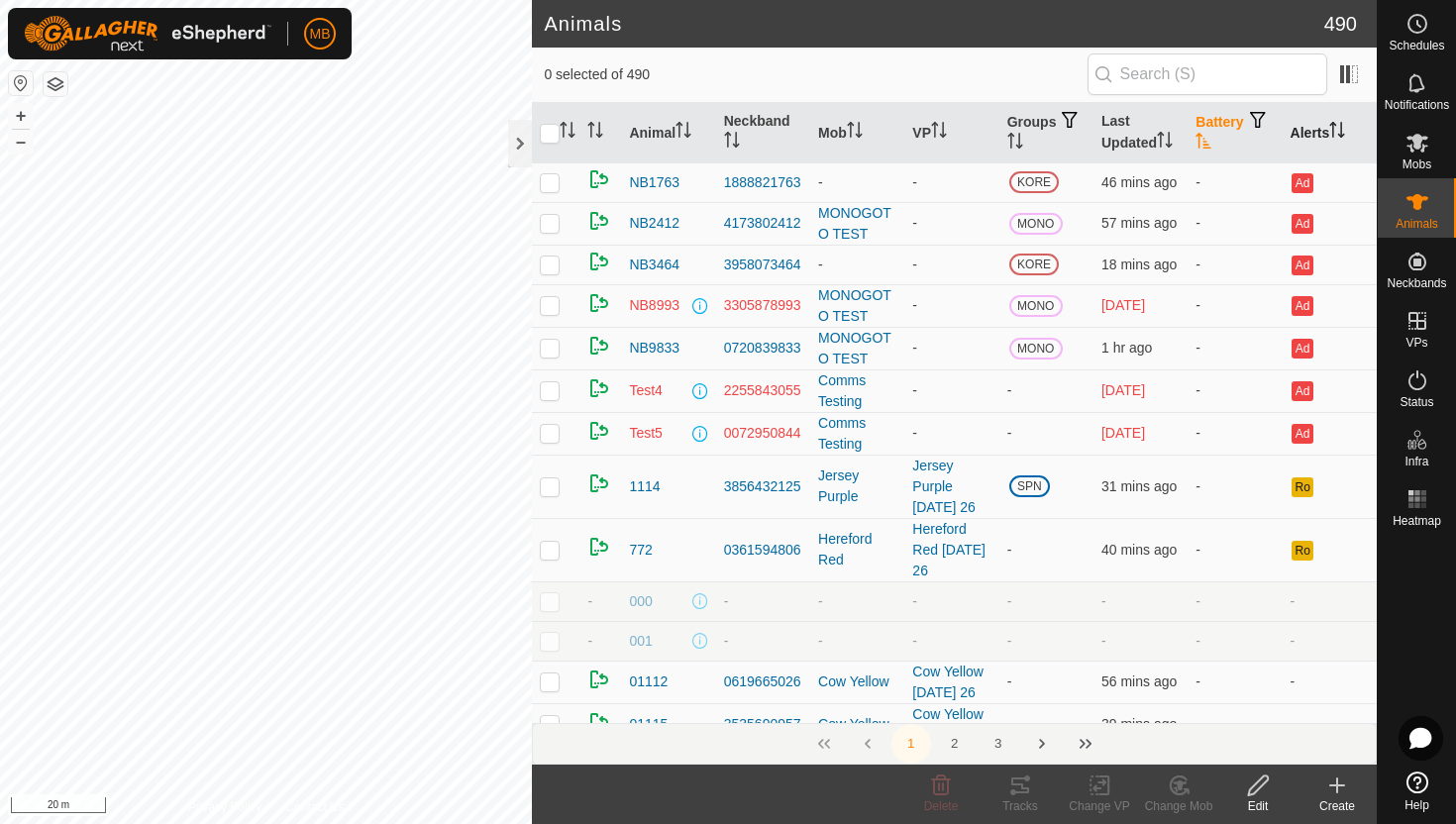 click 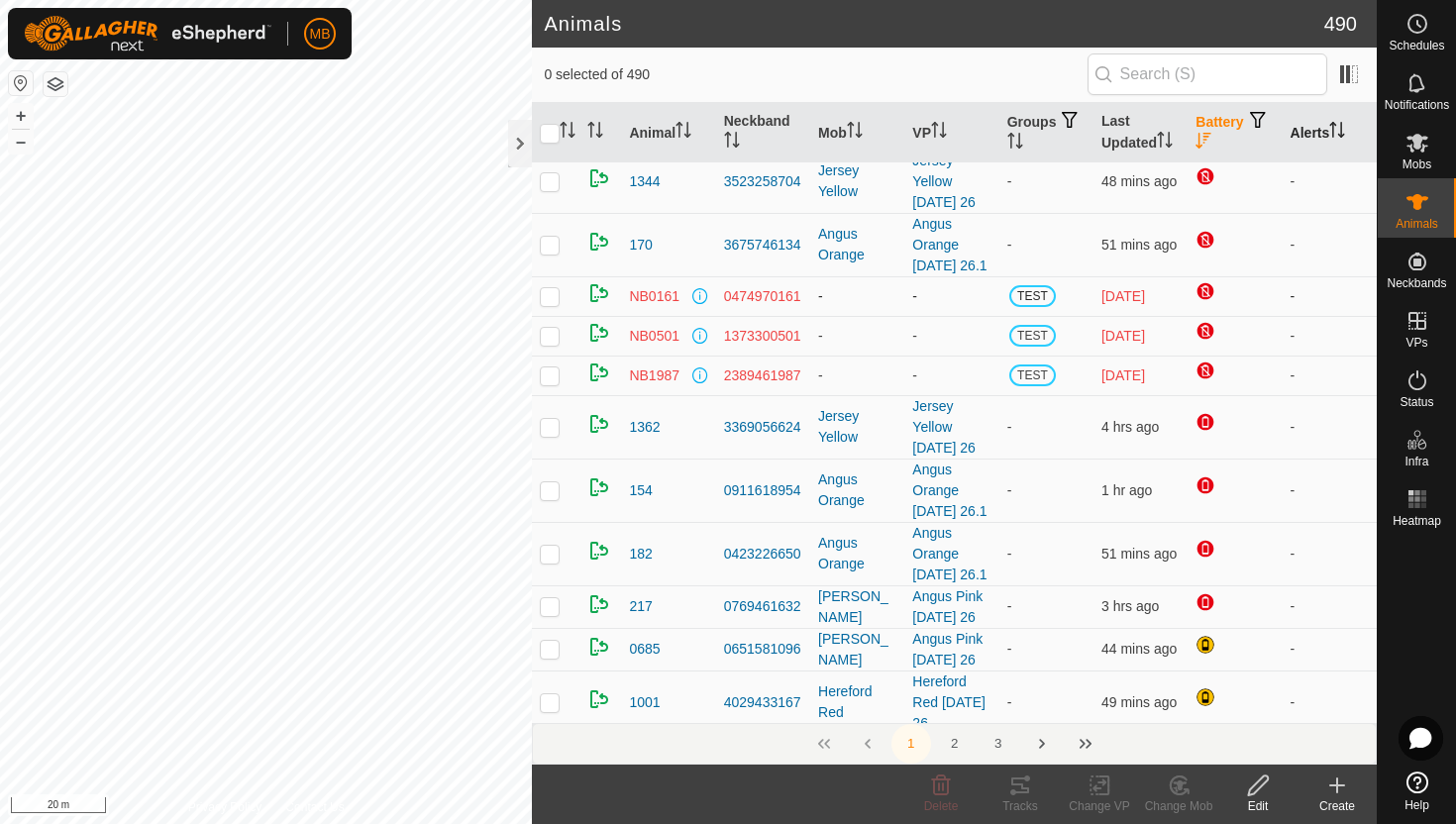 scroll, scrollTop: 0, scrollLeft: 0, axis: both 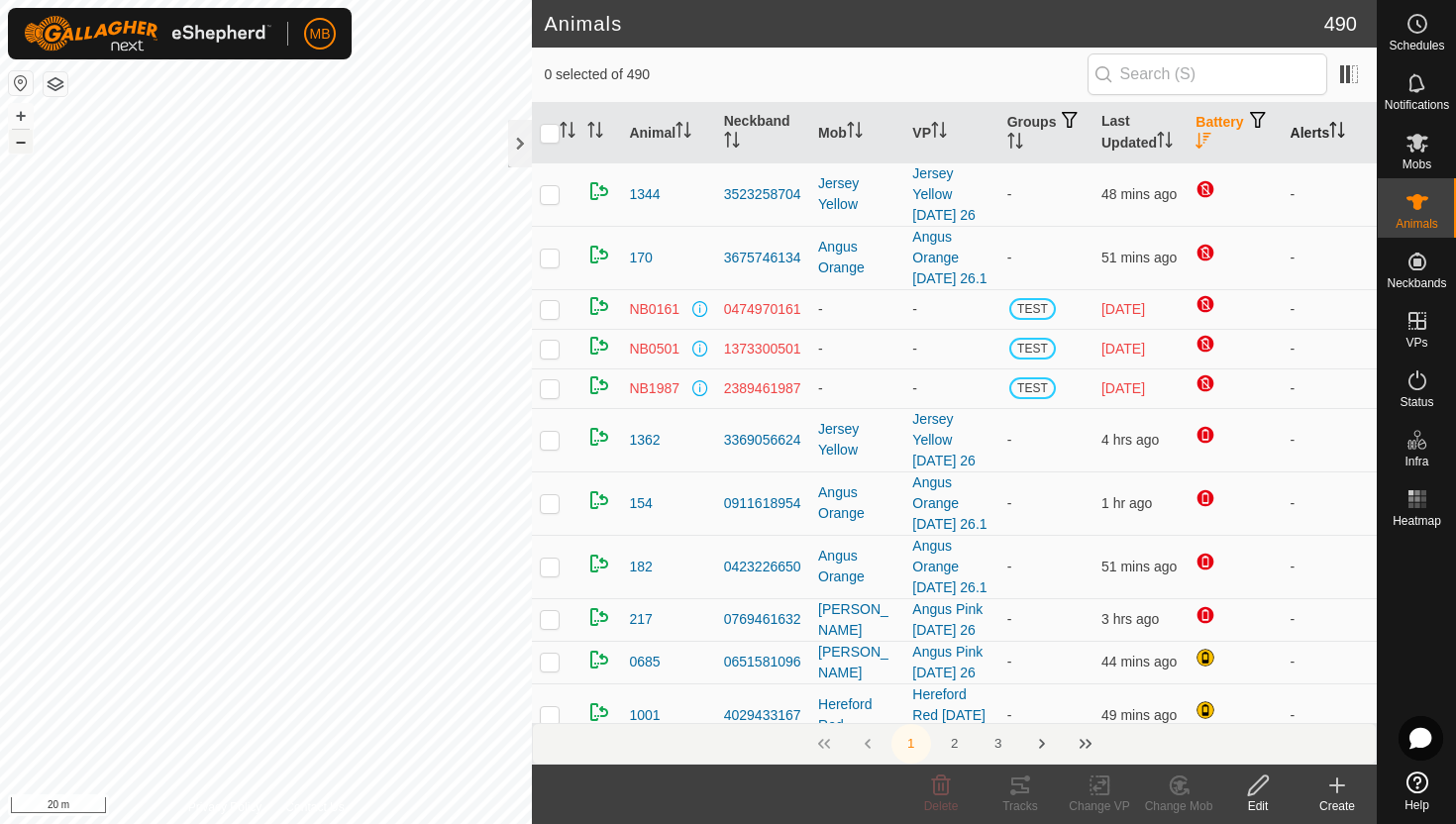 click on "–" at bounding box center (21, 142) 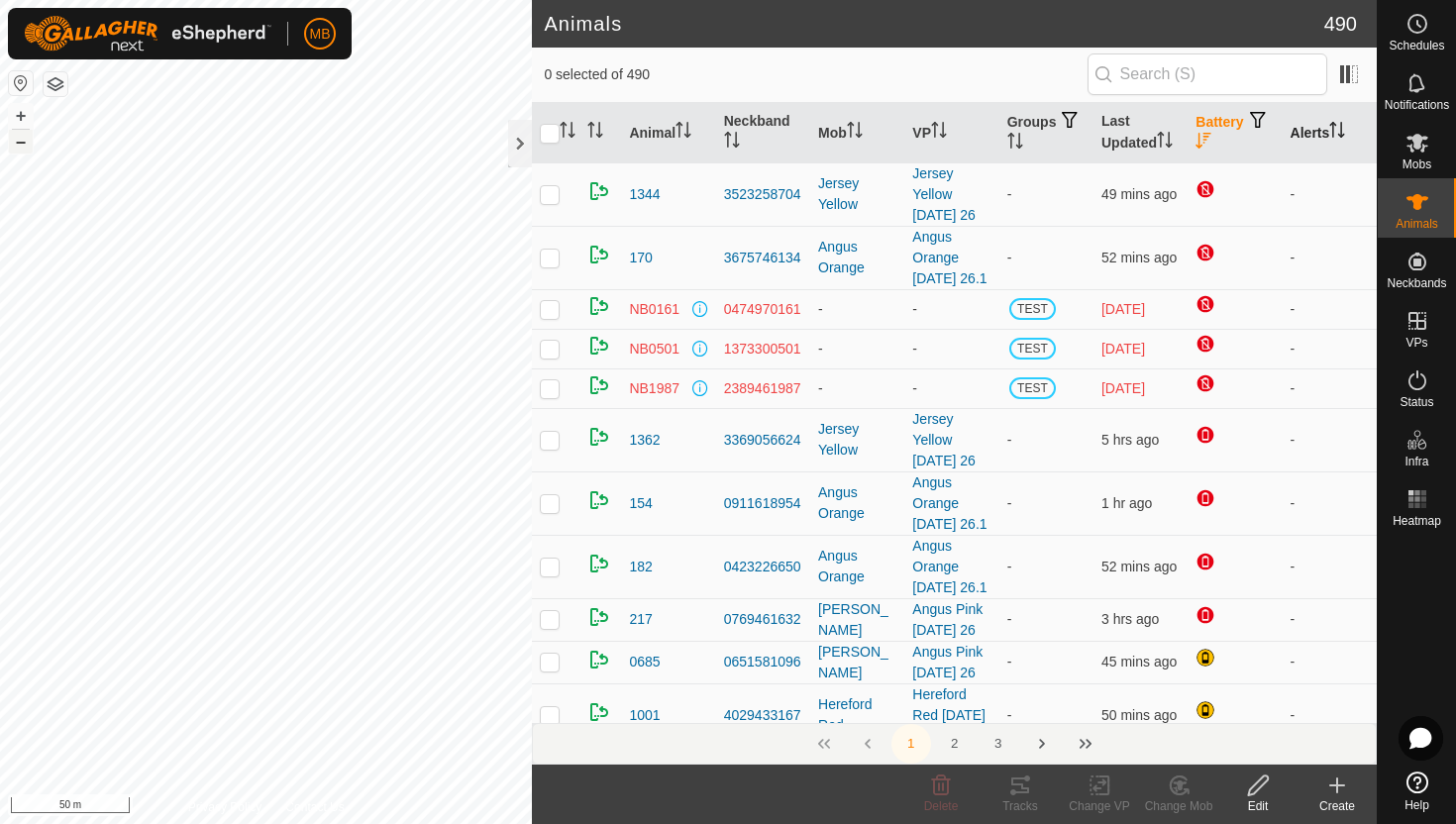 click on "–" at bounding box center [21, 142] 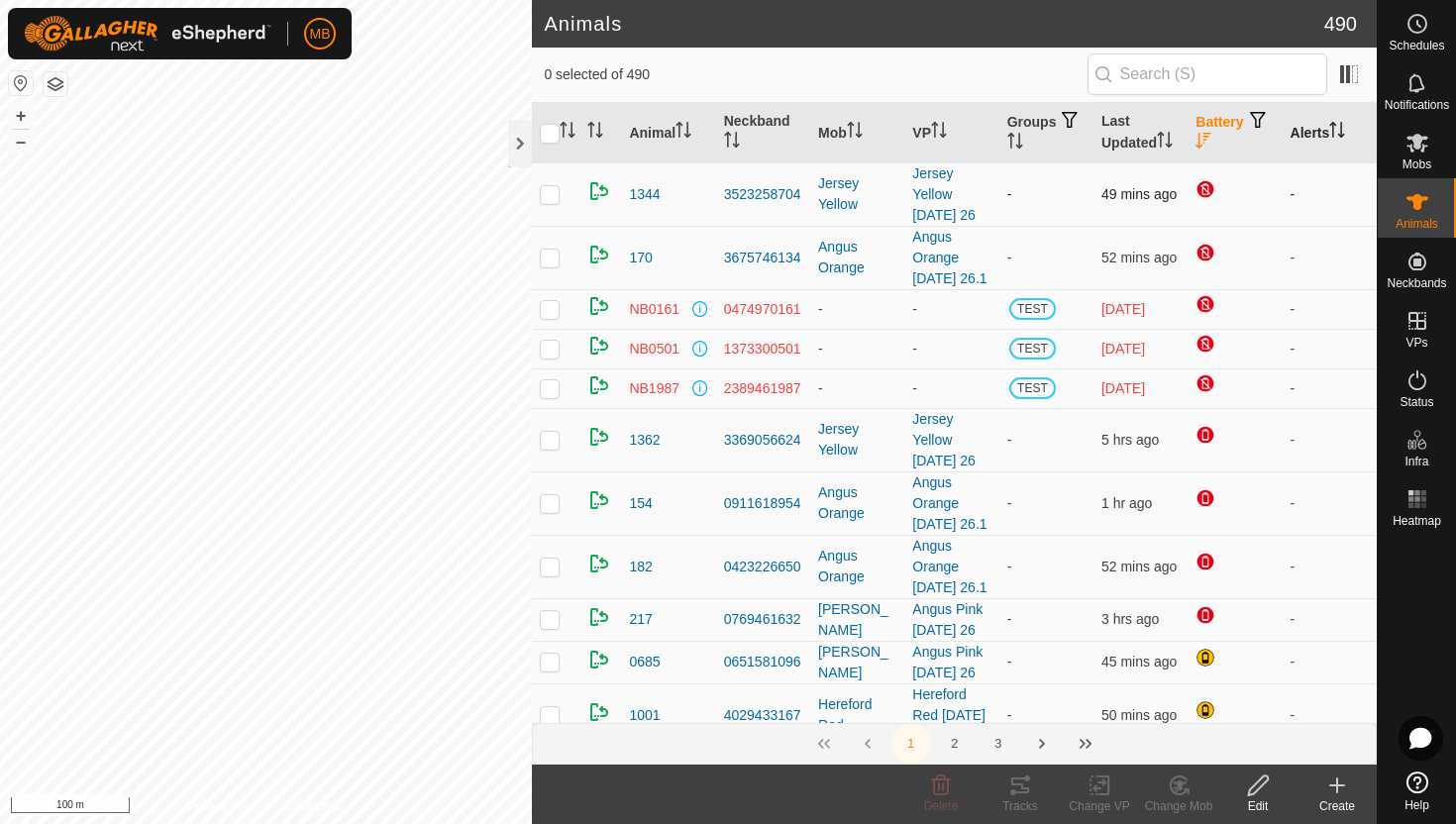 click at bounding box center [550, 194] 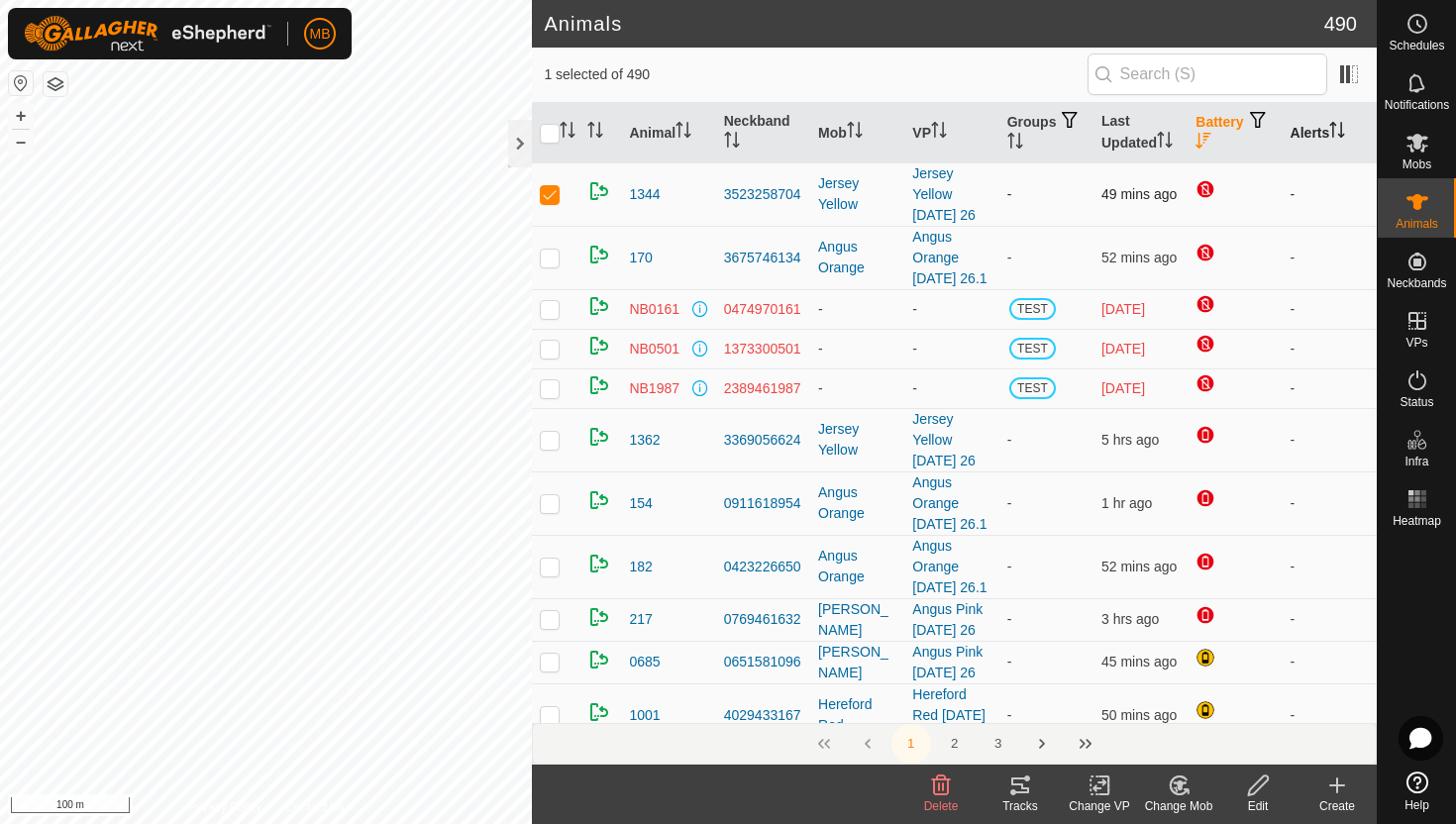 click at bounding box center [550, 194] 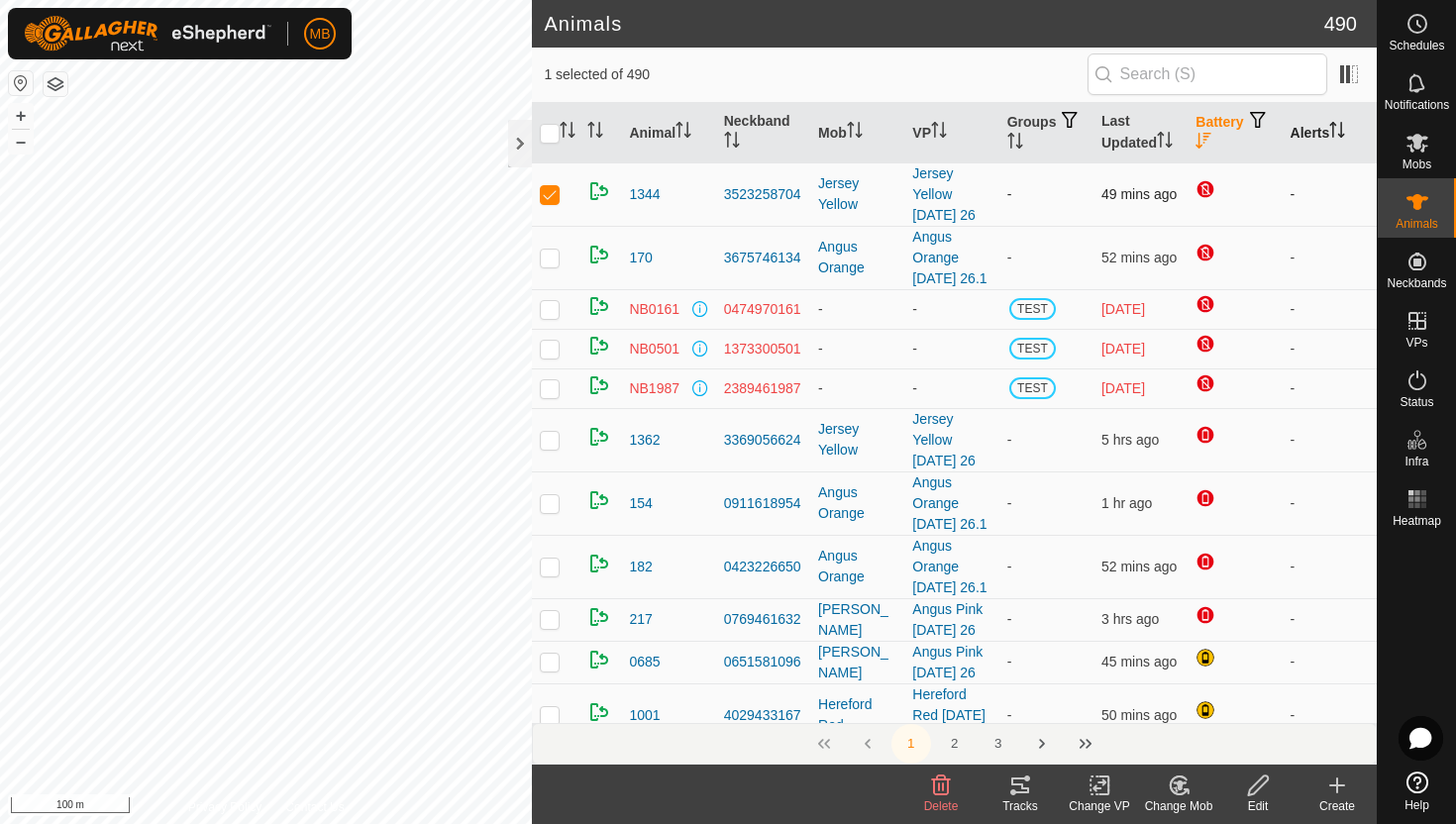 checkbox on "false" 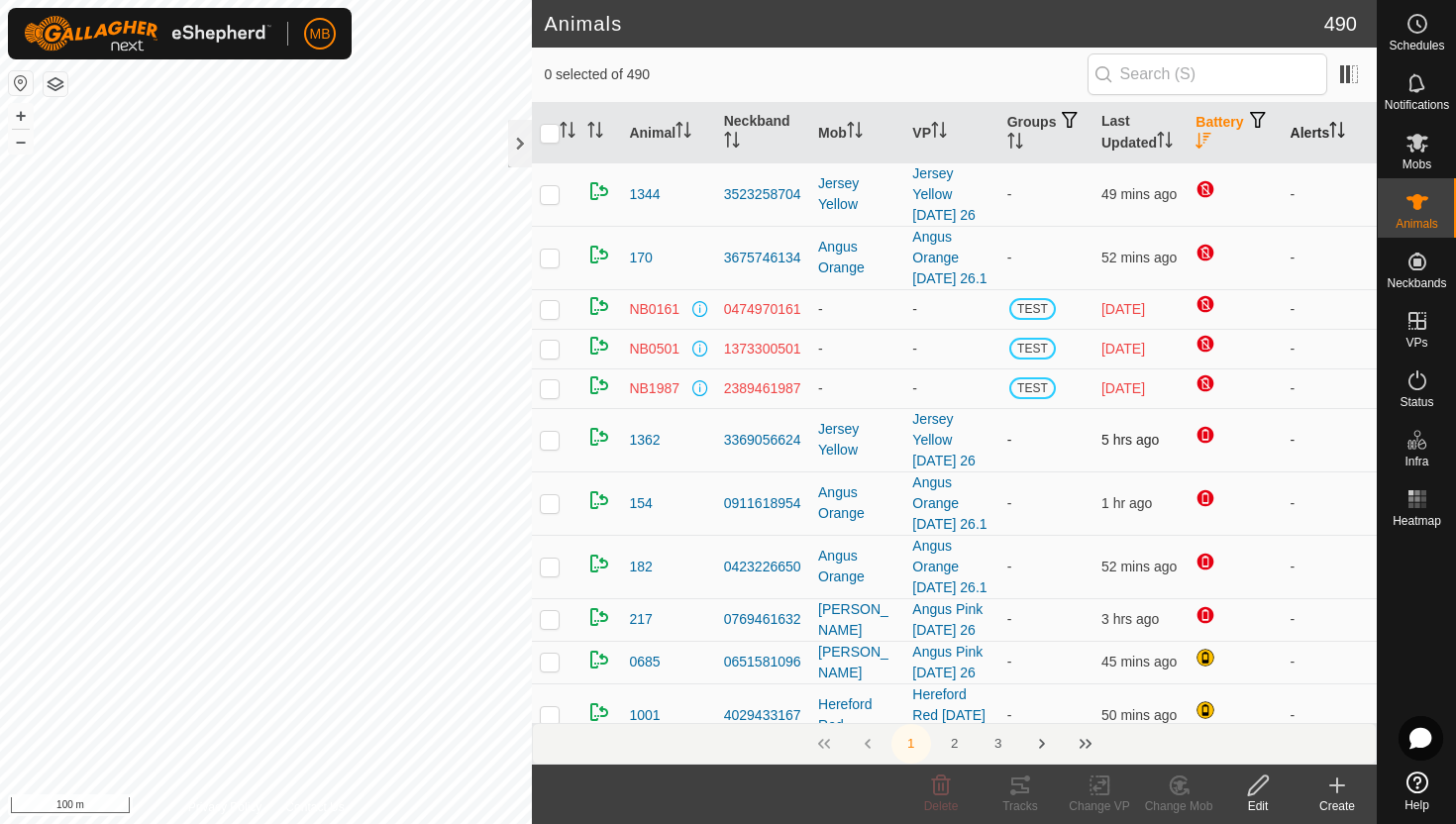 click at bounding box center [550, 440] 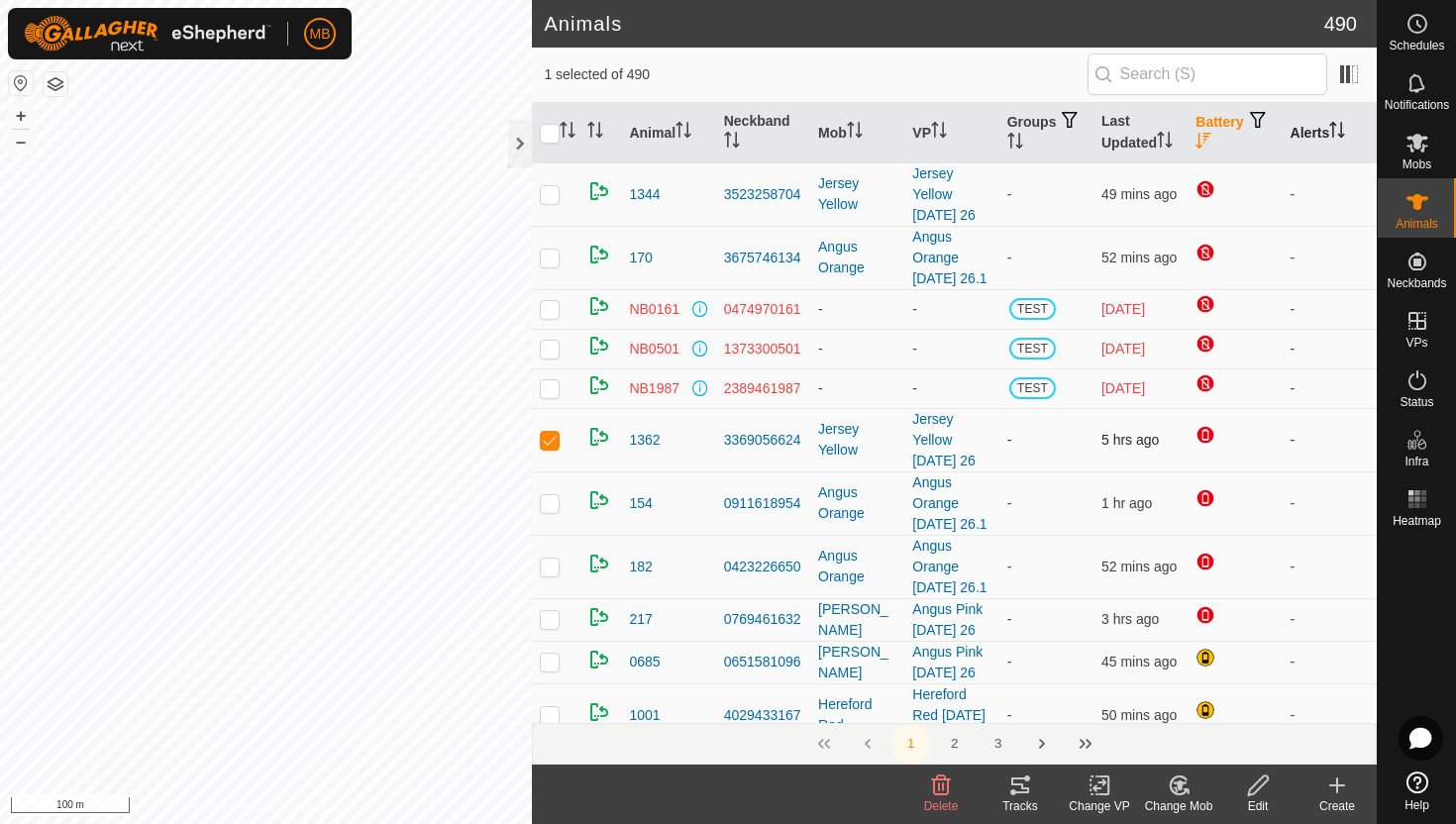 click at bounding box center (550, 440) 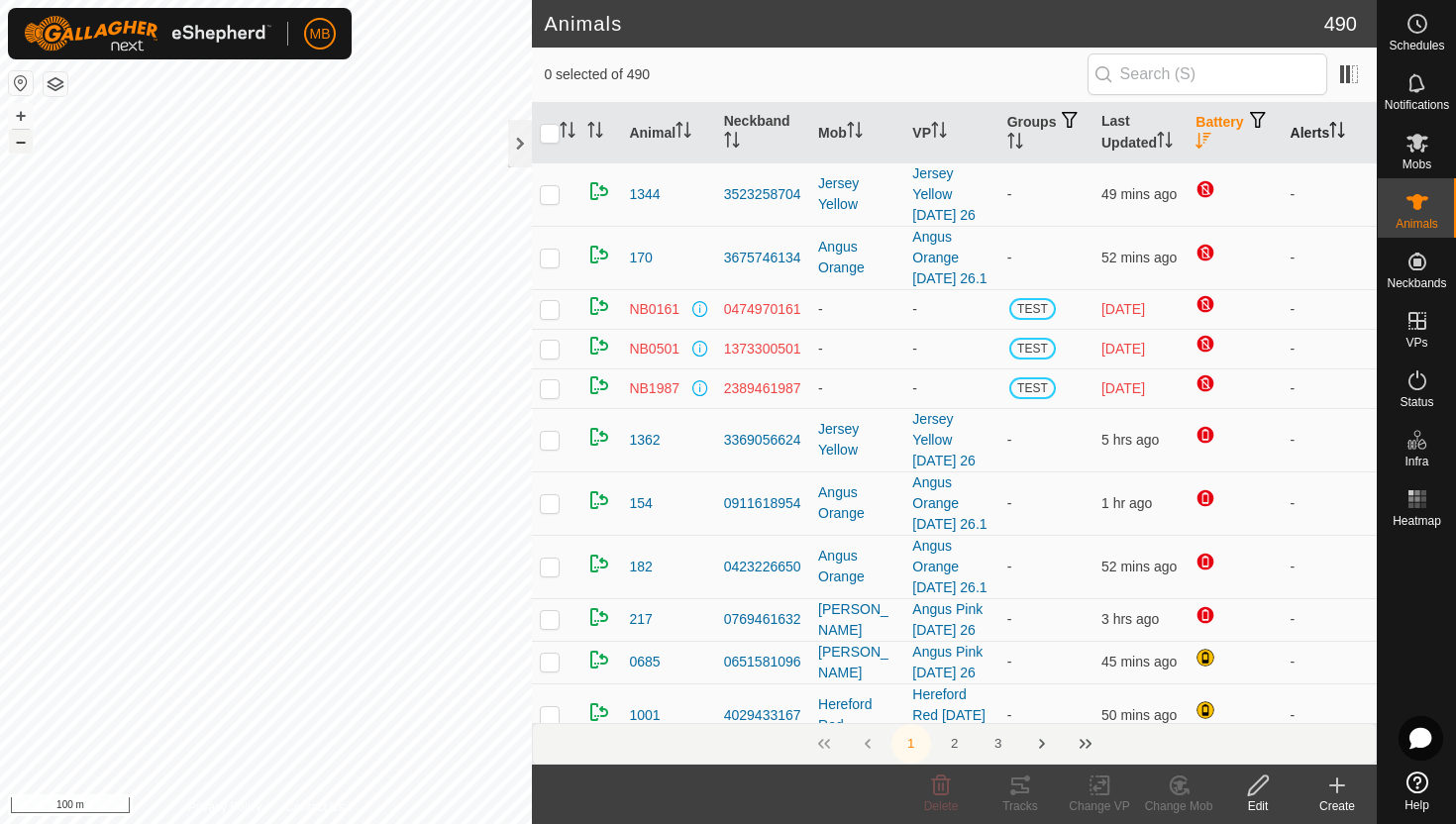 click on "–" at bounding box center (21, 142) 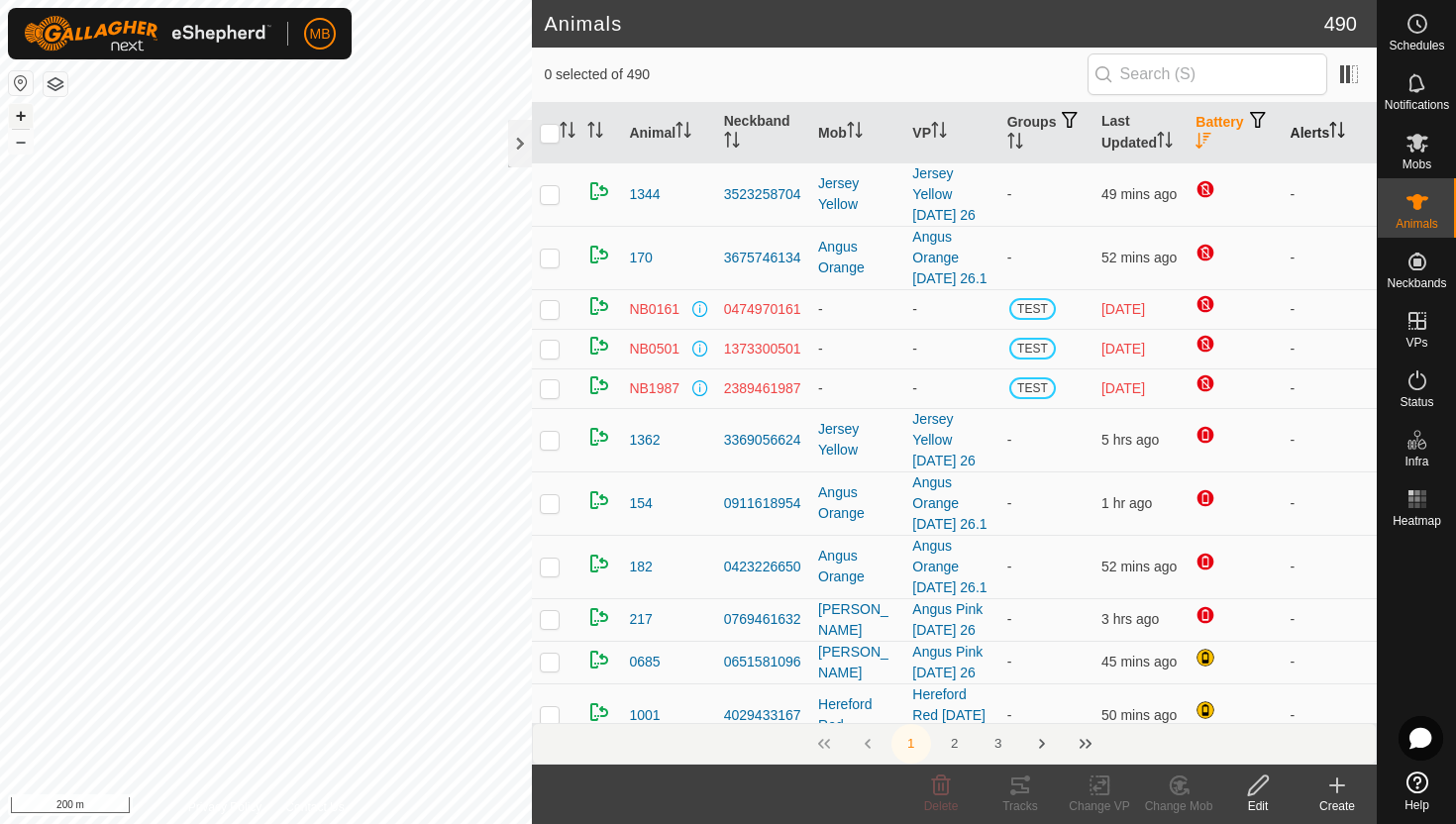click on "+" at bounding box center [21, 116] 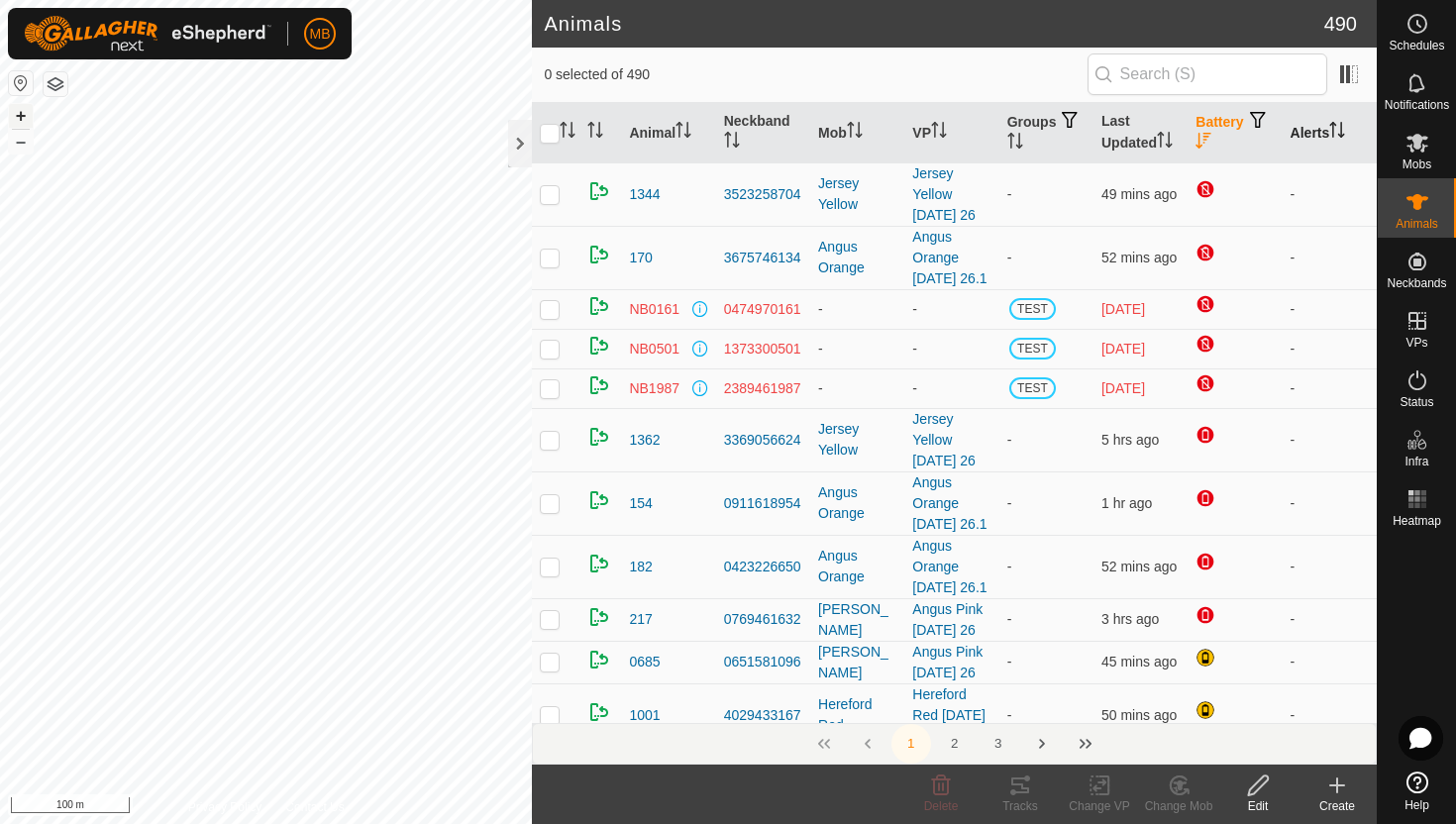 click on "+" at bounding box center (21, 116) 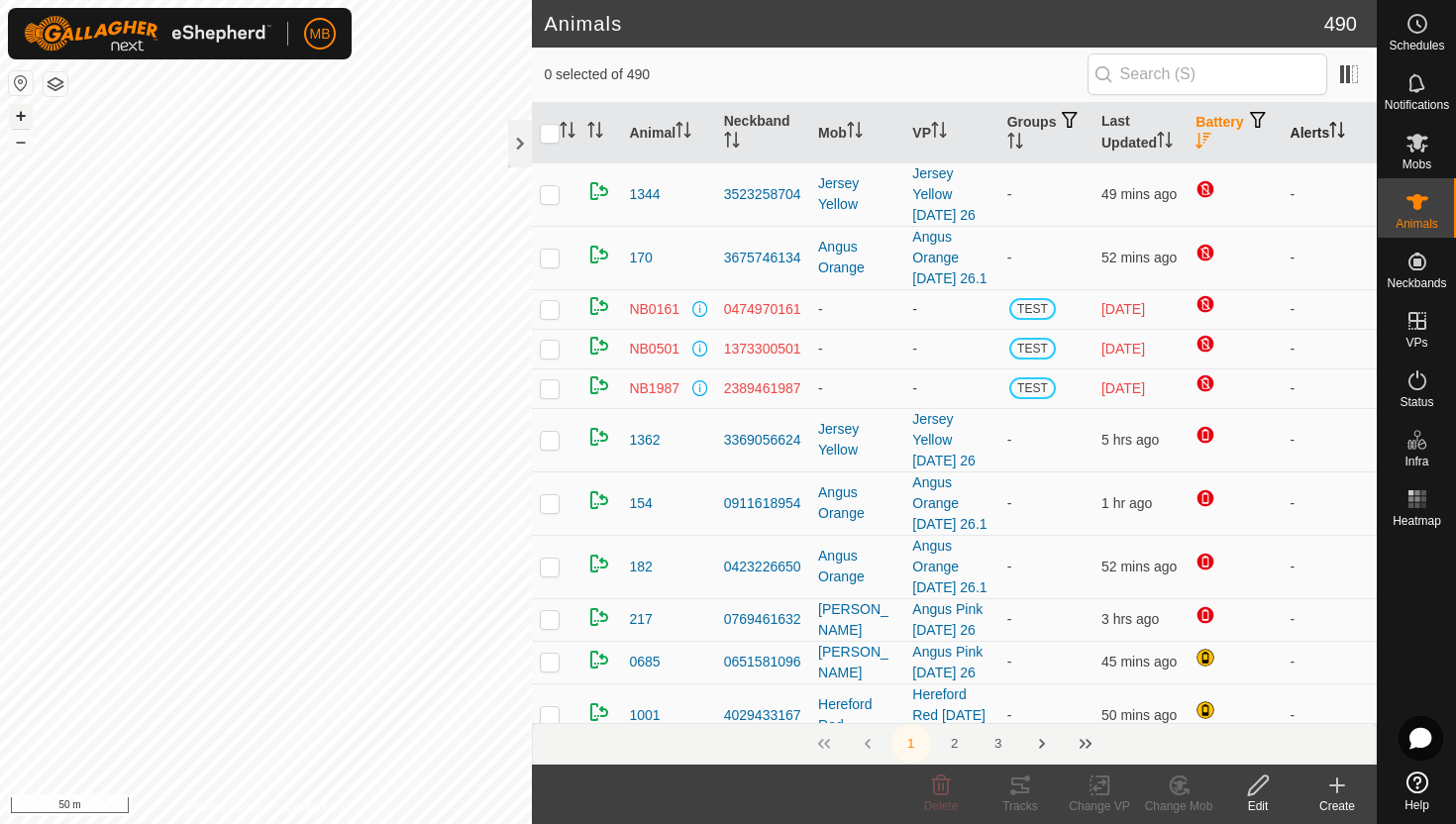 click on "+" at bounding box center [21, 116] 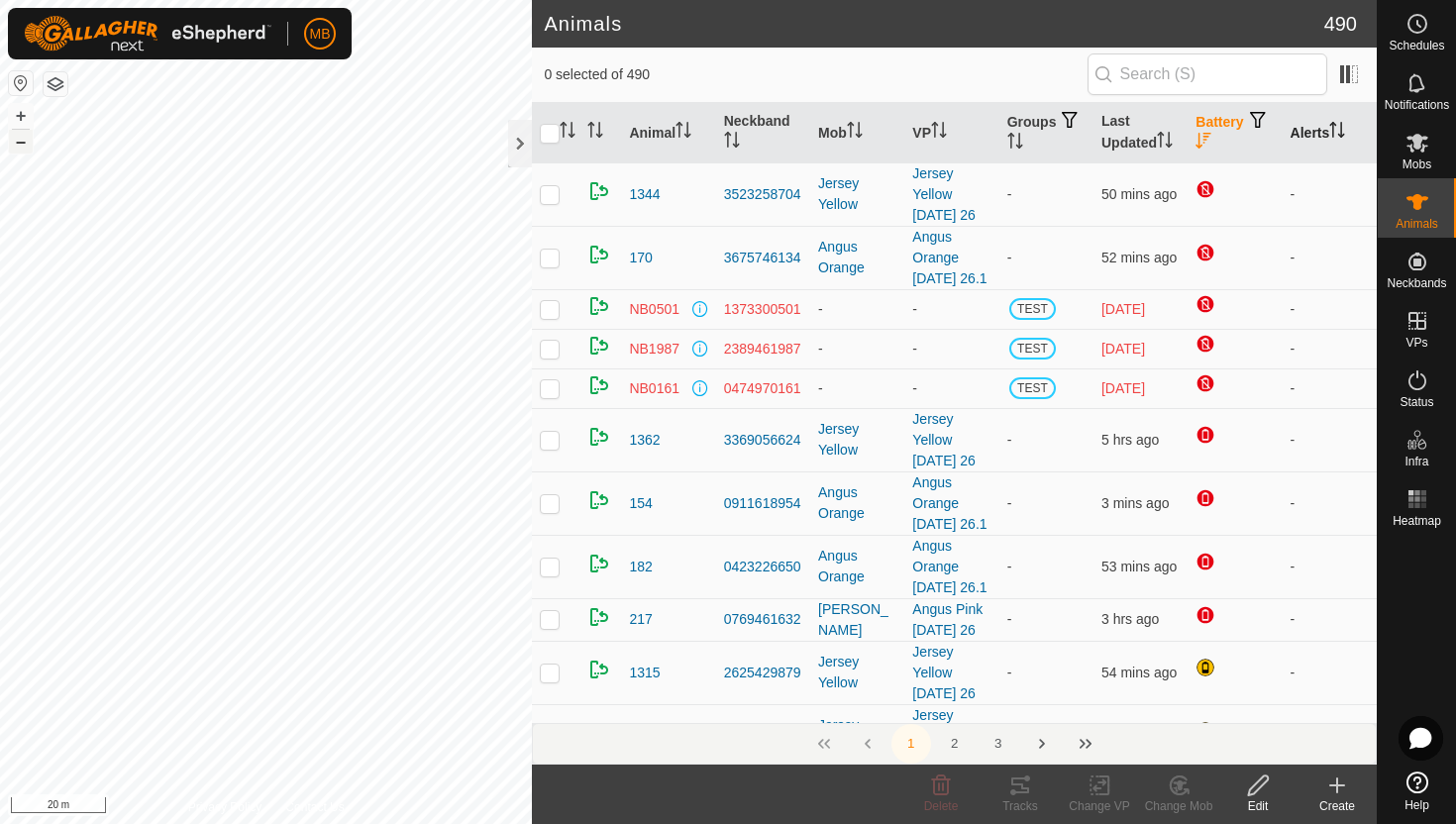 click on "211
2209770376
Angus Pink
Angus Pink Saturday 26 + – ⇧ i 20 m" at bounding box center [265, 412] 